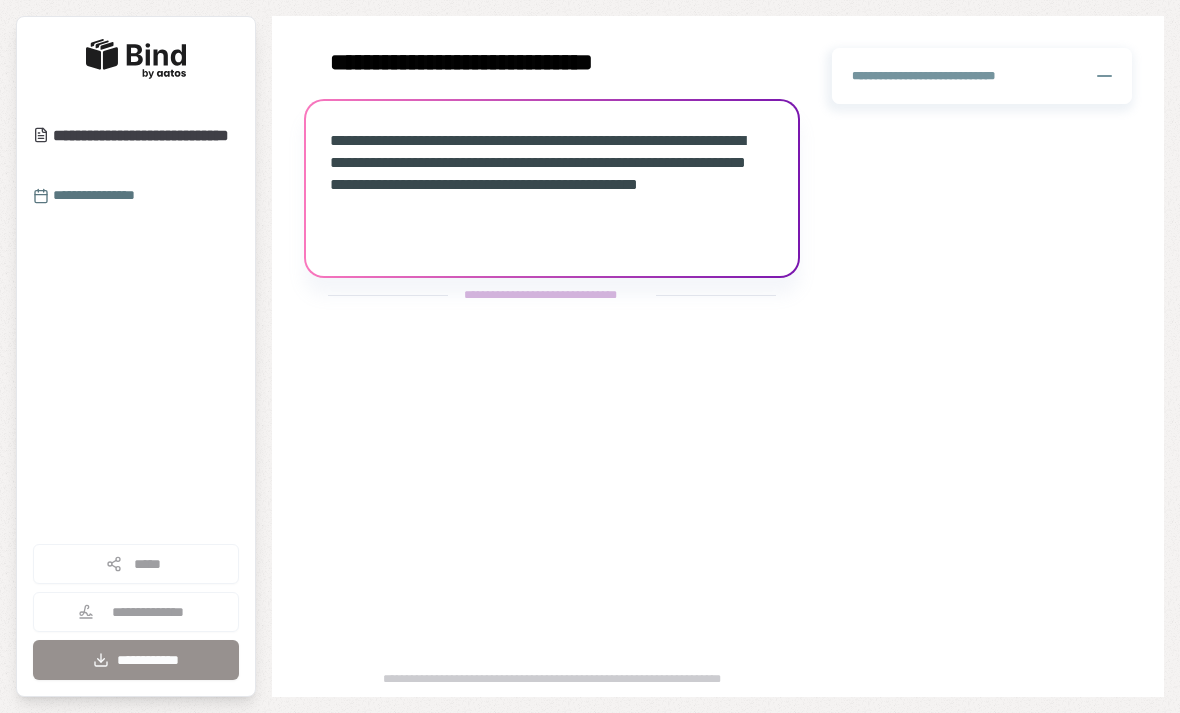 scroll, scrollTop: 0, scrollLeft: 0, axis: both 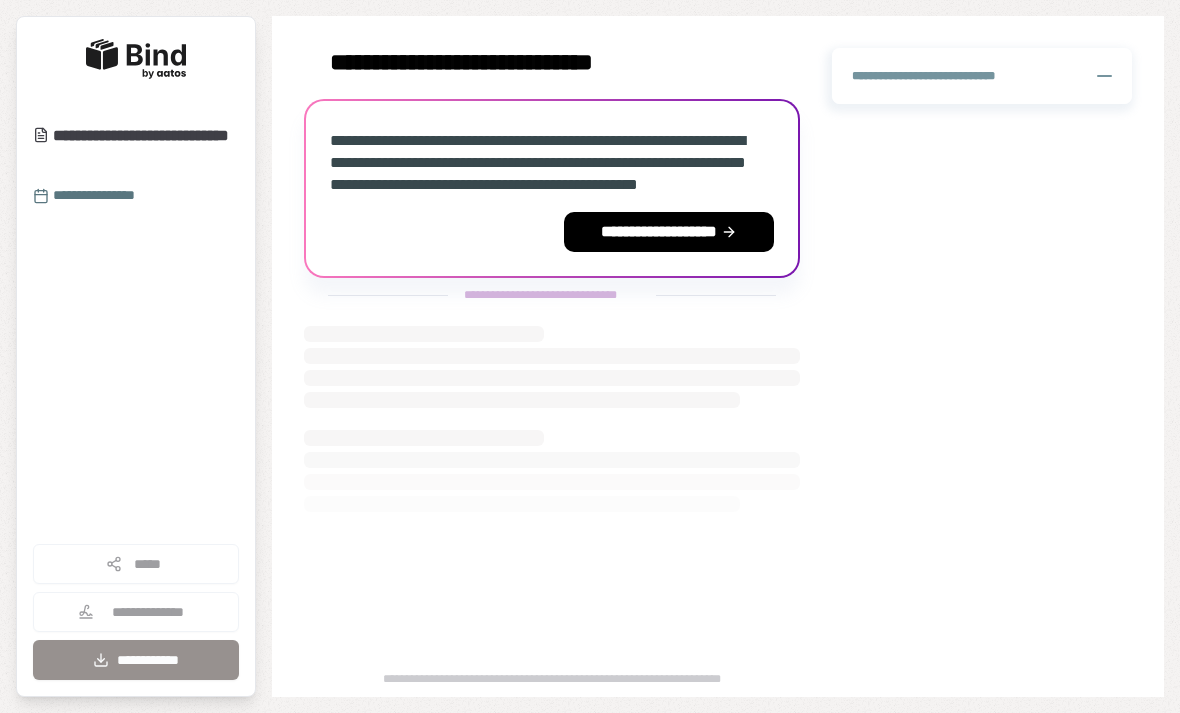 click on "**********" at bounding box center (669, 232) 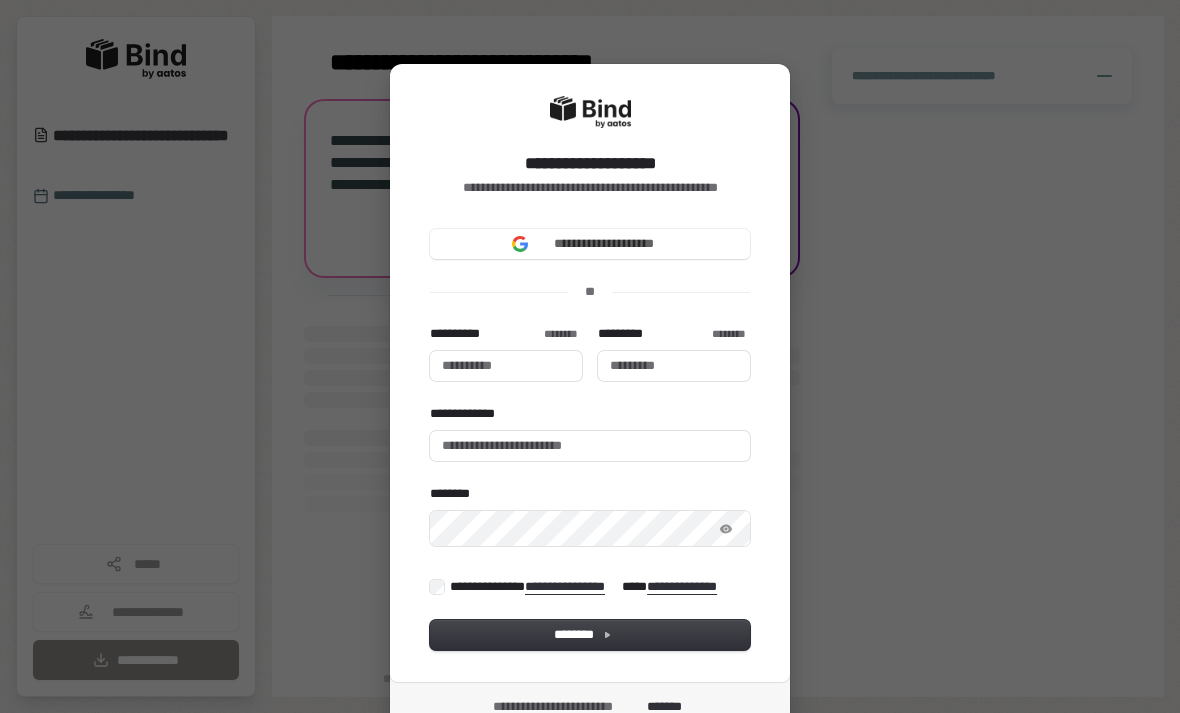 click on "**********" at bounding box center [590, 244] 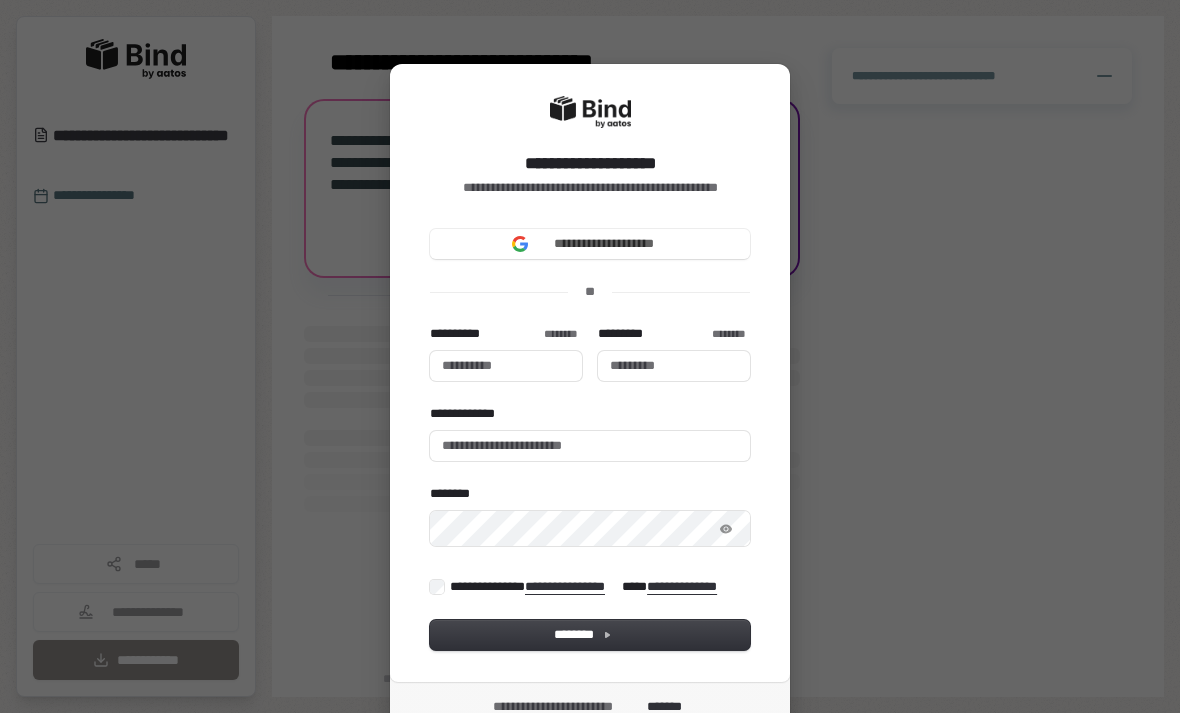 type 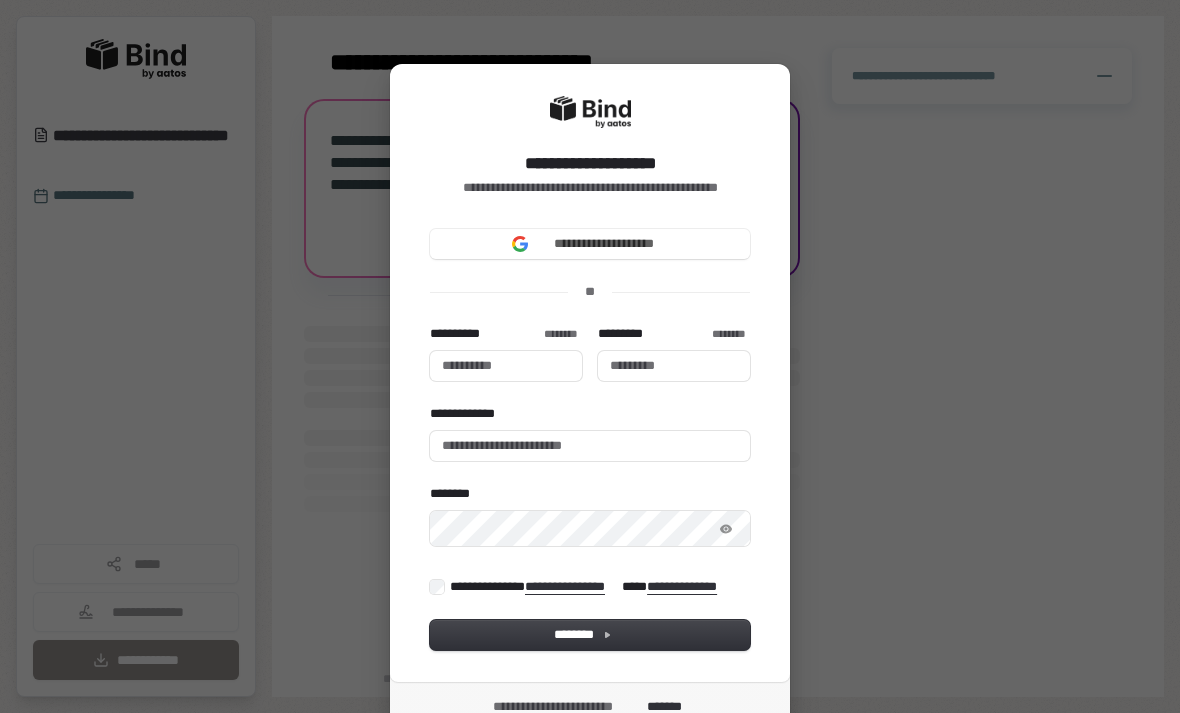 type 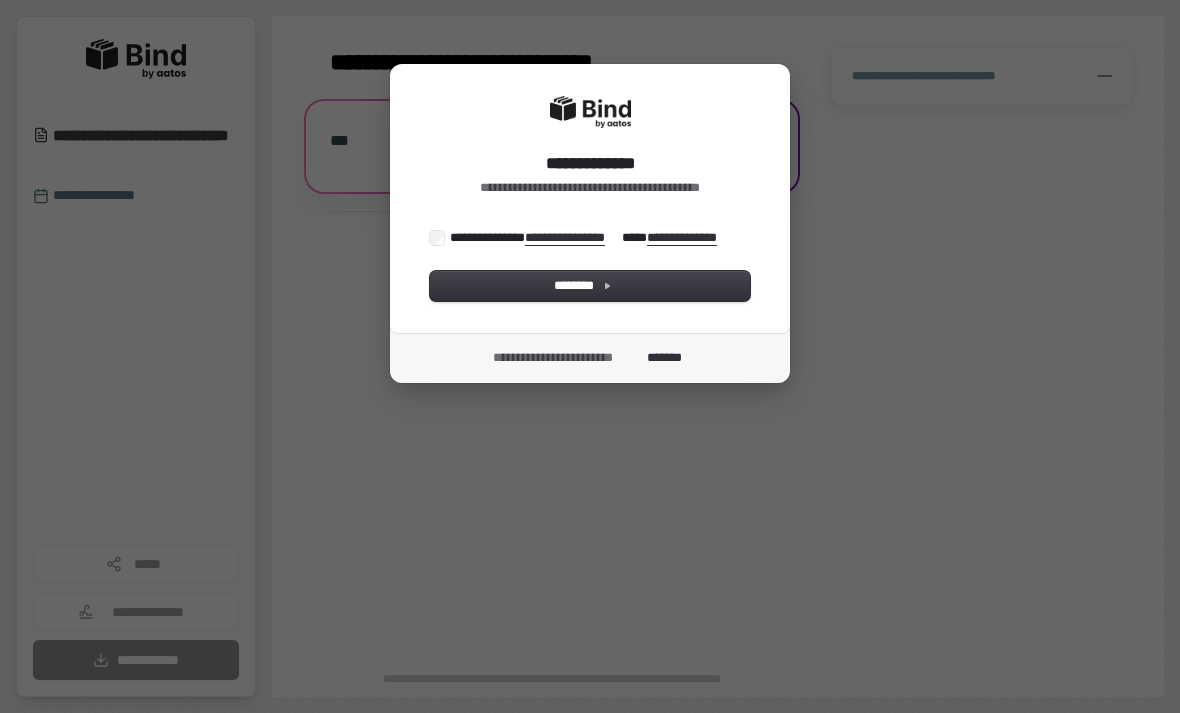 scroll, scrollTop: 0, scrollLeft: 0, axis: both 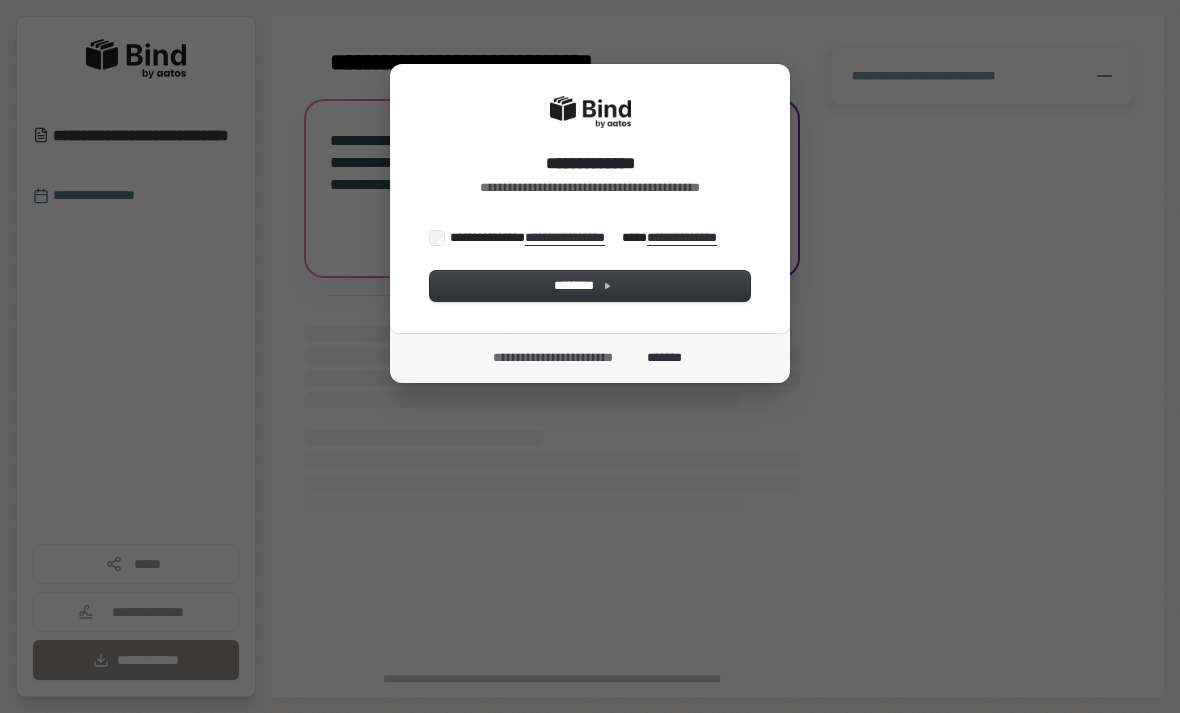 click on "**********" at bounding box center (585, 238) 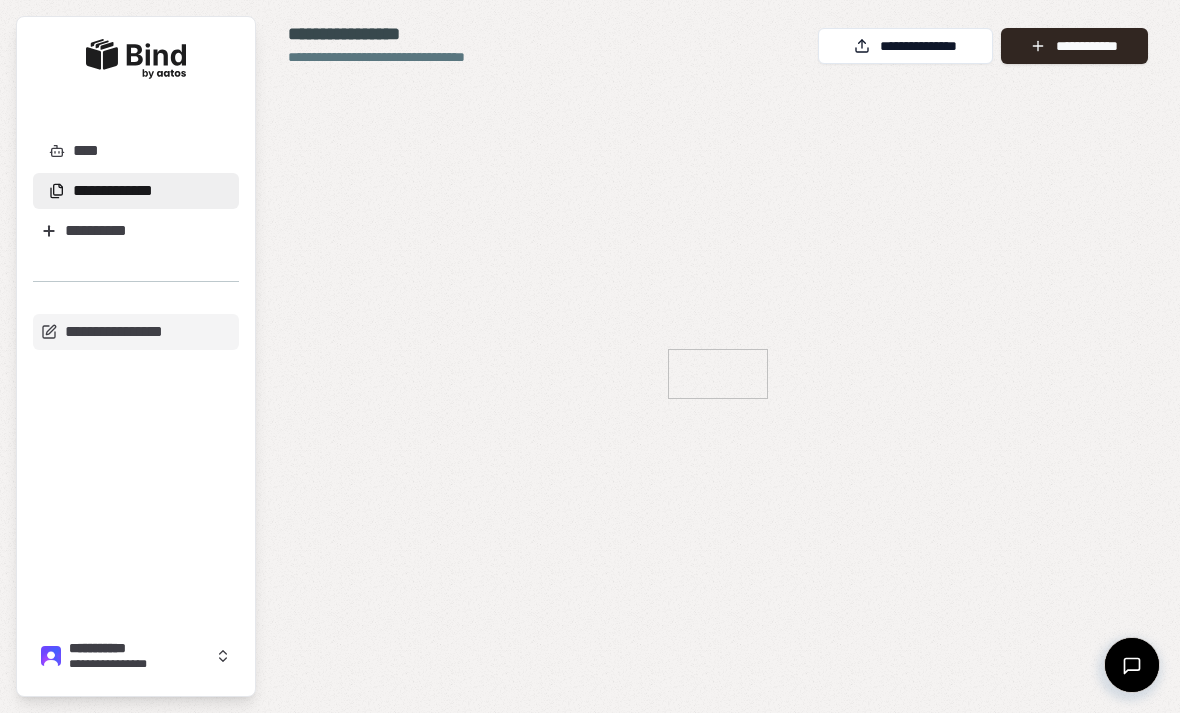 scroll, scrollTop: 0, scrollLeft: 0, axis: both 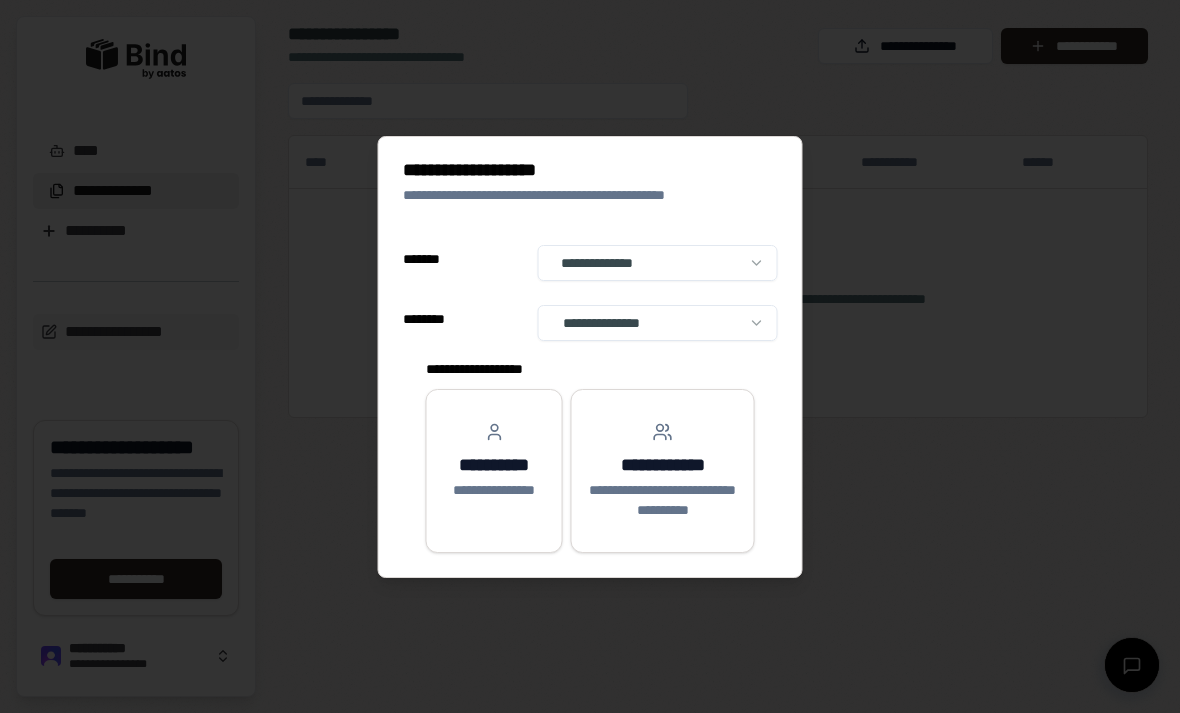 select on "**" 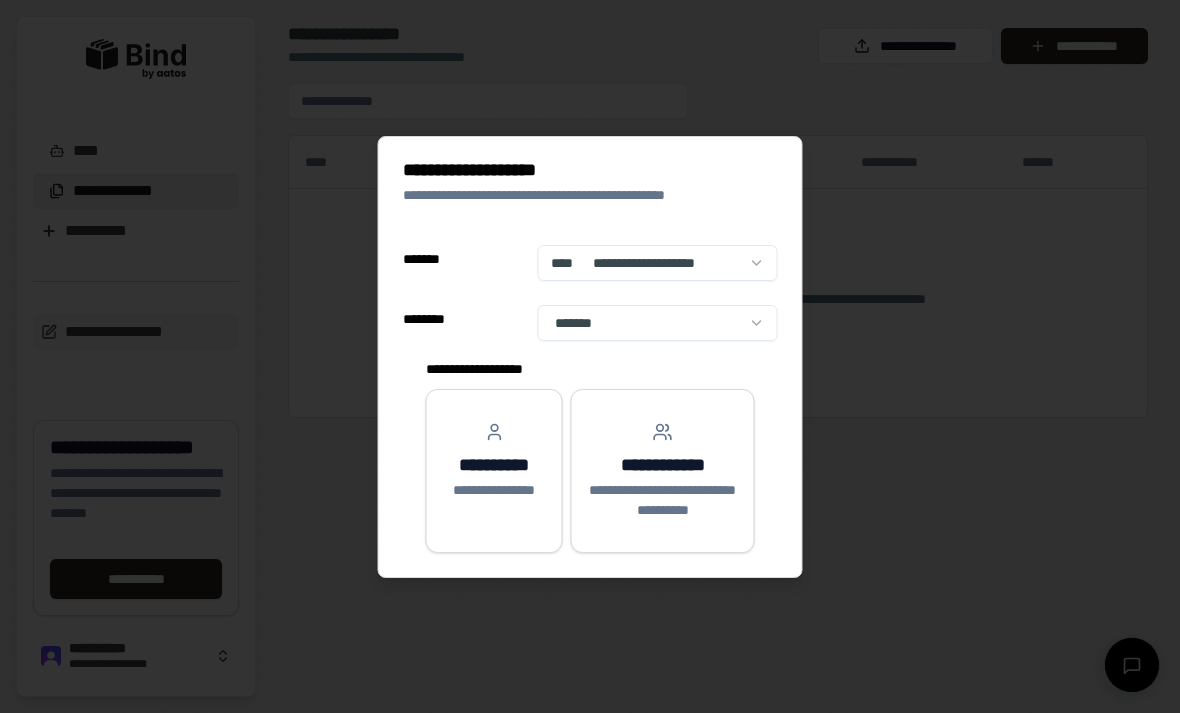 click on "**********" at bounding box center [658, 263] 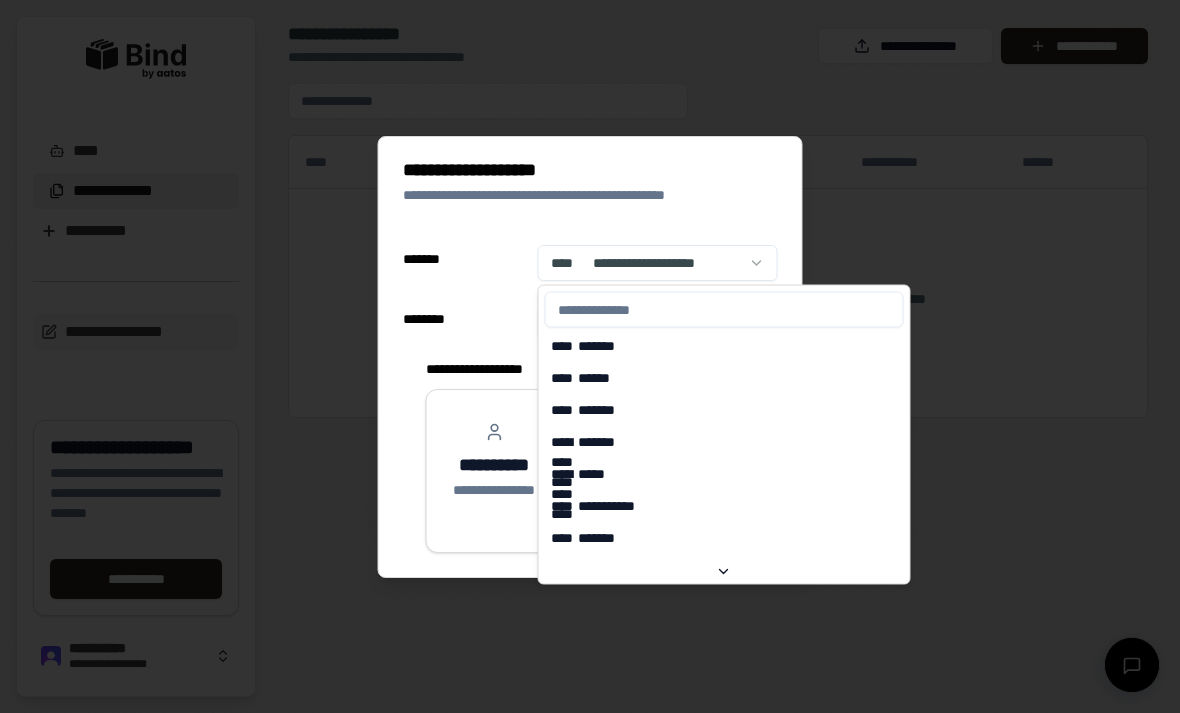 click at bounding box center [724, 310] 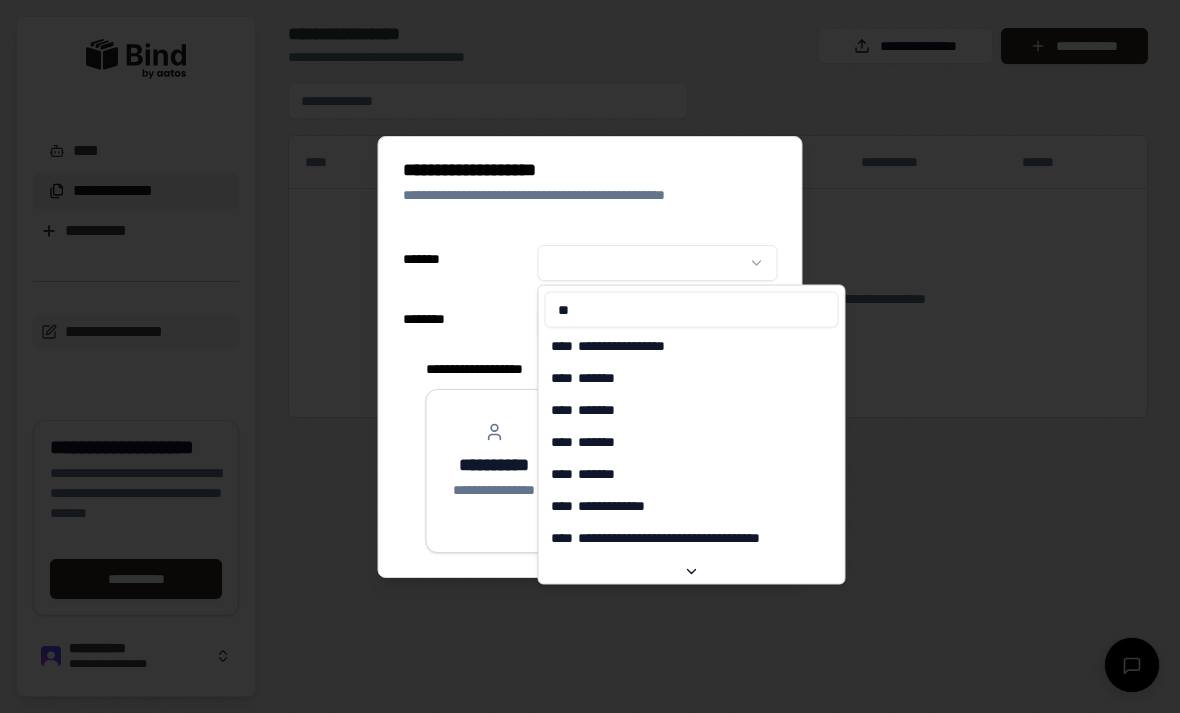 click on "**" at bounding box center (692, 310) 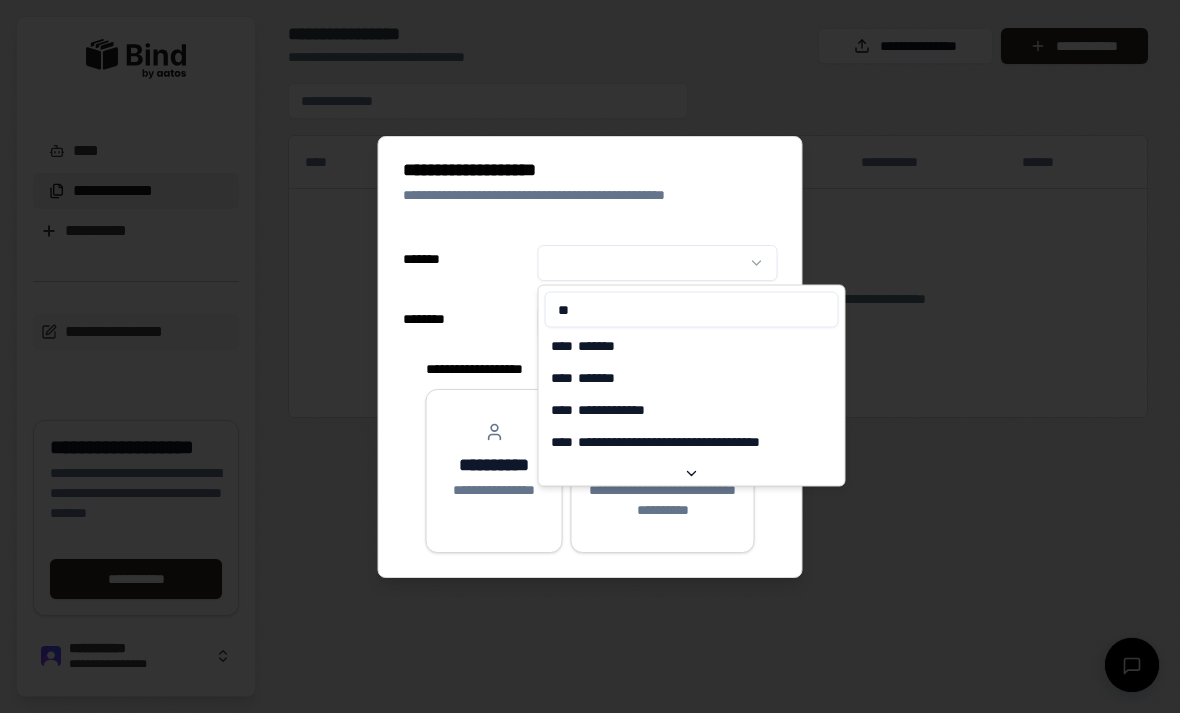 type on "*" 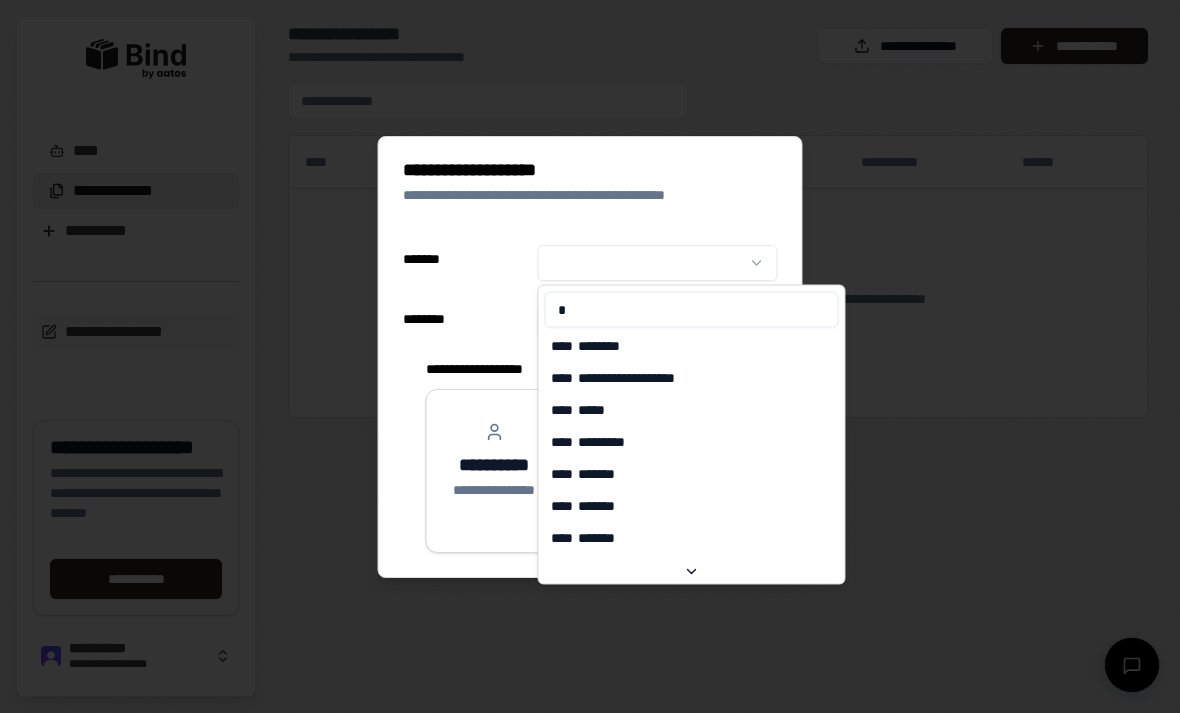 scroll, scrollTop: 1170, scrollLeft: 0, axis: vertical 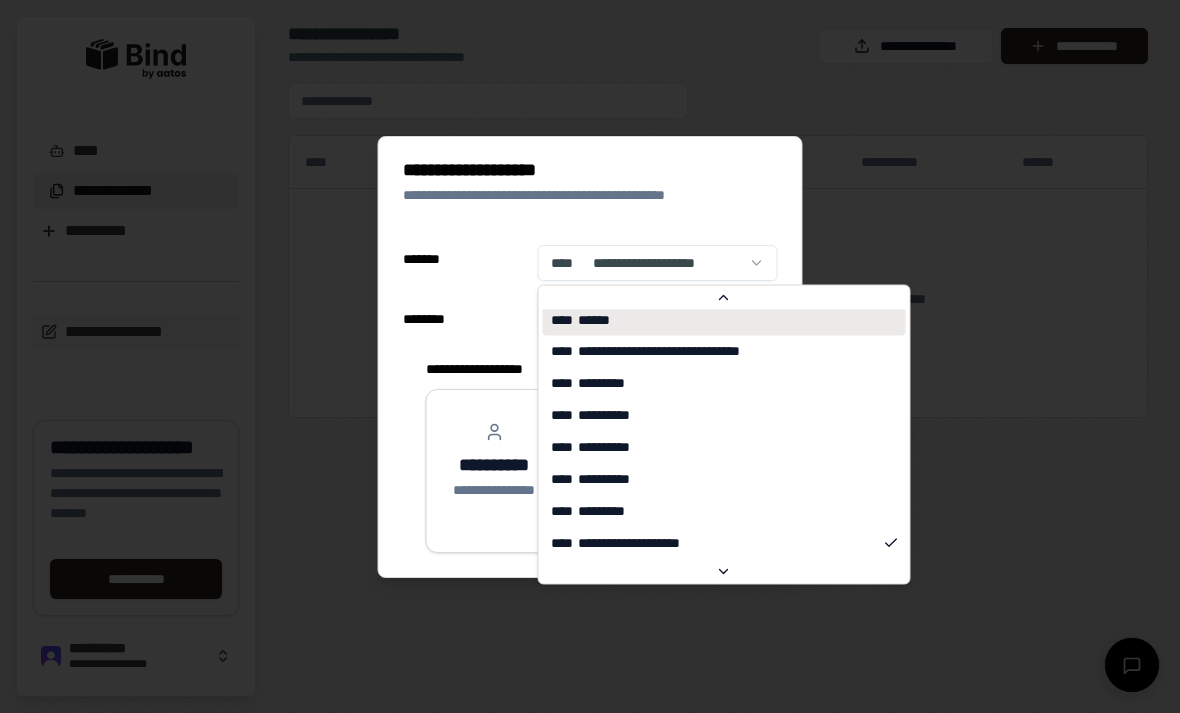 click on "**** ******" at bounding box center [724, 320] 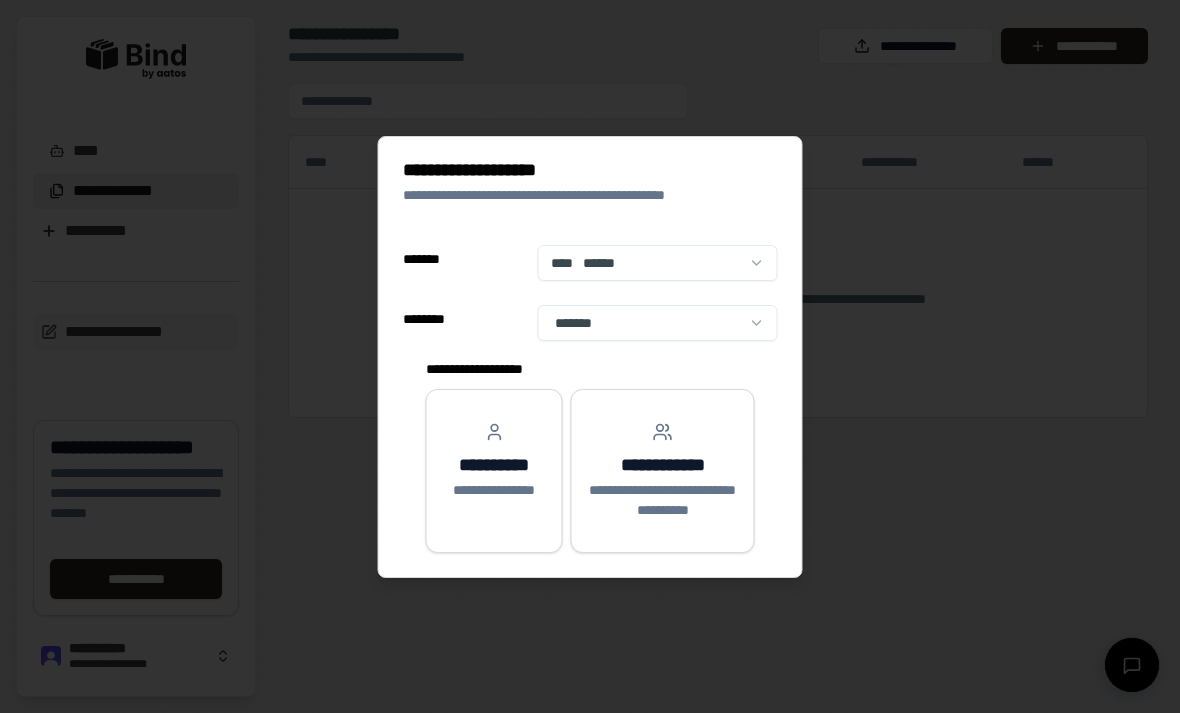 click on "**********" at bounding box center [590, 387] 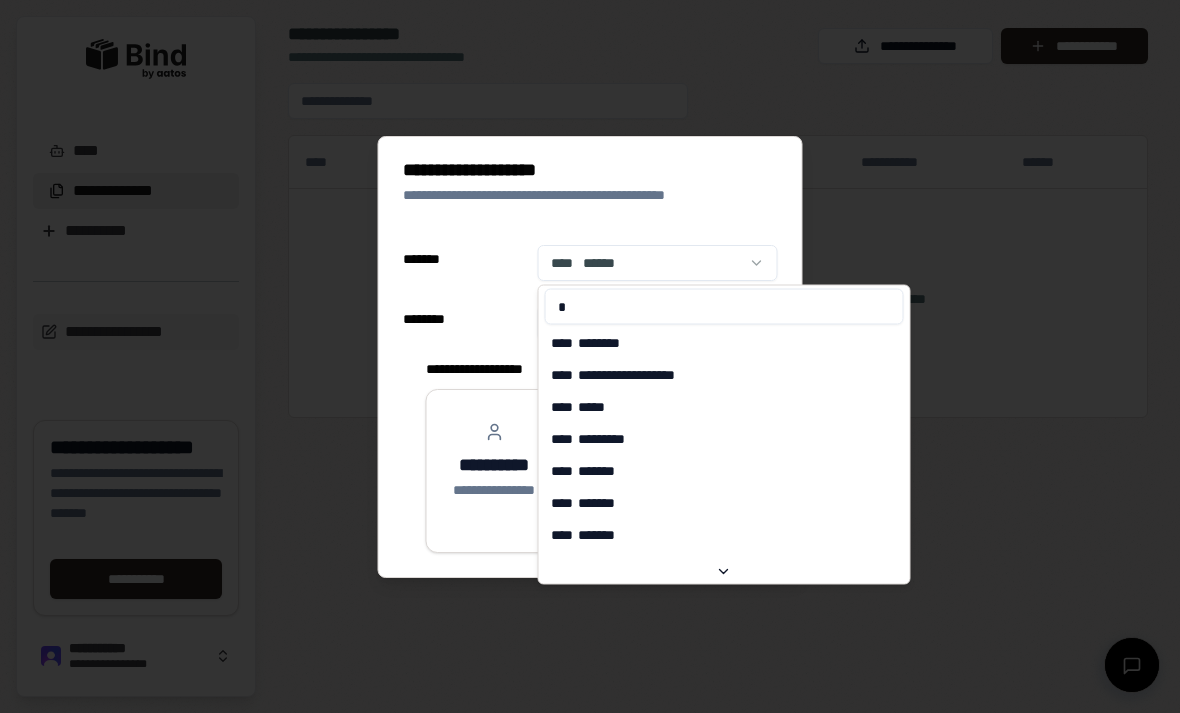 scroll, scrollTop: 0, scrollLeft: 0, axis: both 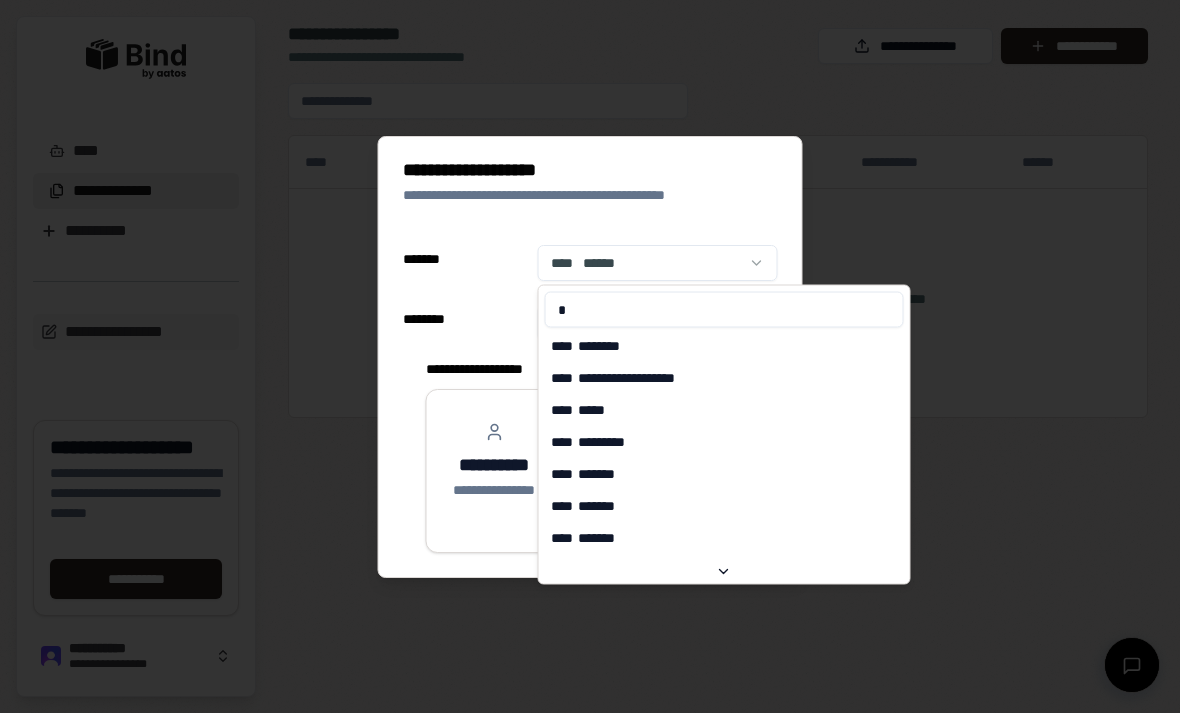 click on "*" at bounding box center [724, 310] 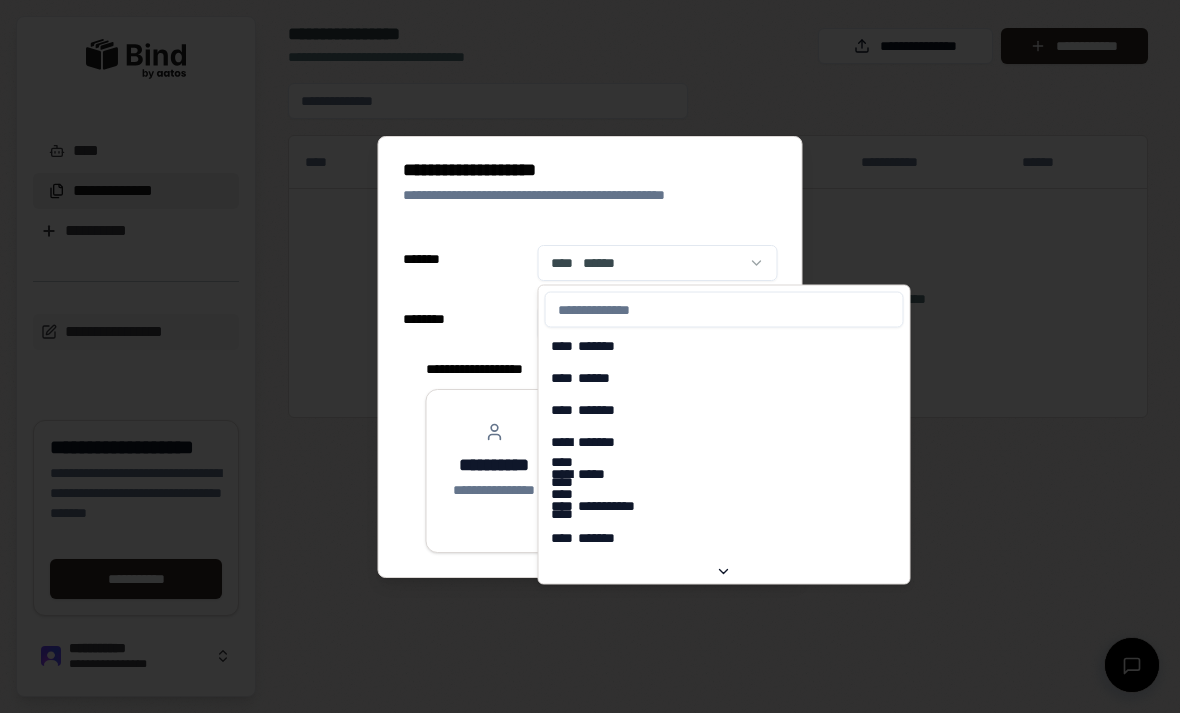 type on "*" 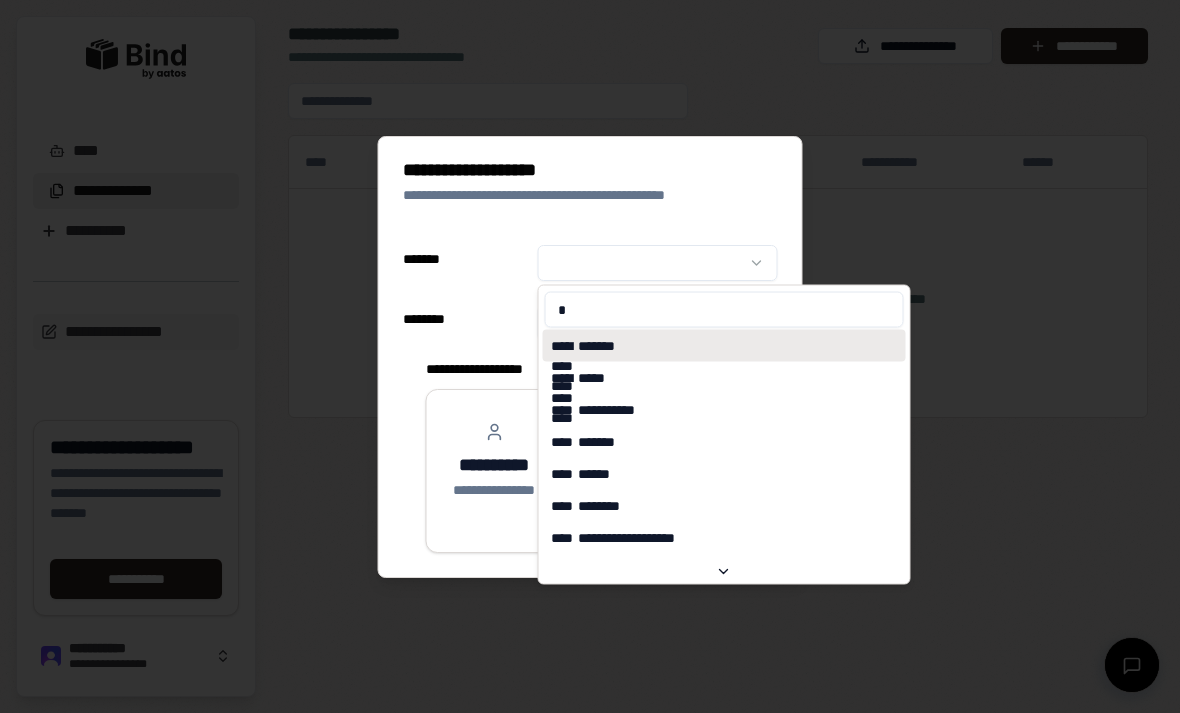 click on "*******" at bounding box center (603, 346) 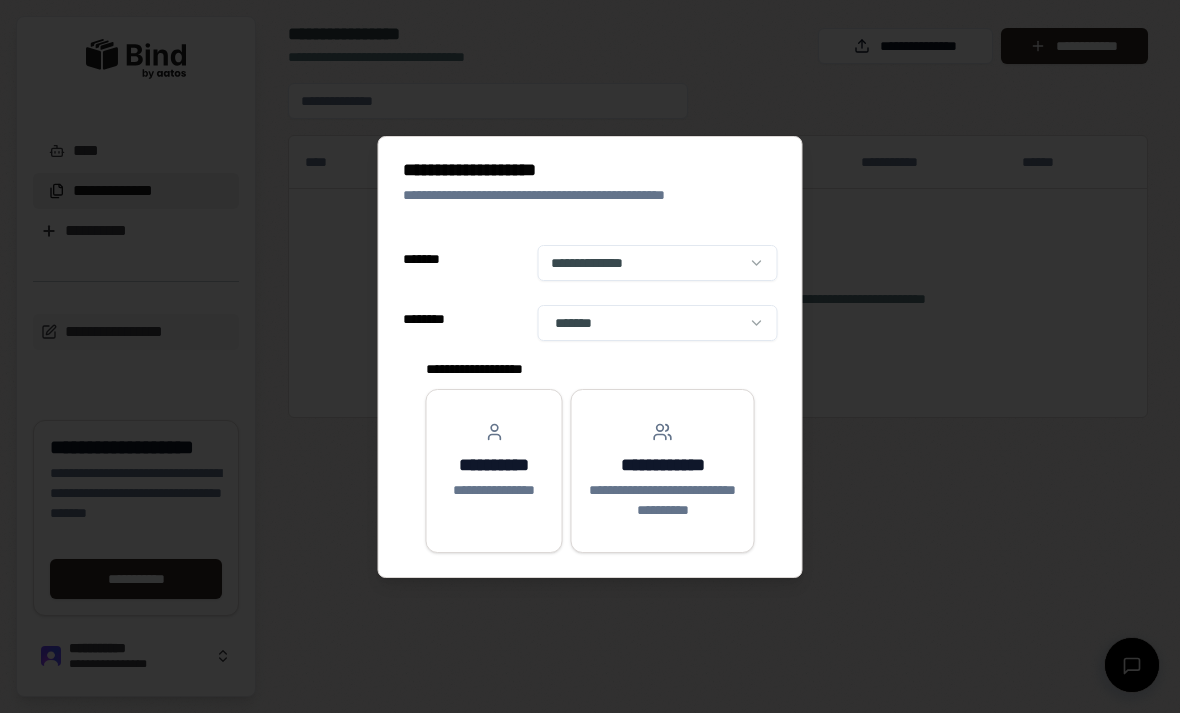 click on "**********" at bounding box center [494, 465] 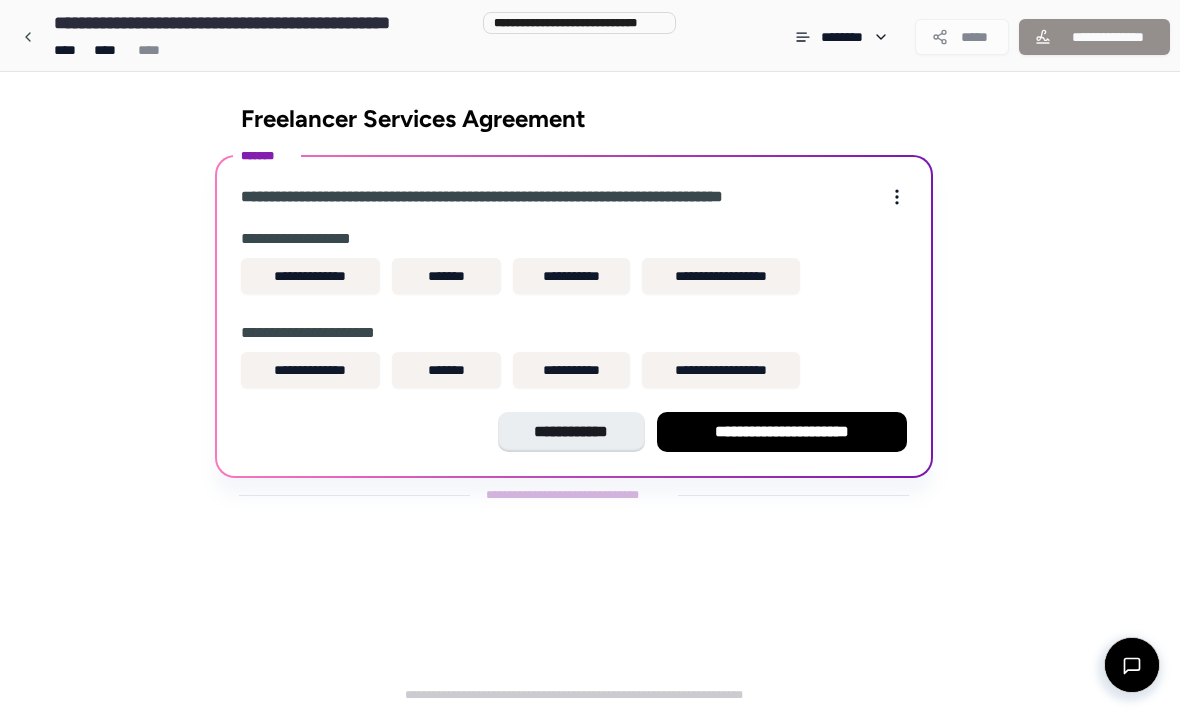 click on "*******" at bounding box center [446, 276] 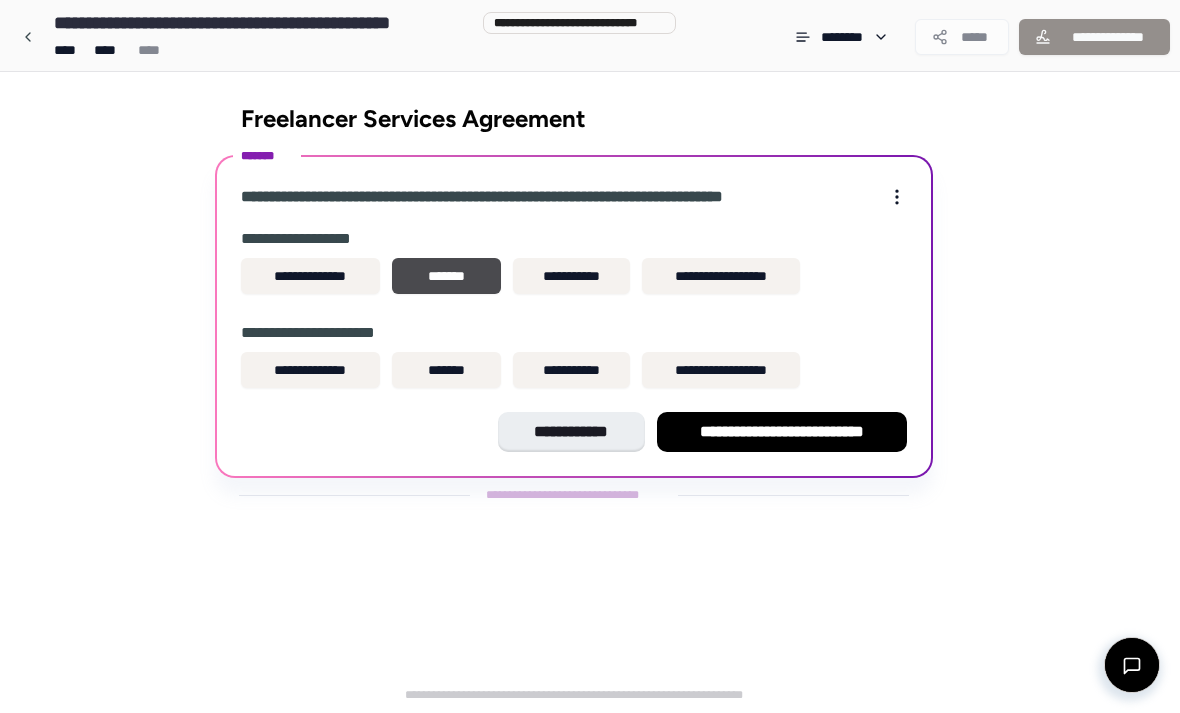 click on "*******" at bounding box center (446, 370) 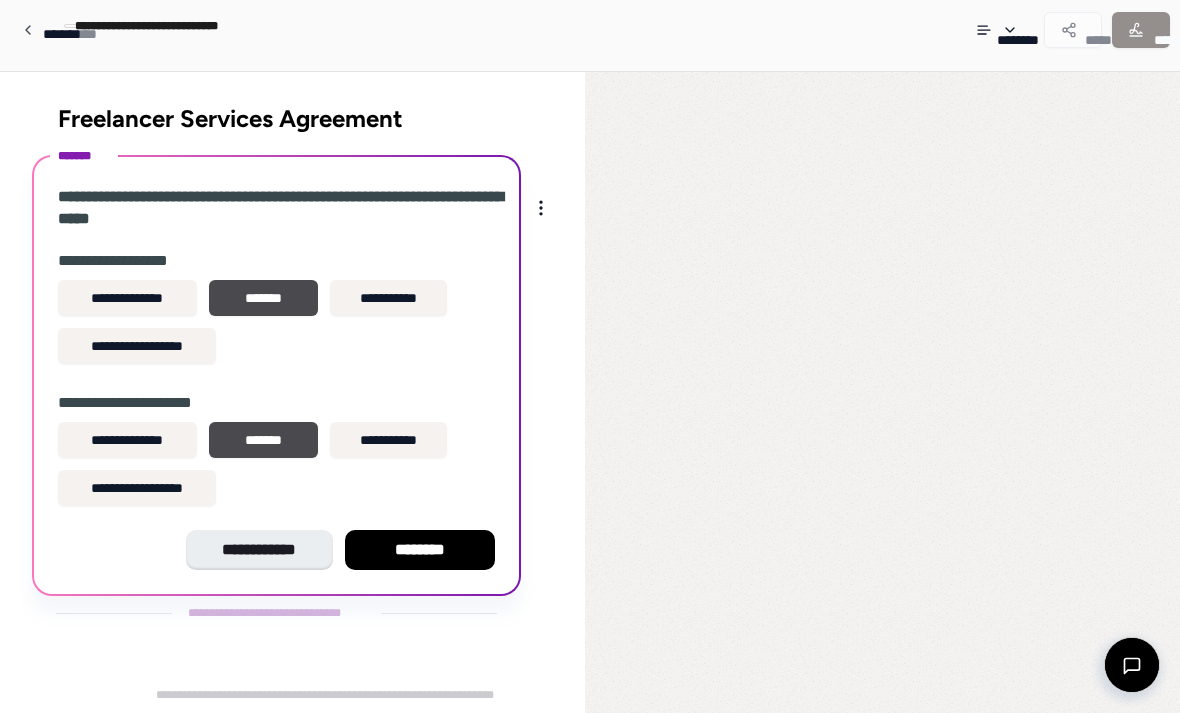 click on "********" at bounding box center (420, 550) 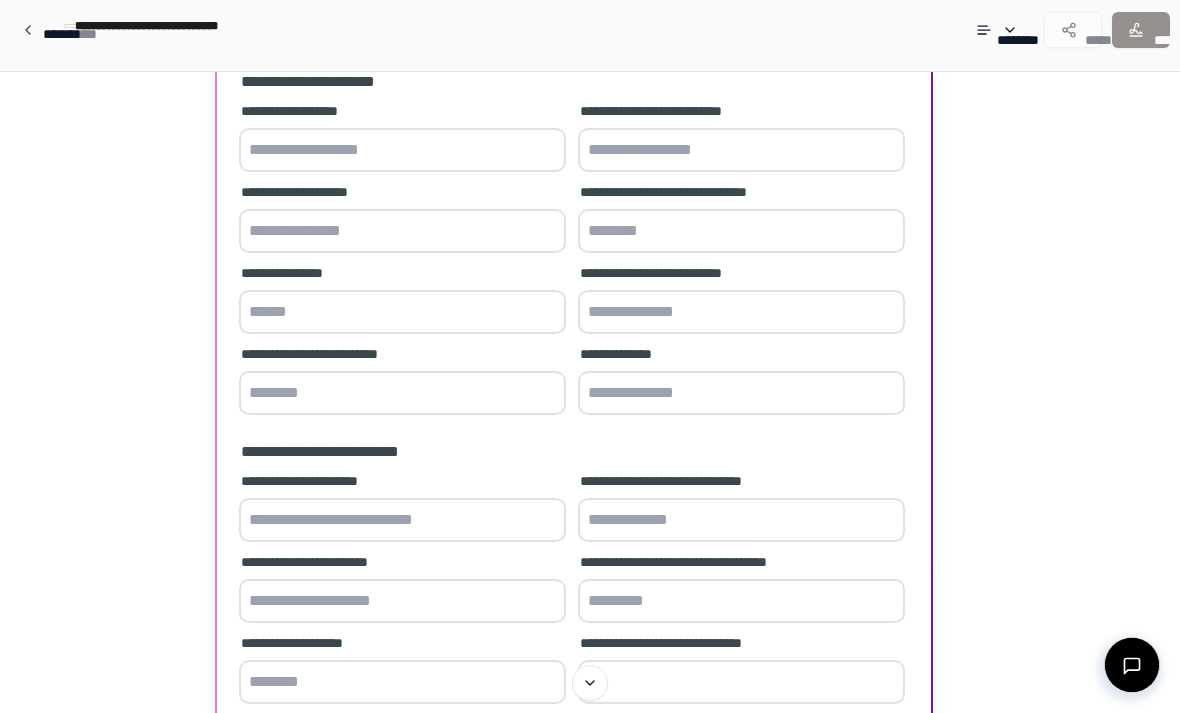 scroll, scrollTop: 372, scrollLeft: 0, axis: vertical 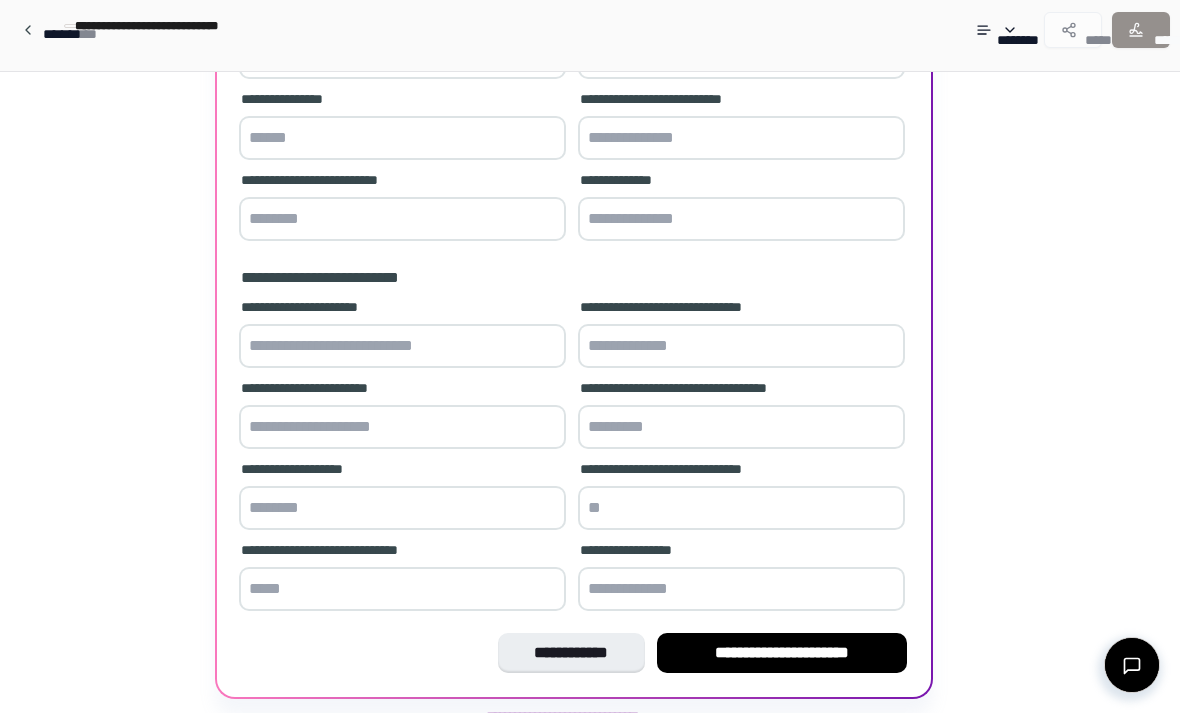click at bounding box center [741, 589] 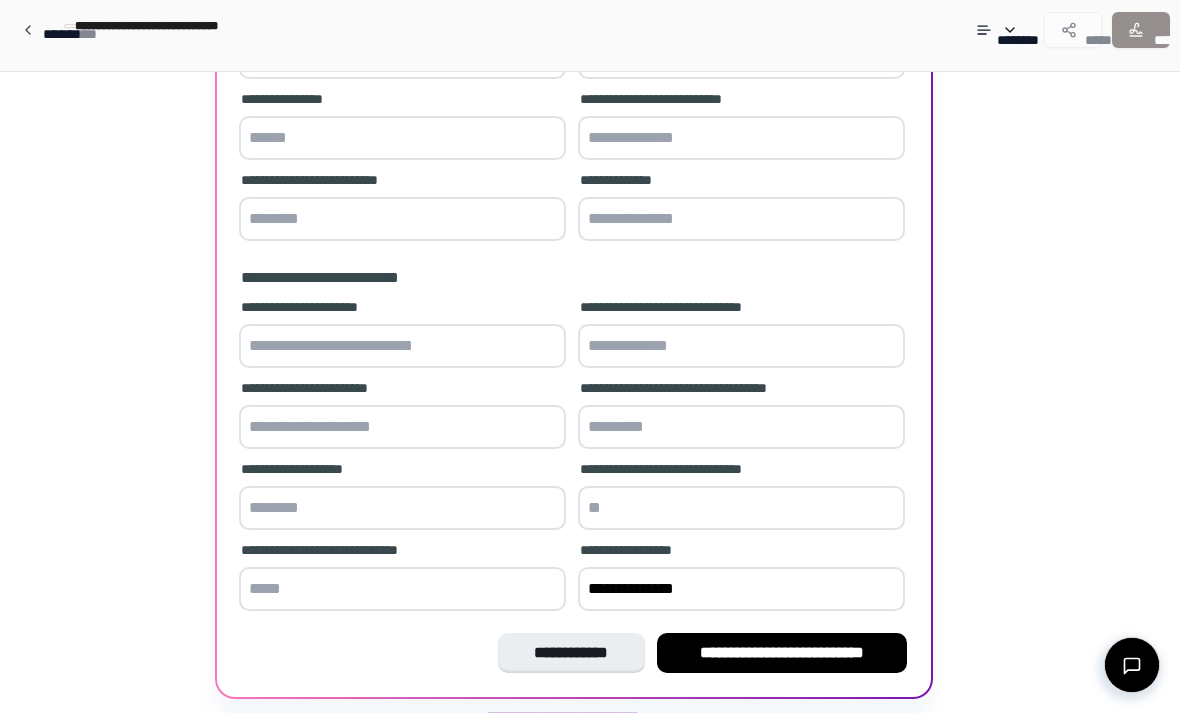 type on "**********" 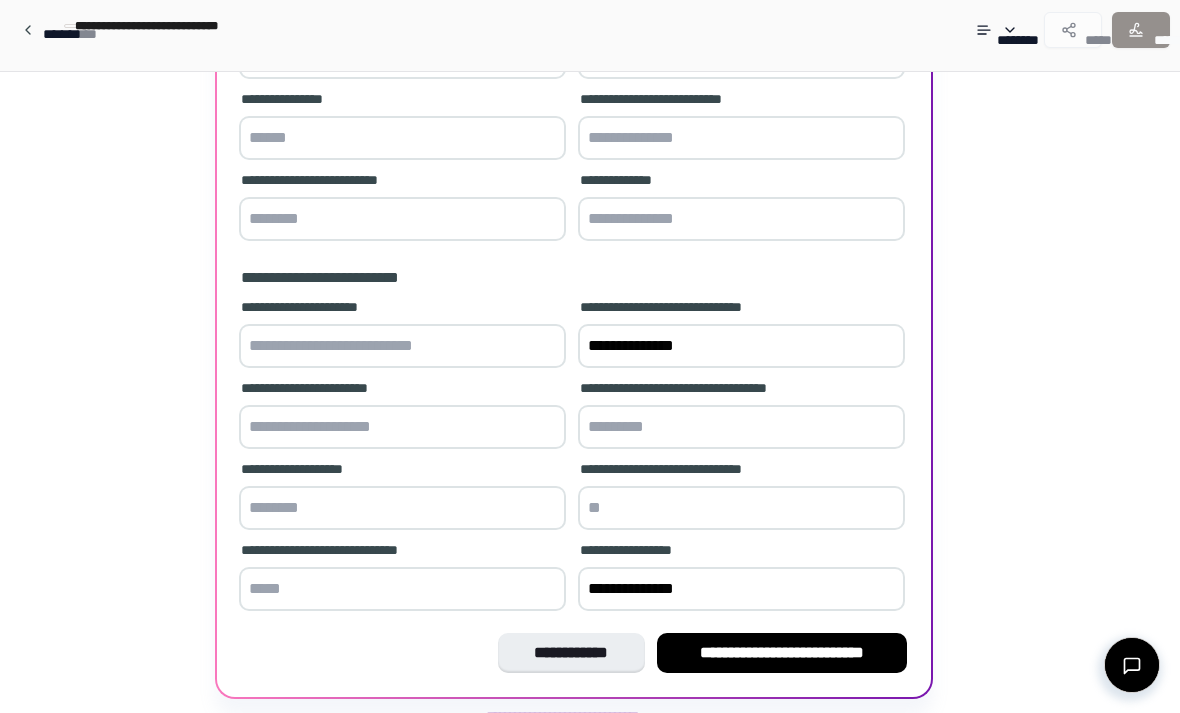 type on "**********" 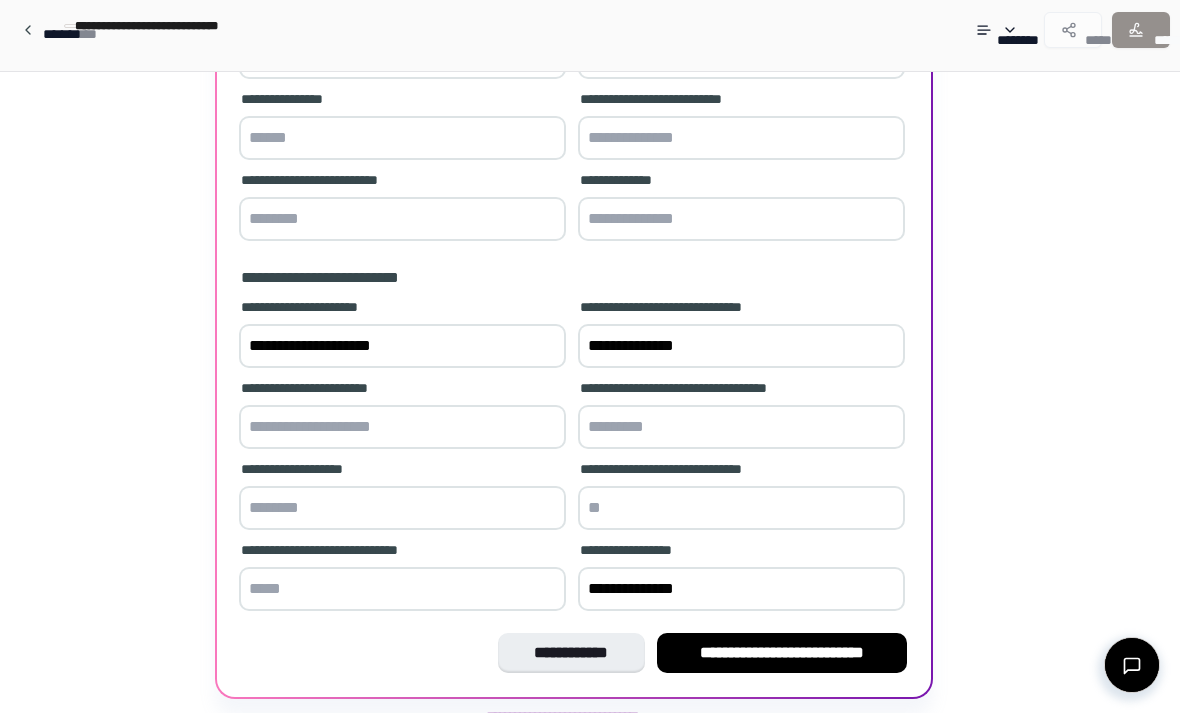 type on "**********" 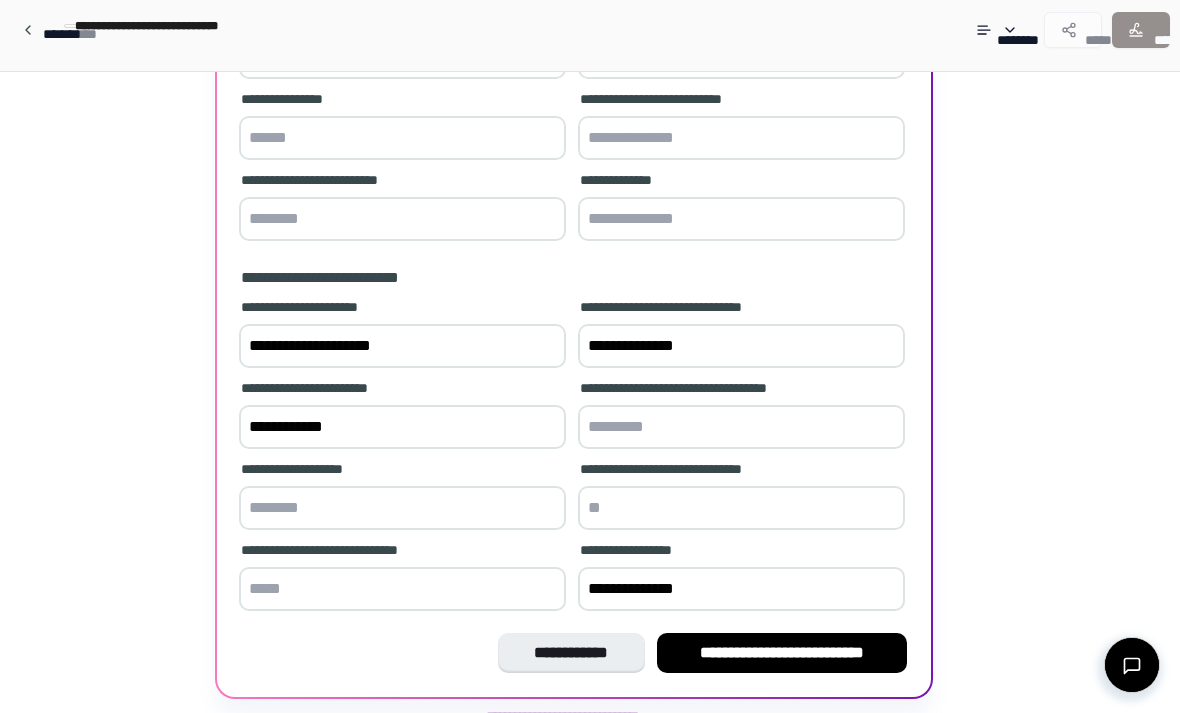 type on "**********" 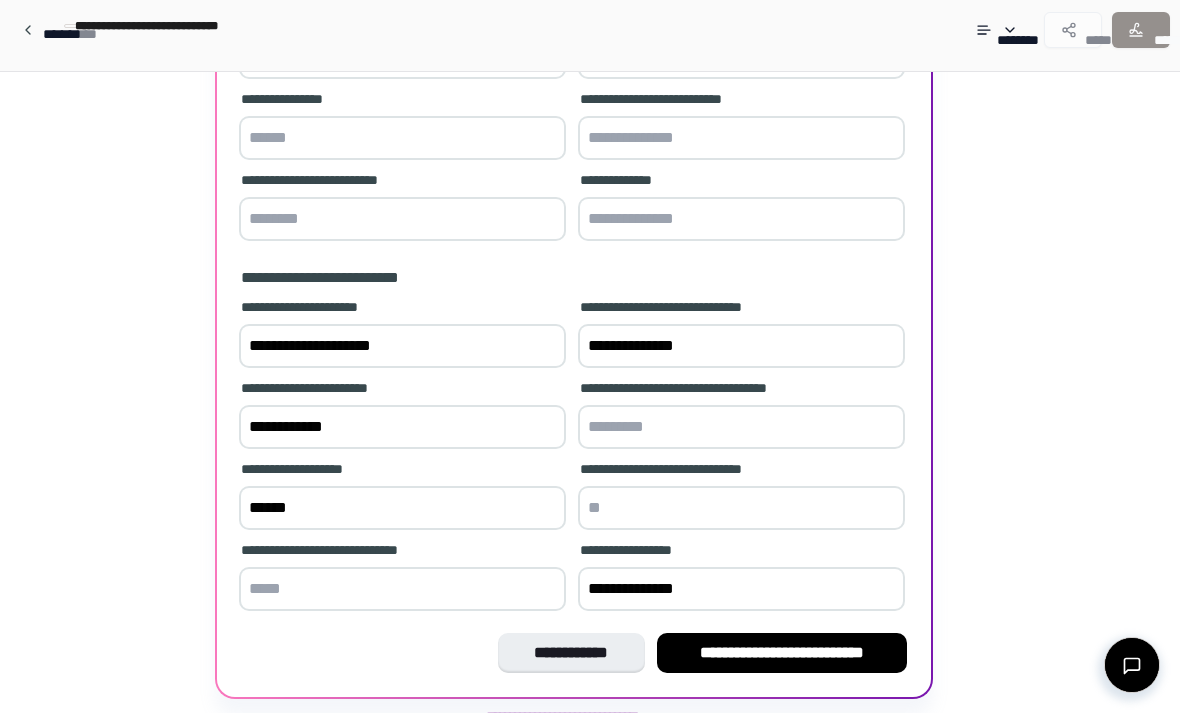 type on "******" 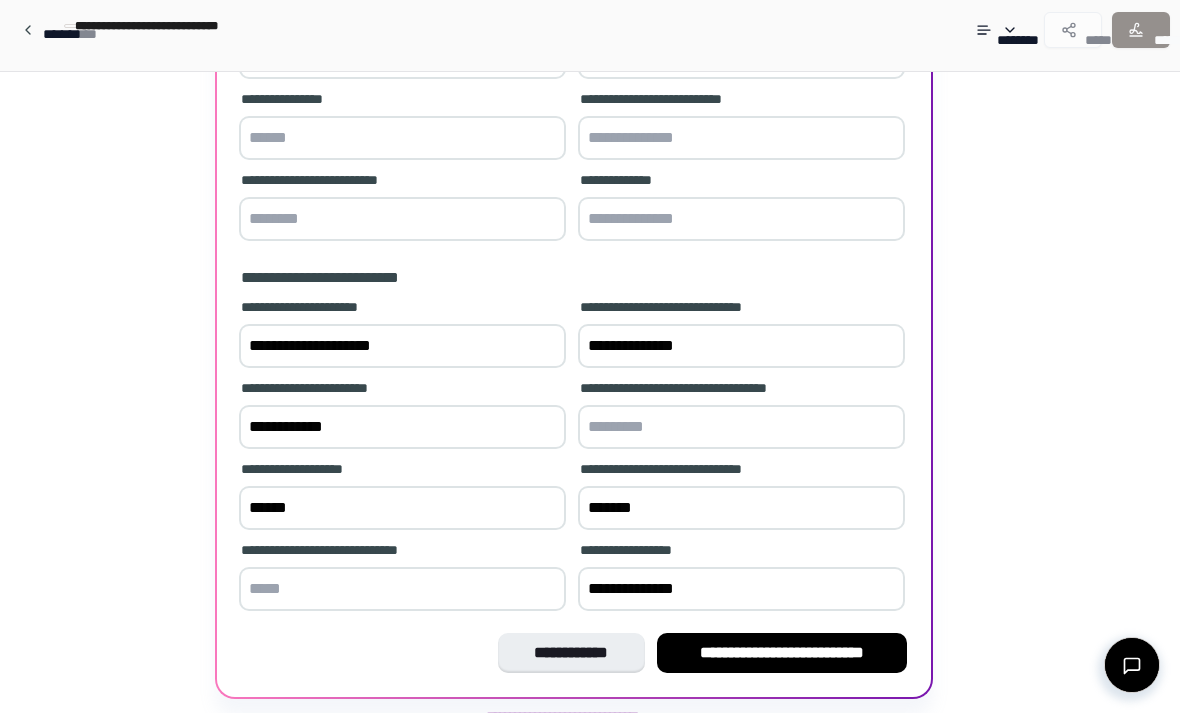 type on "*******" 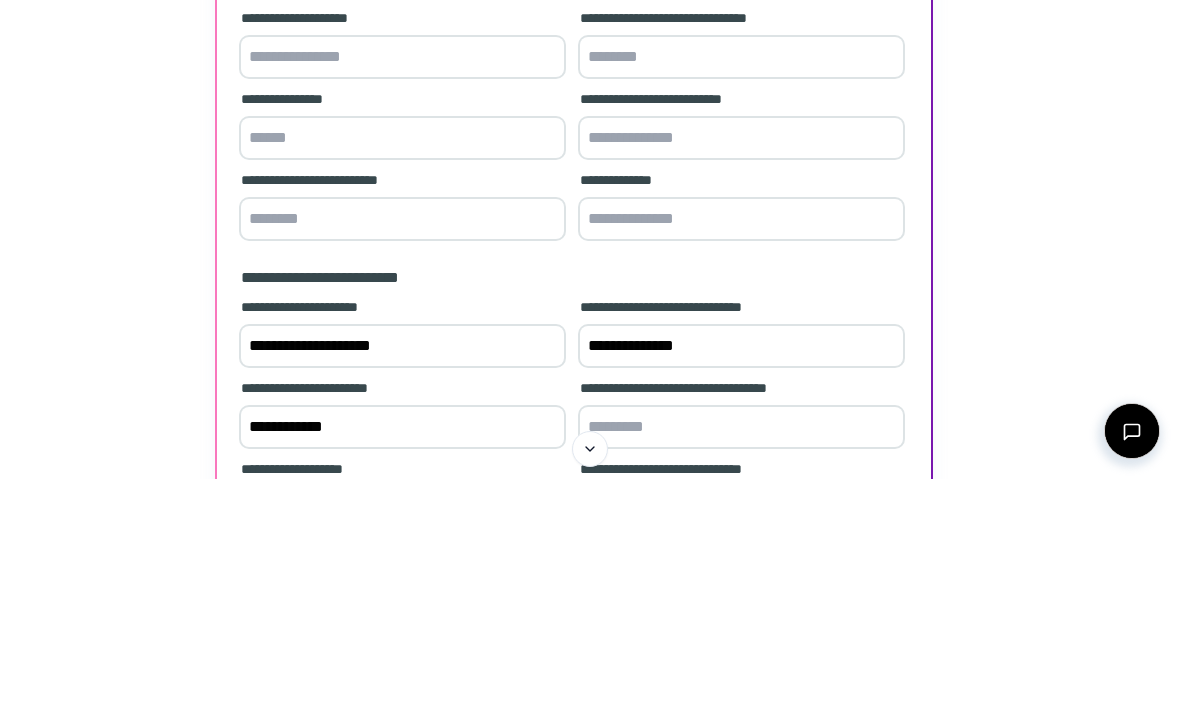 scroll, scrollTop: 137, scrollLeft: 0, axis: vertical 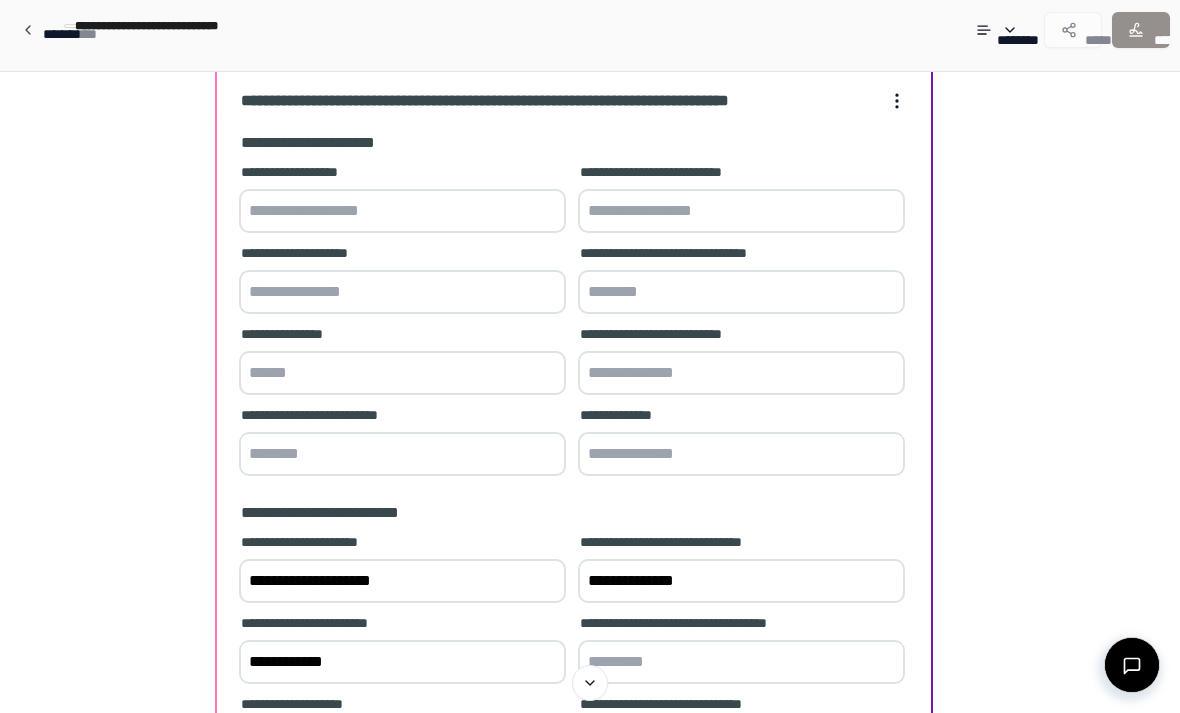 type on "******" 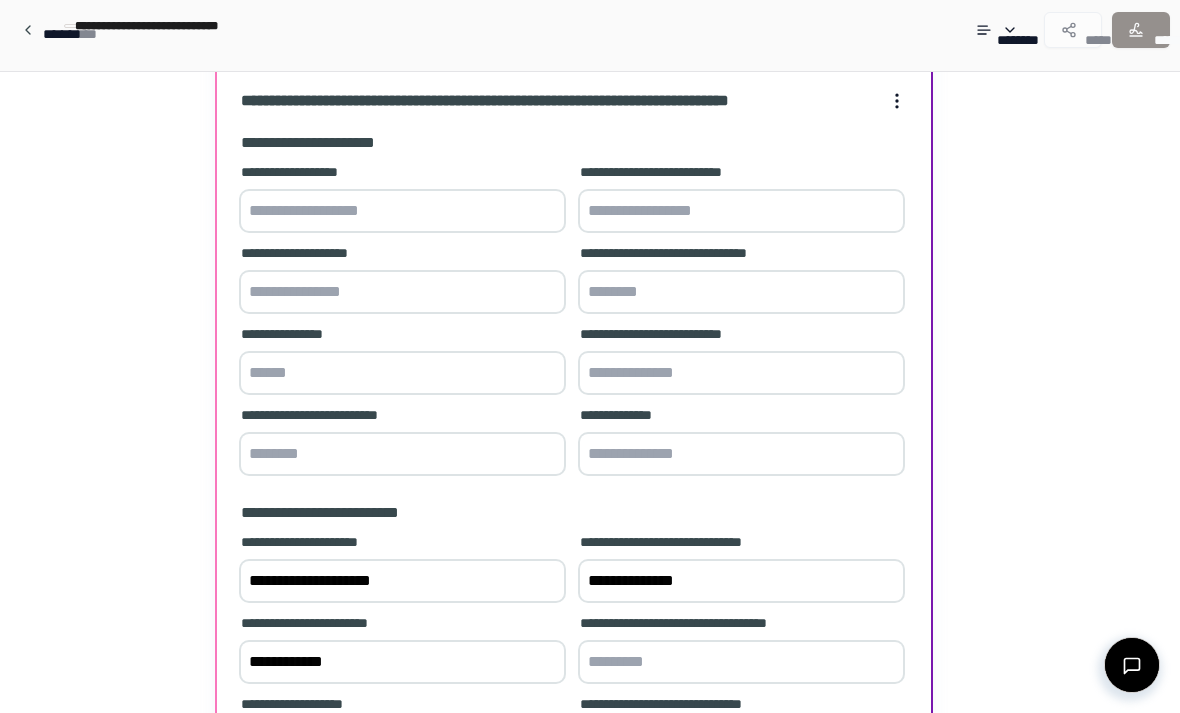 scroll, scrollTop: 436, scrollLeft: 0, axis: vertical 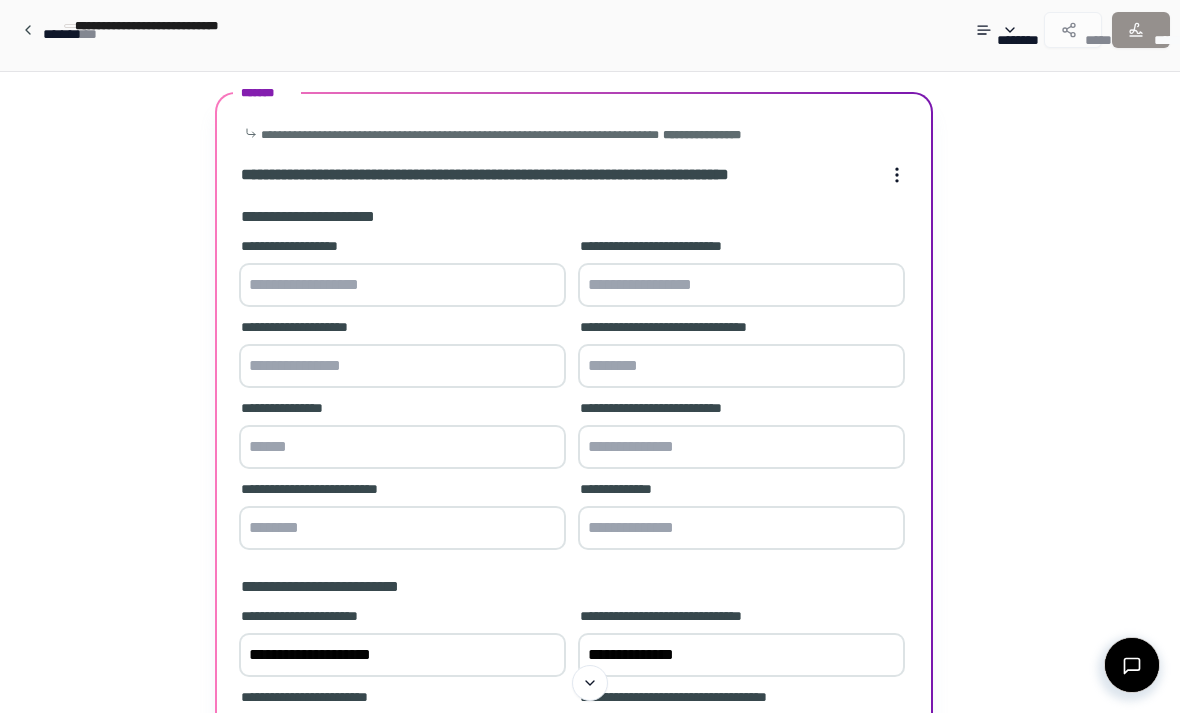 click at bounding box center (402, 285) 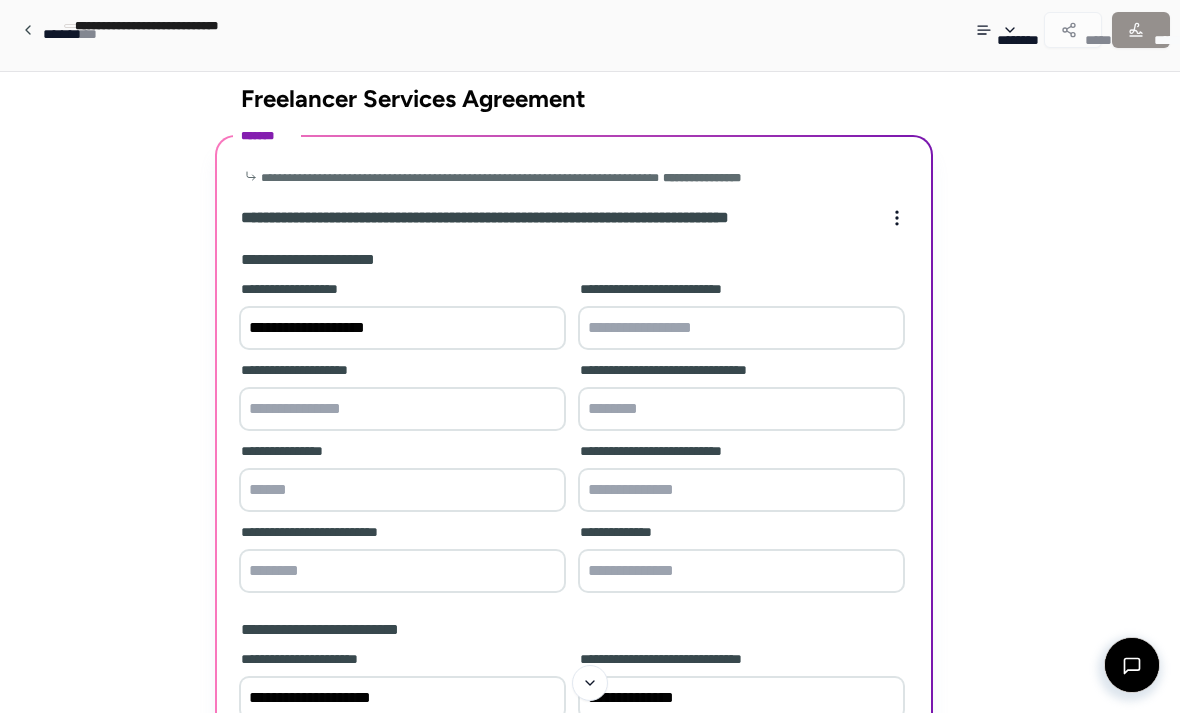scroll, scrollTop: 0, scrollLeft: 0, axis: both 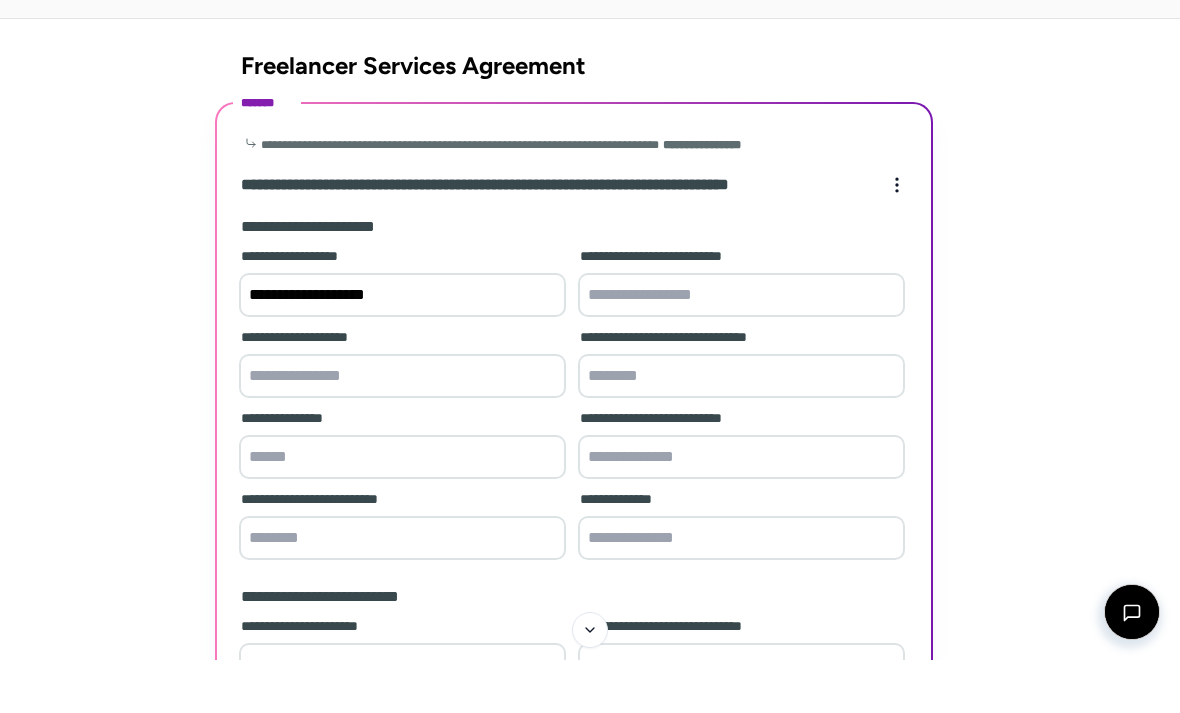 type on "**********" 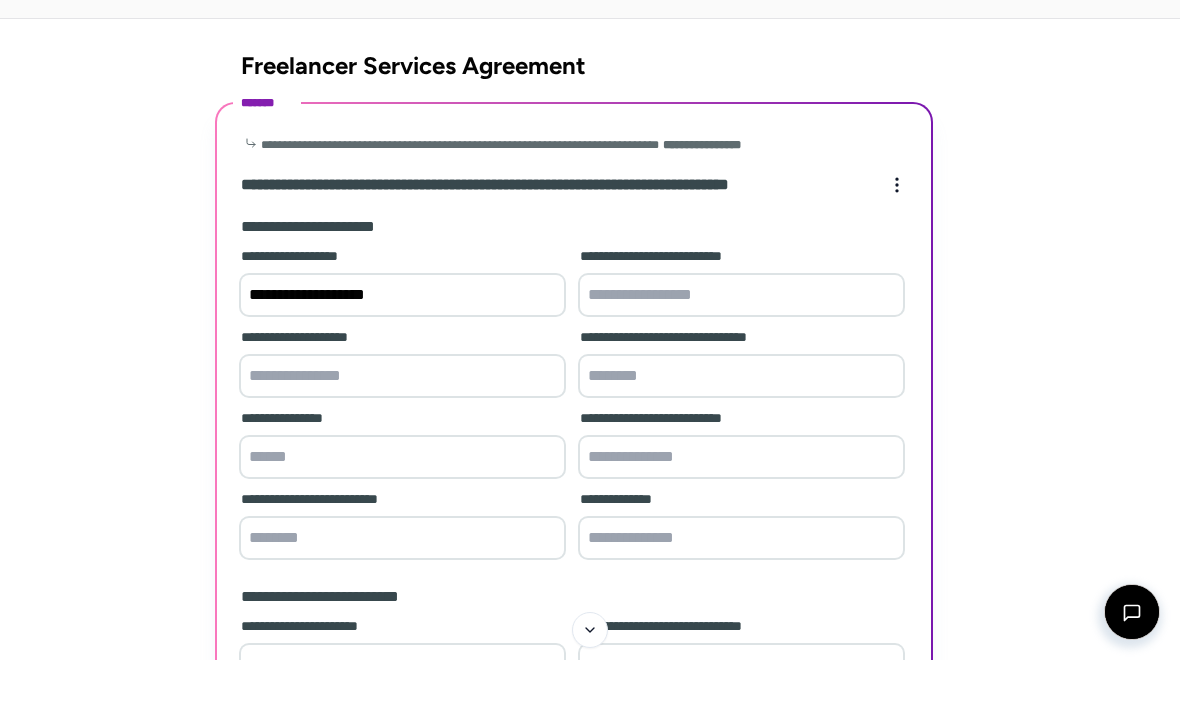 click at bounding box center (402, 429) 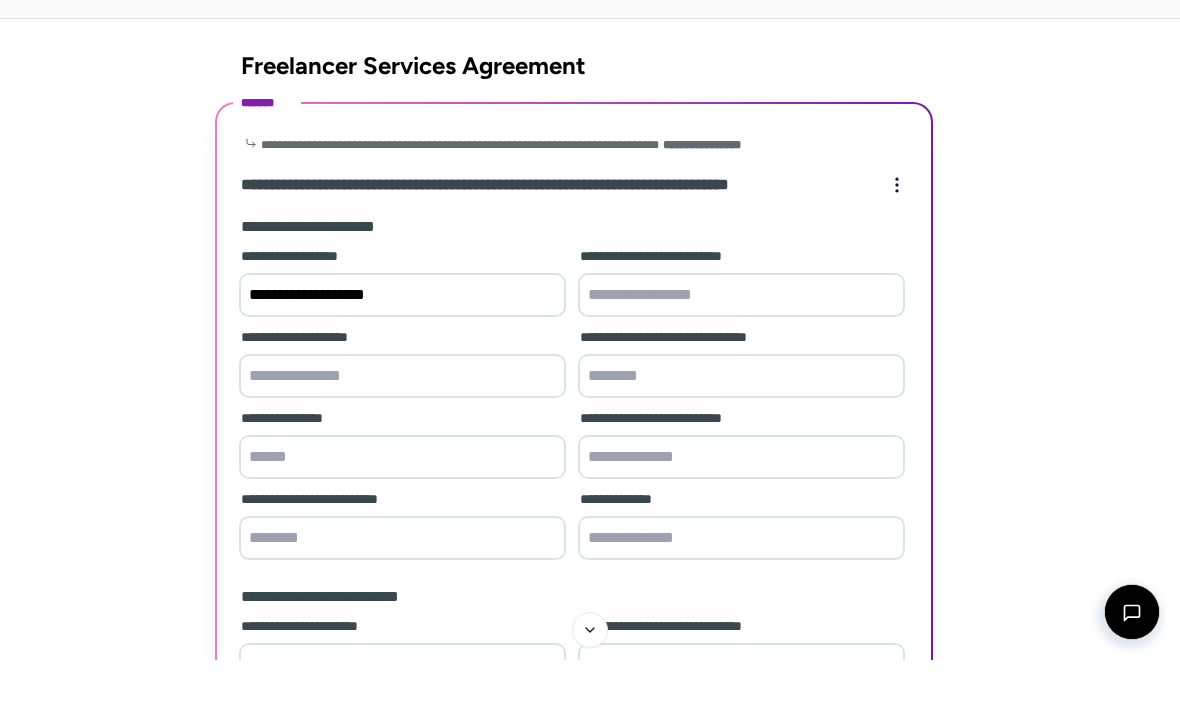 paste on "**********" 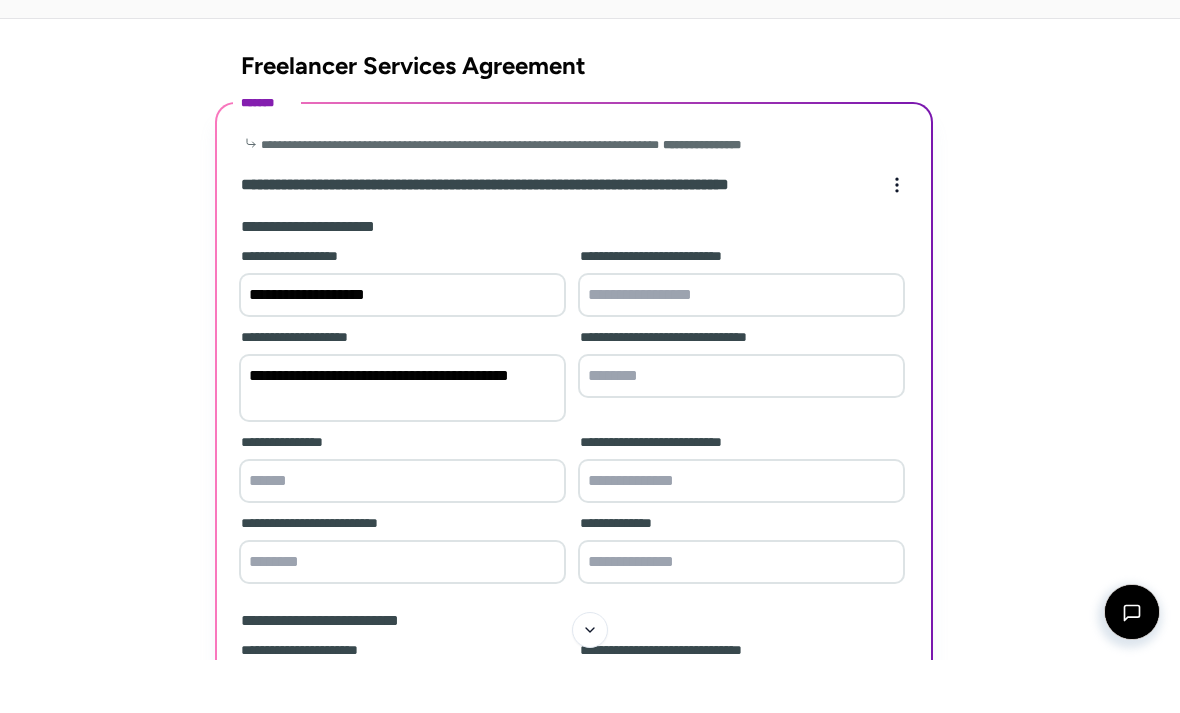 type on "**********" 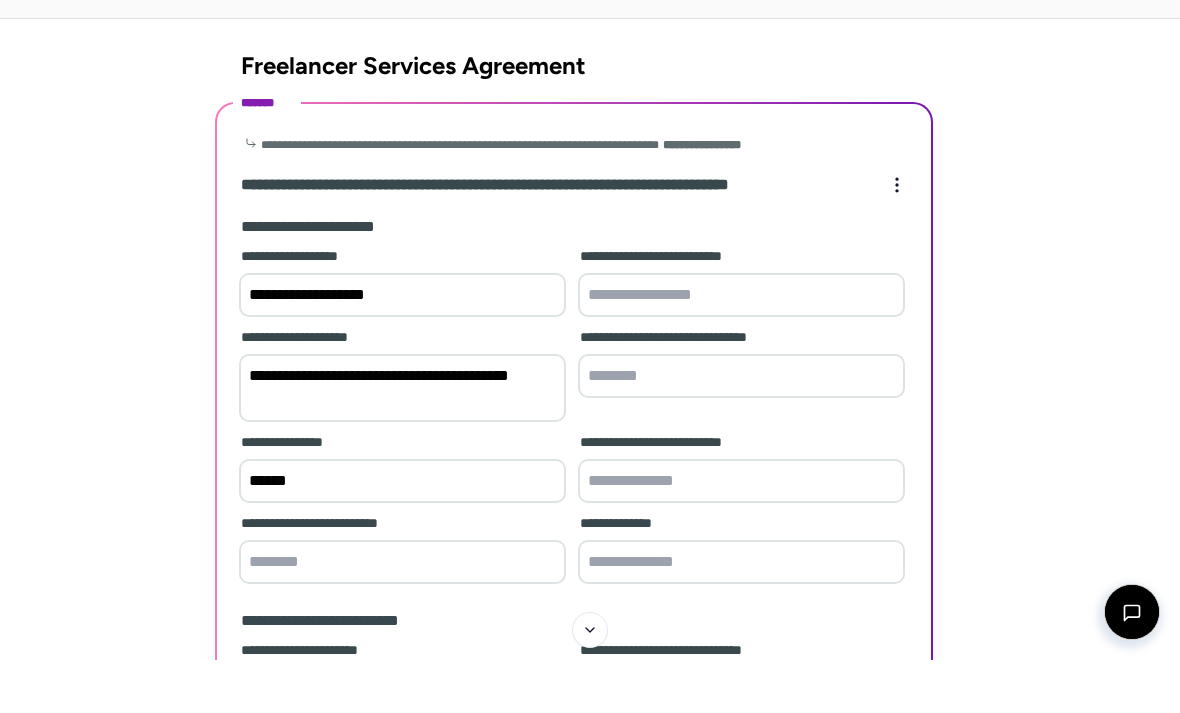 type on "******" 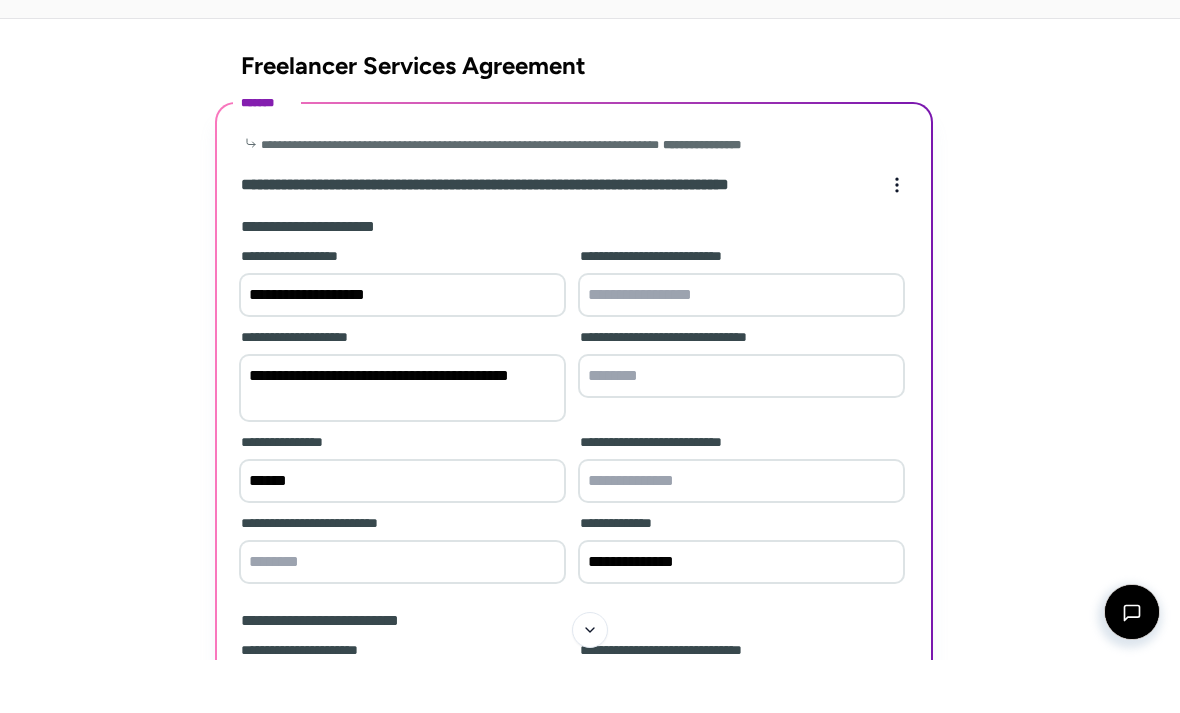 type on "**********" 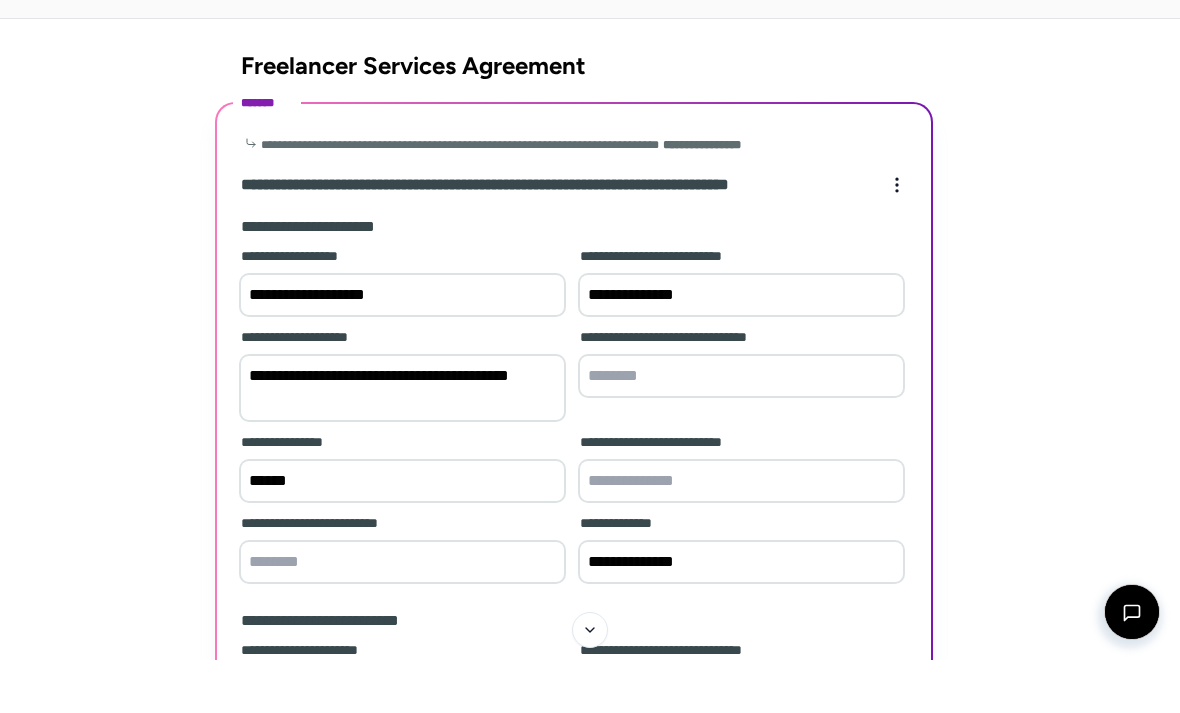 type on "**********" 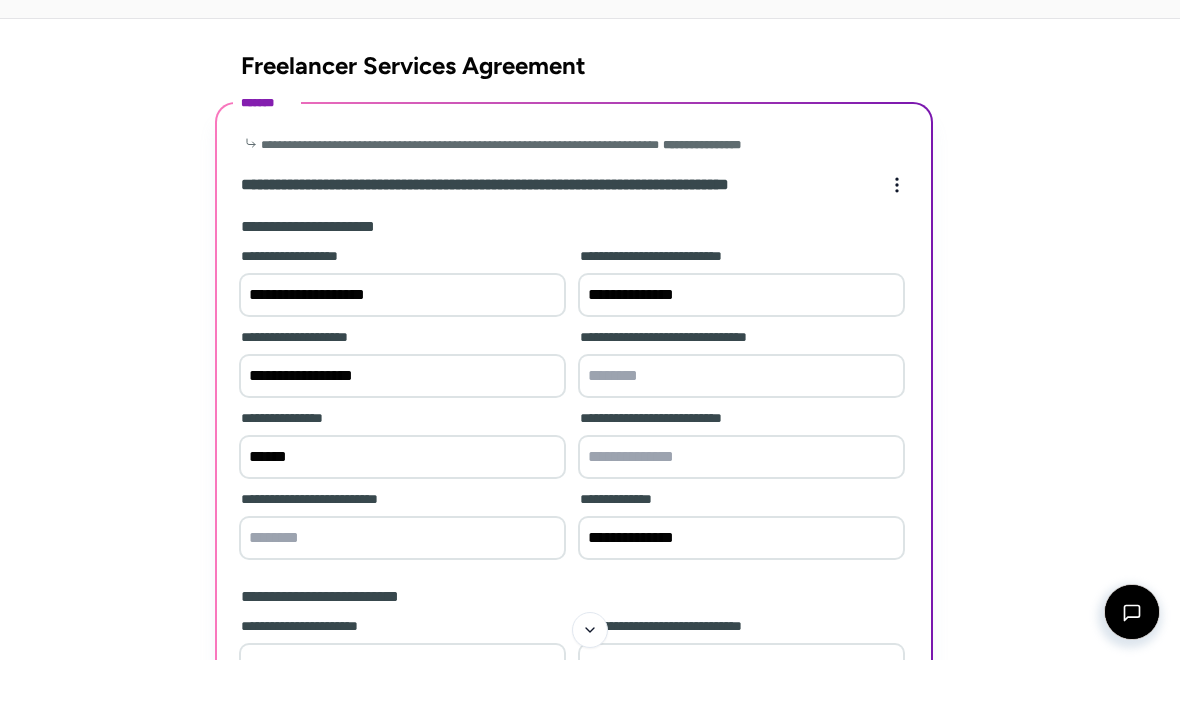 type on "**********" 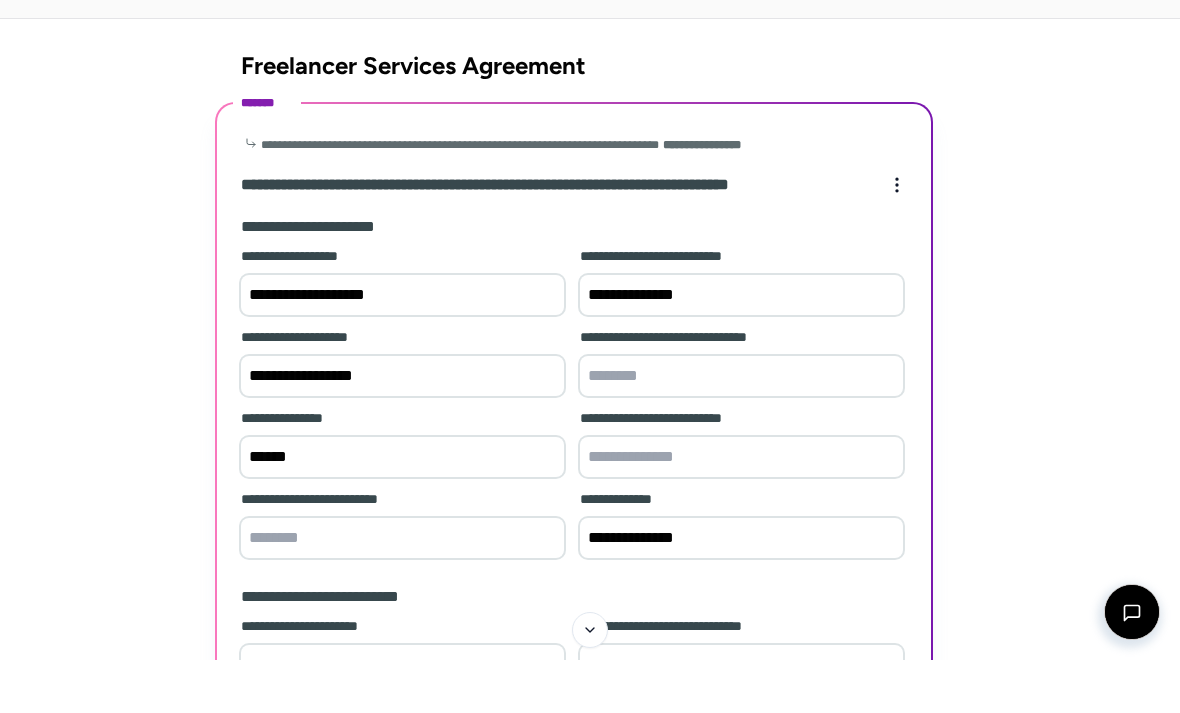click at bounding box center [402, 591] 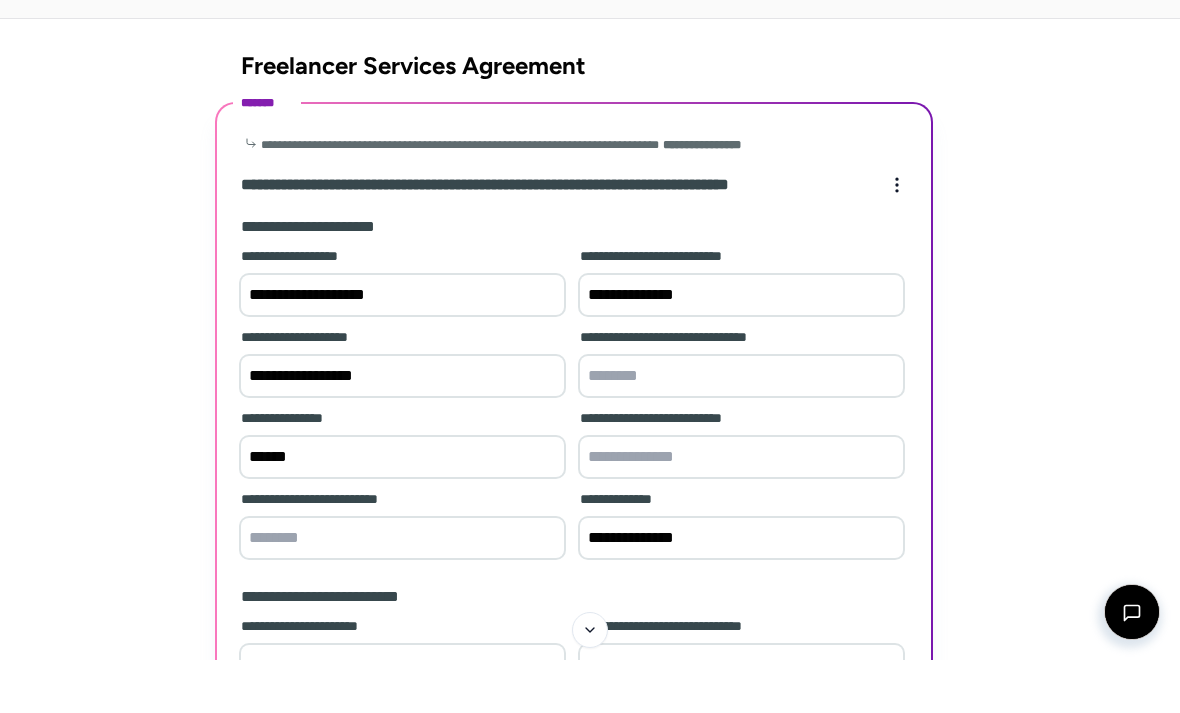 paste on "*******" 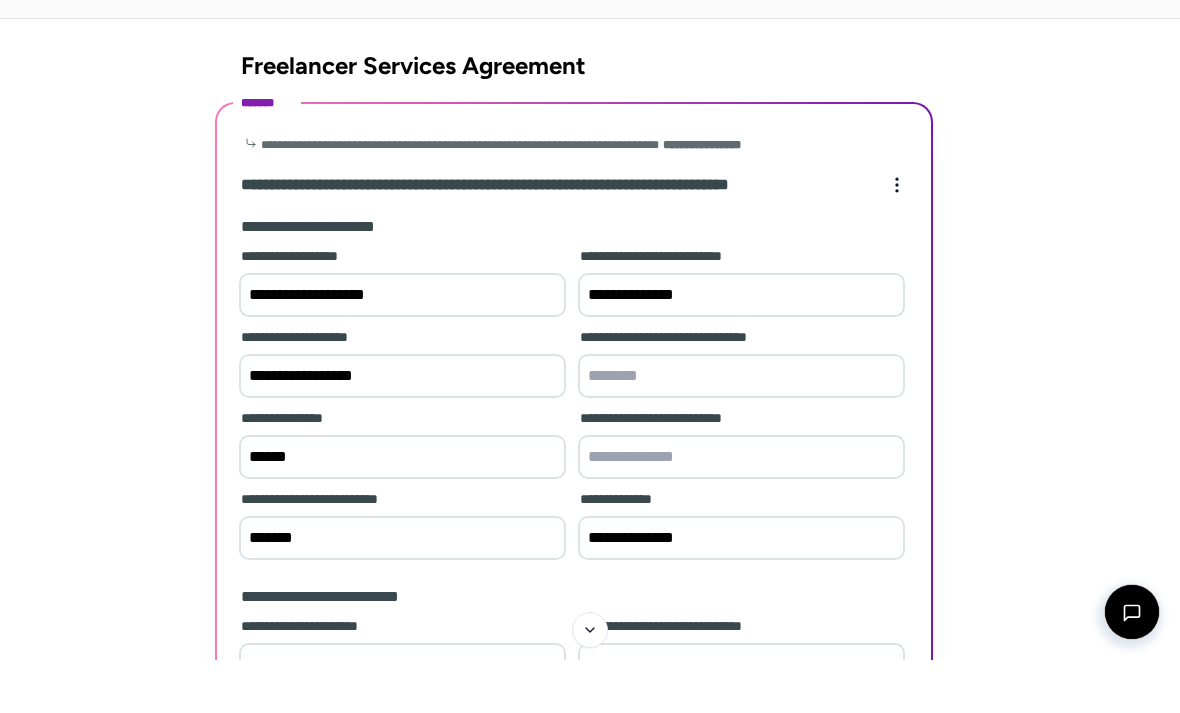 type on "*******" 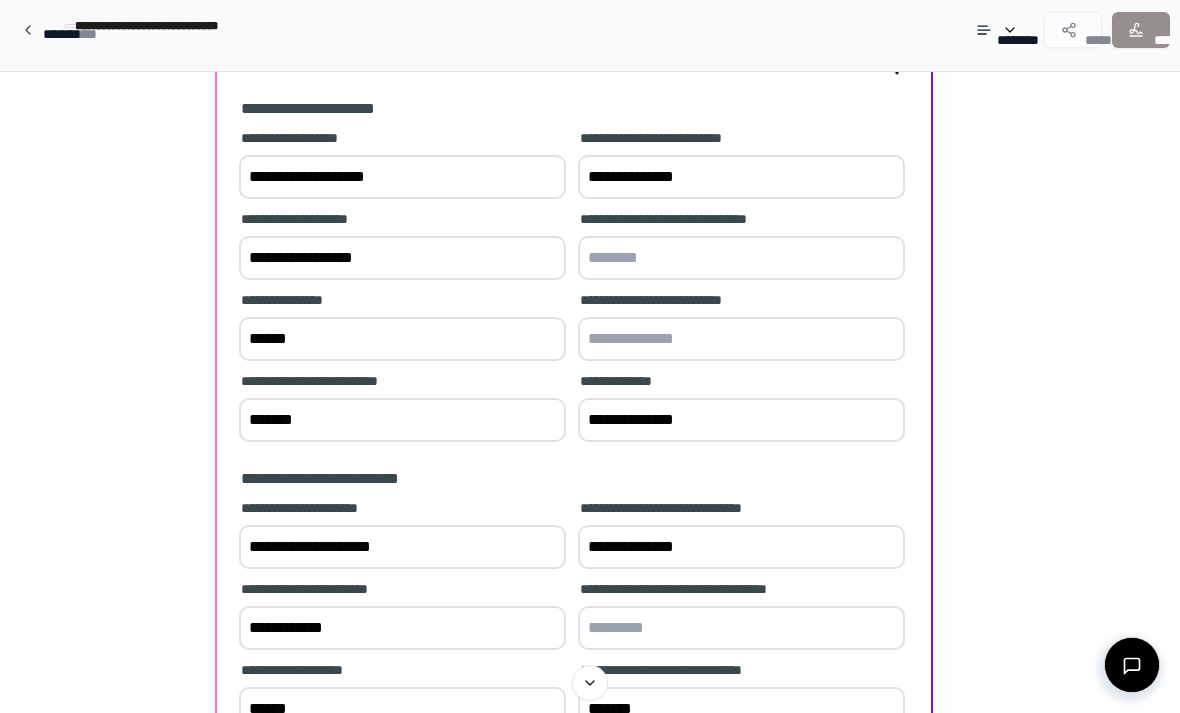 scroll, scrollTop: 170, scrollLeft: 0, axis: vertical 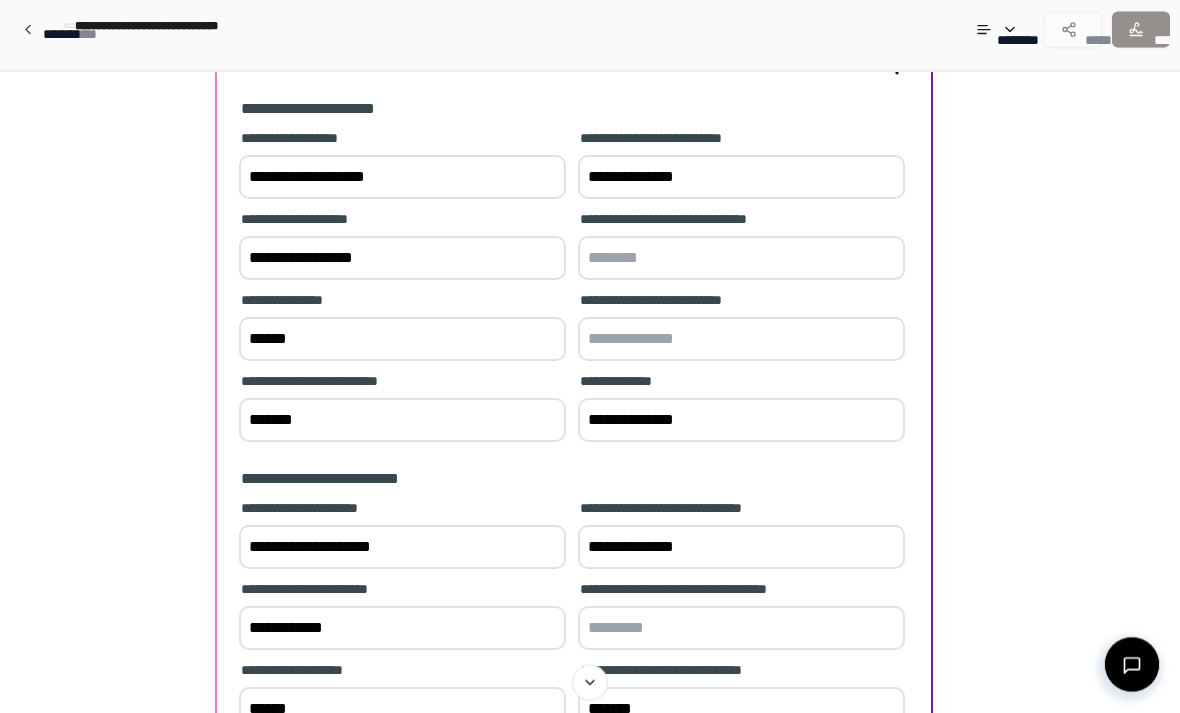 click at bounding box center [741, 340] 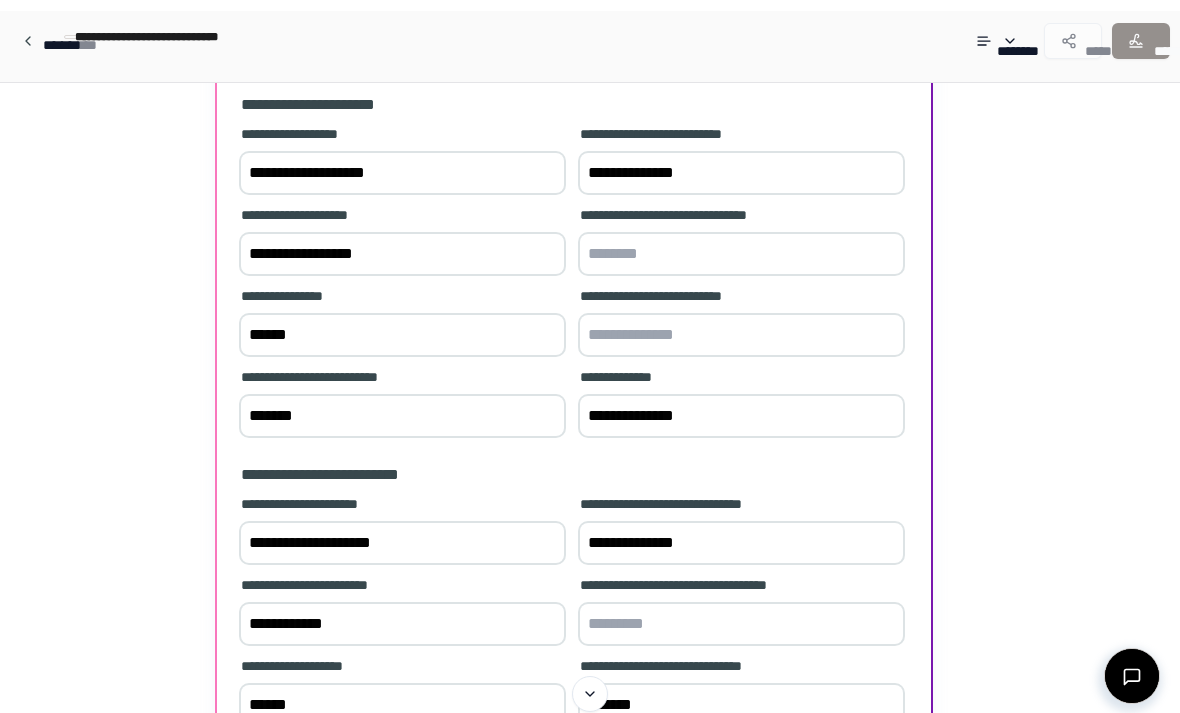 scroll, scrollTop: 110, scrollLeft: 0, axis: vertical 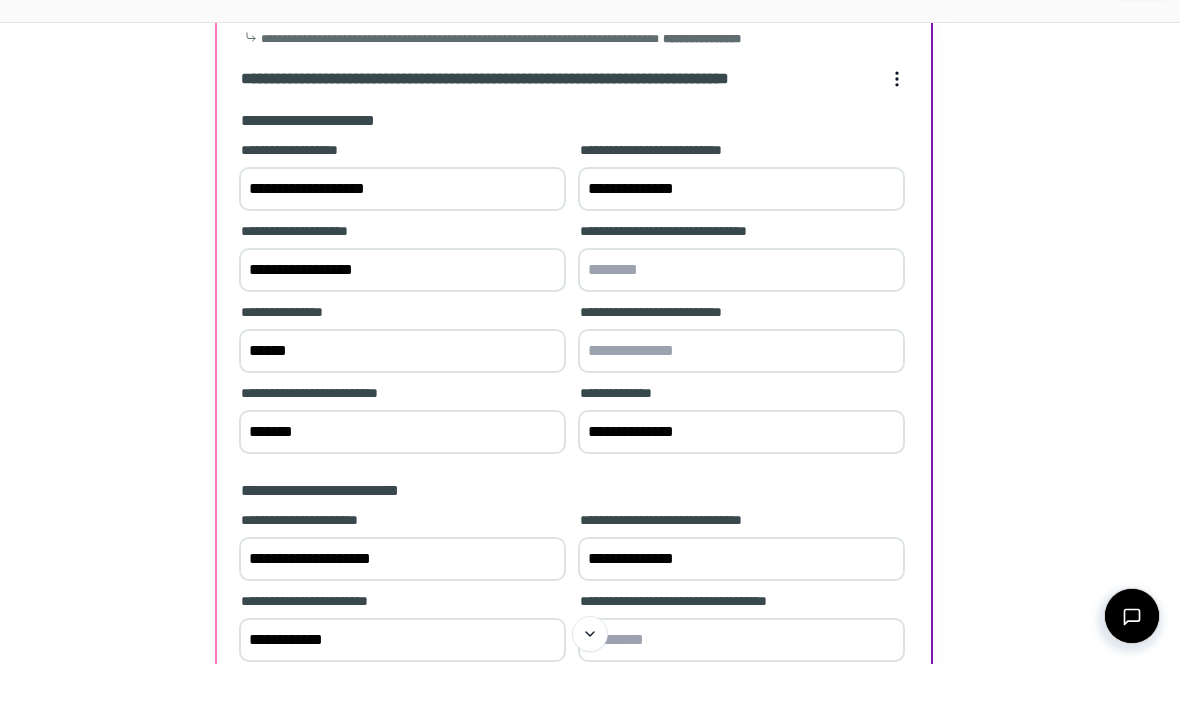 click on "**********" at bounding box center [590, 500] 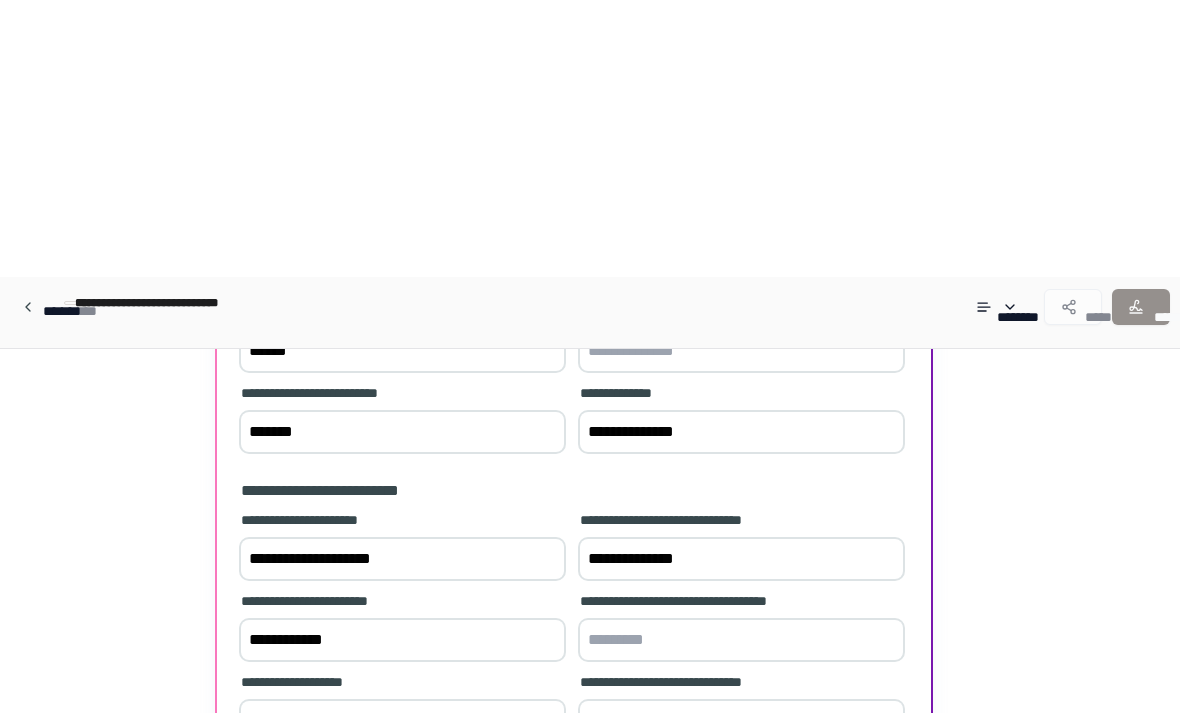 scroll, scrollTop: 372, scrollLeft: 0, axis: vertical 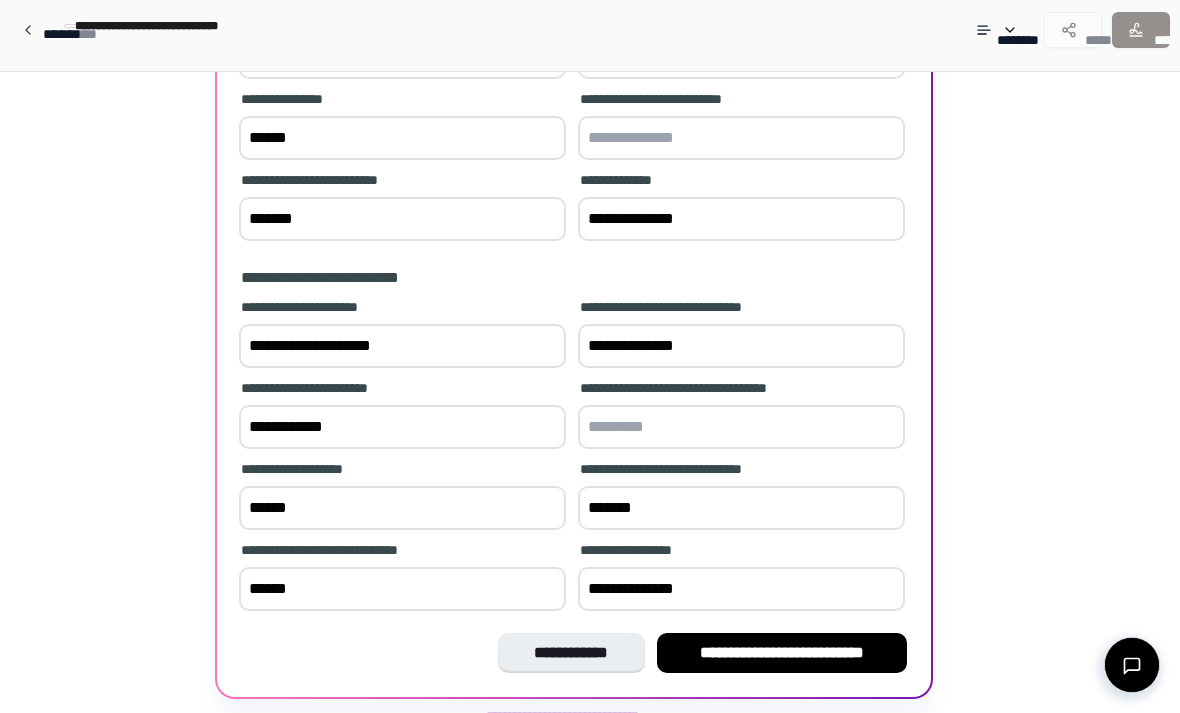 click on "**********" at bounding box center [782, 653] 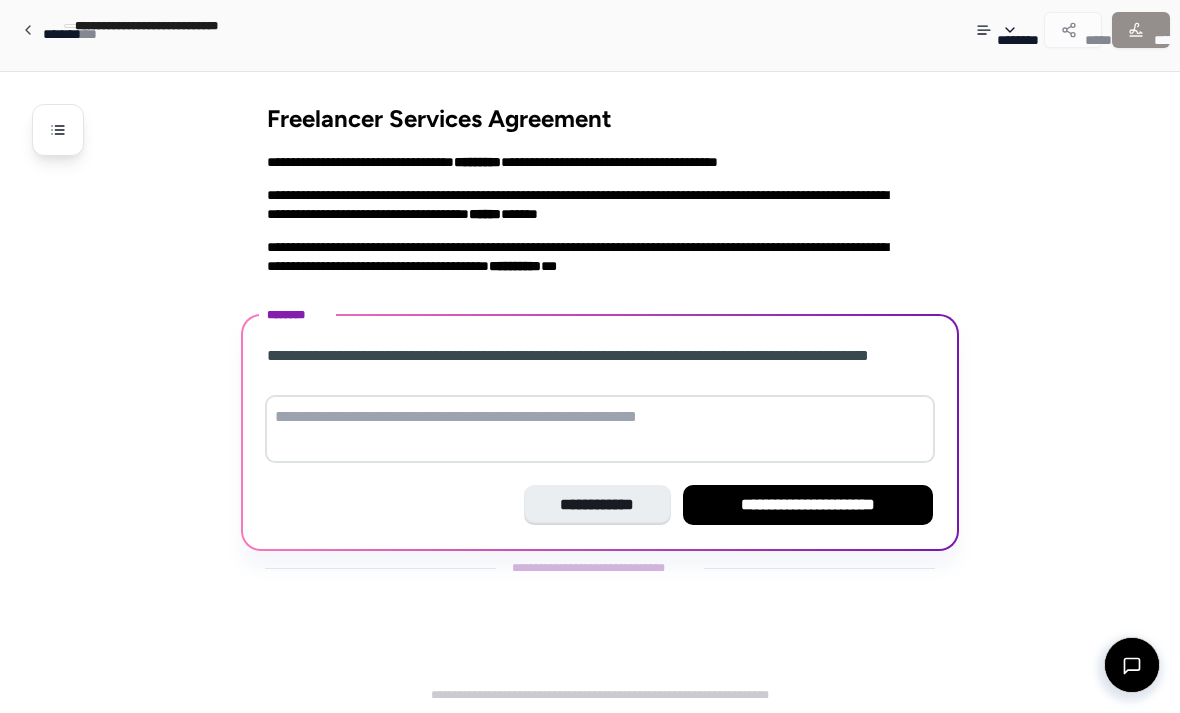 click at bounding box center (600, 429) 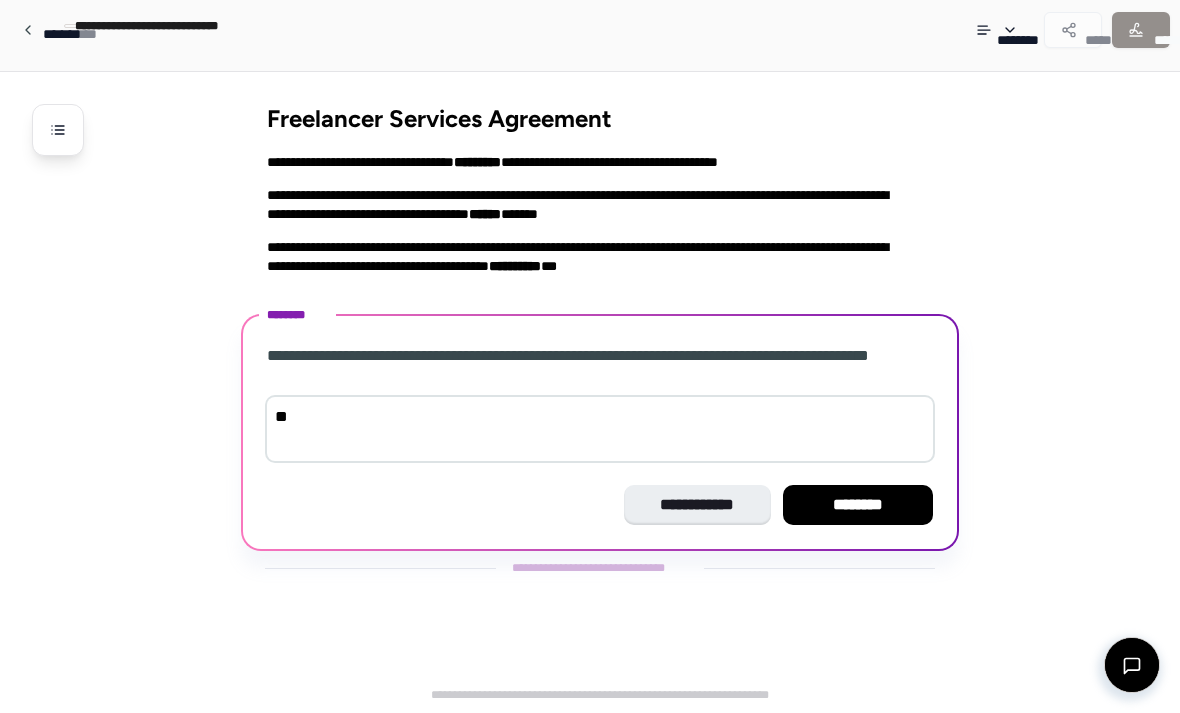 type on "*" 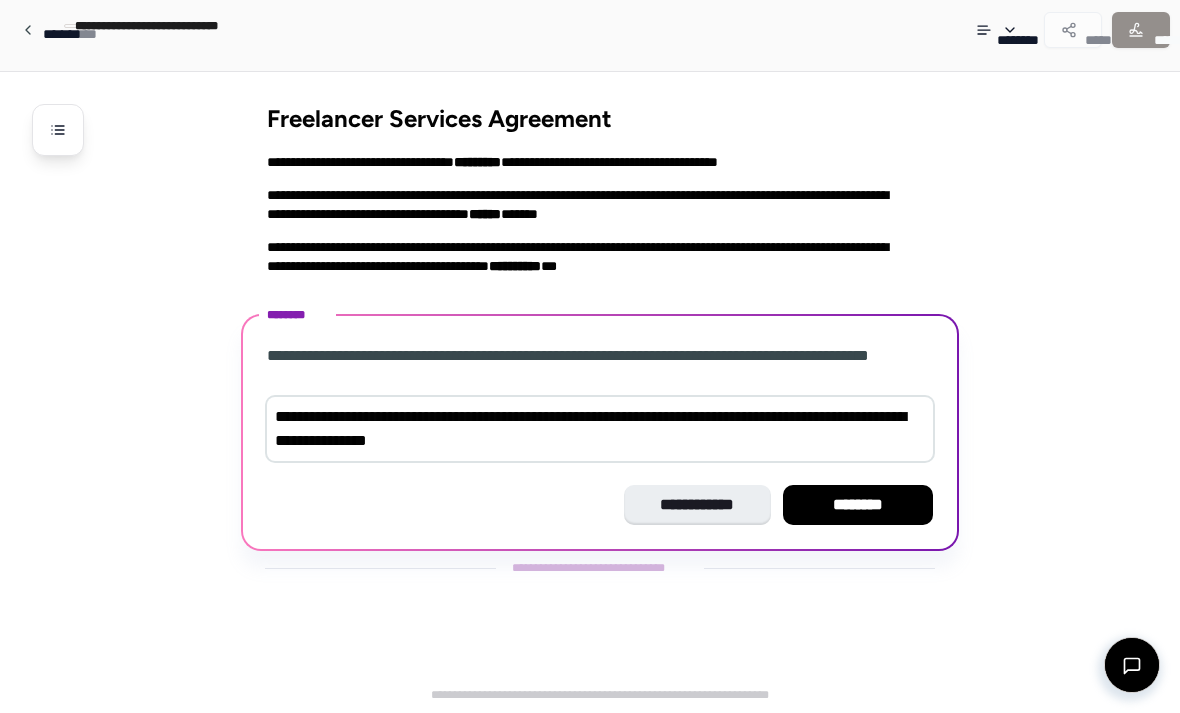click on "**********" at bounding box center [600, 429] 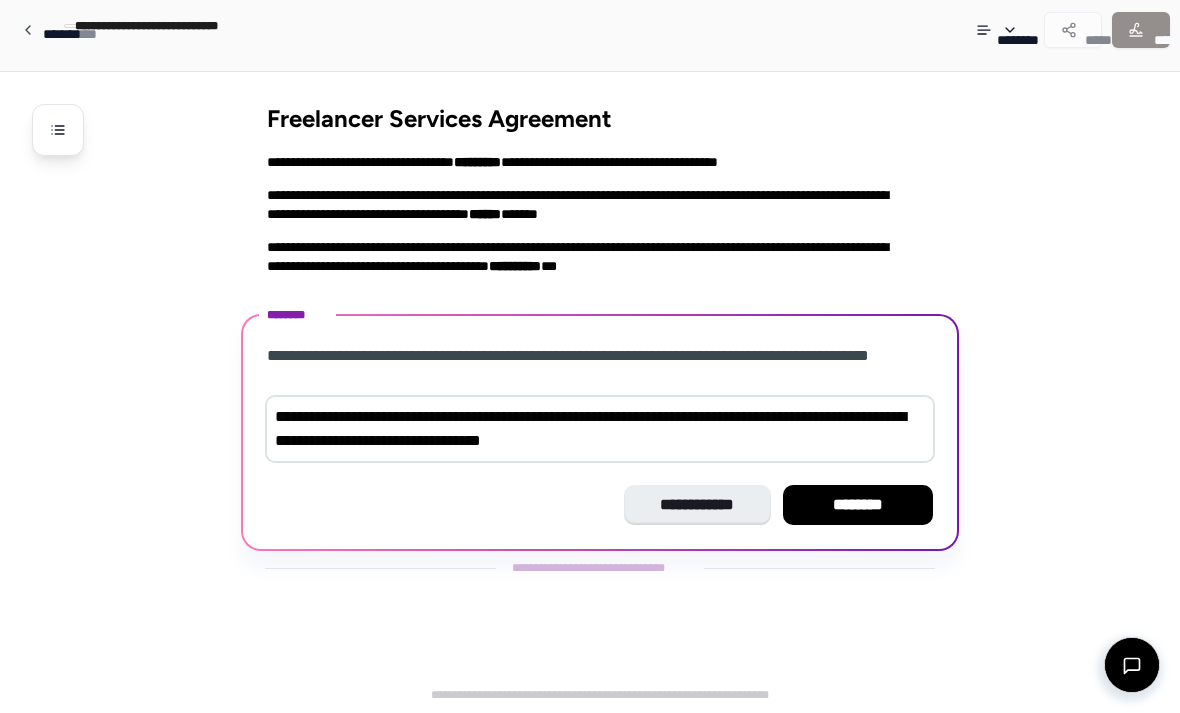 click on "**********" at bounding box center (600, 429) 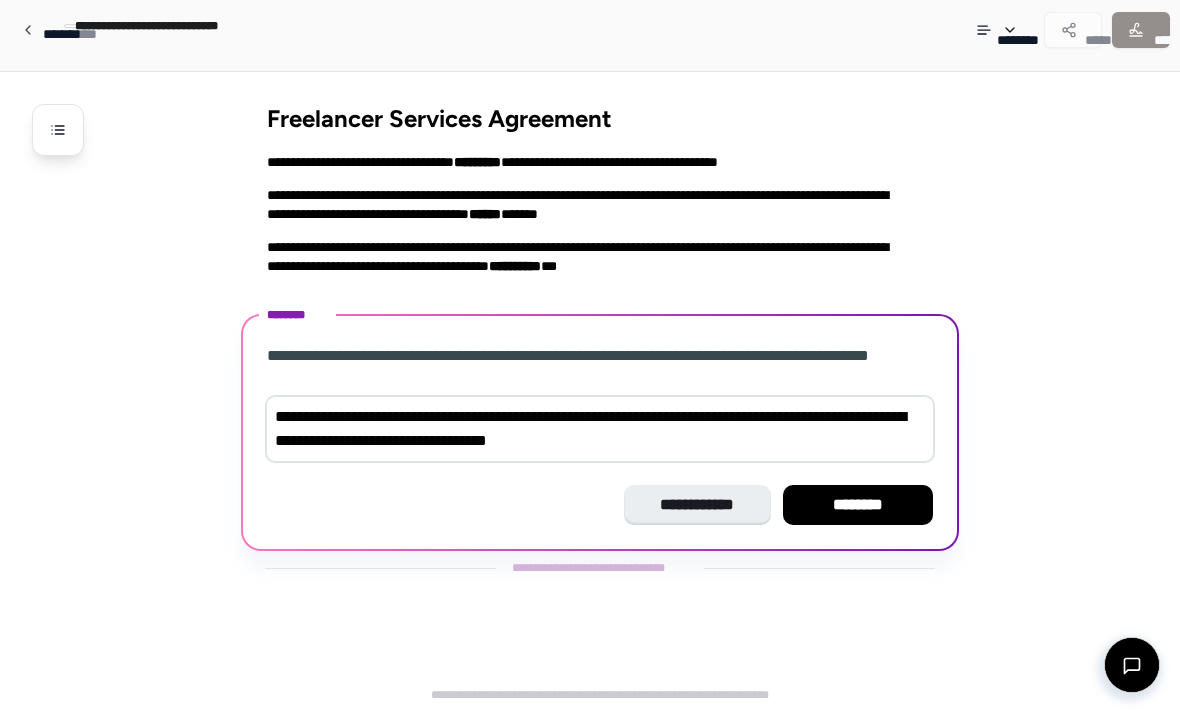 click on "**********" at bounding box center [600, 429] 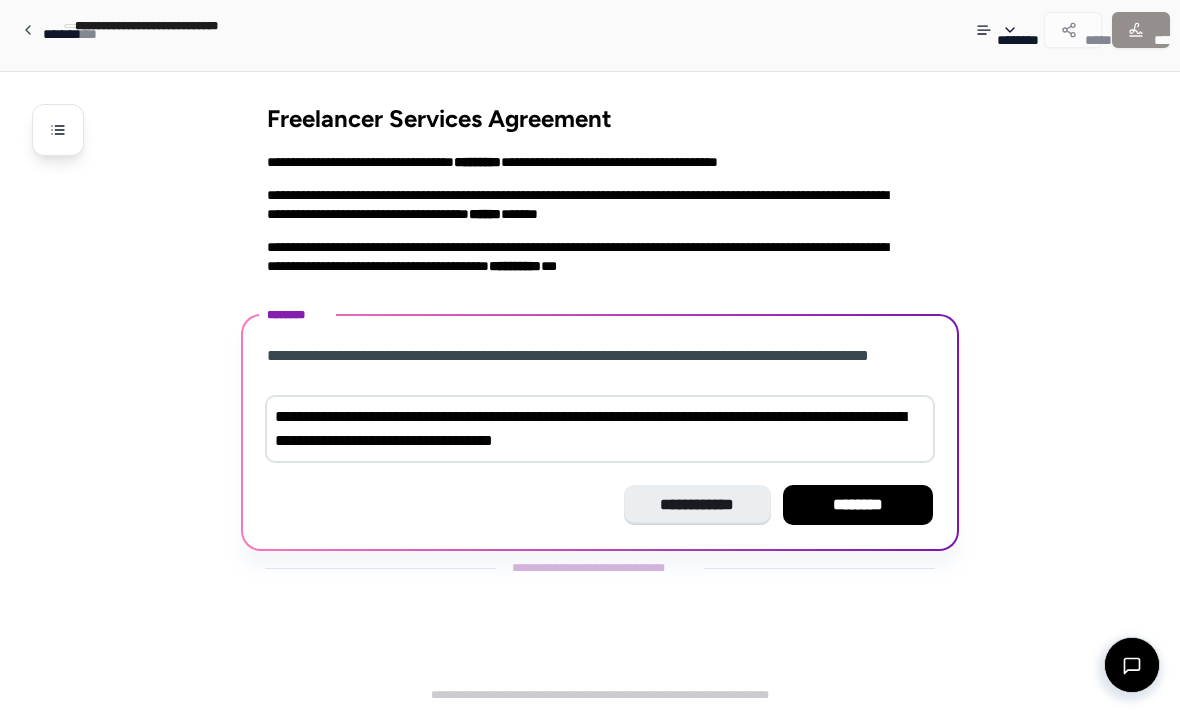 click on "********" at bounding box center [858, 505] 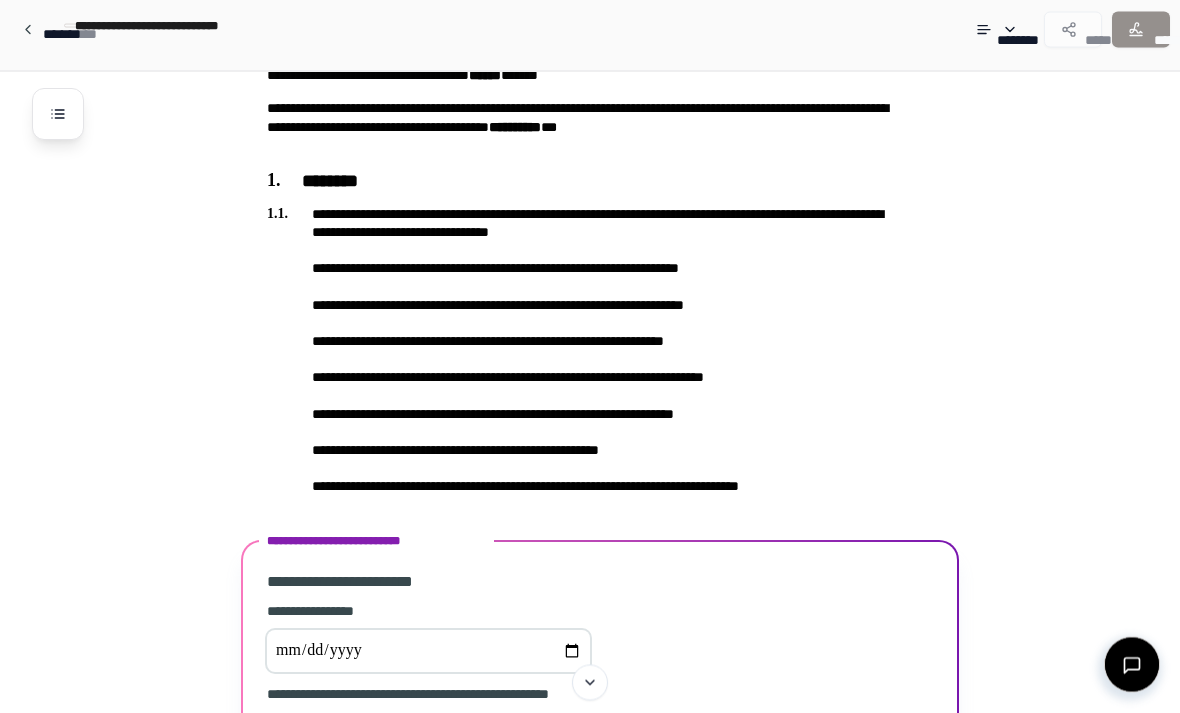 scroll, scrollTop: 253, scrollLeft: 0, axis: vertical 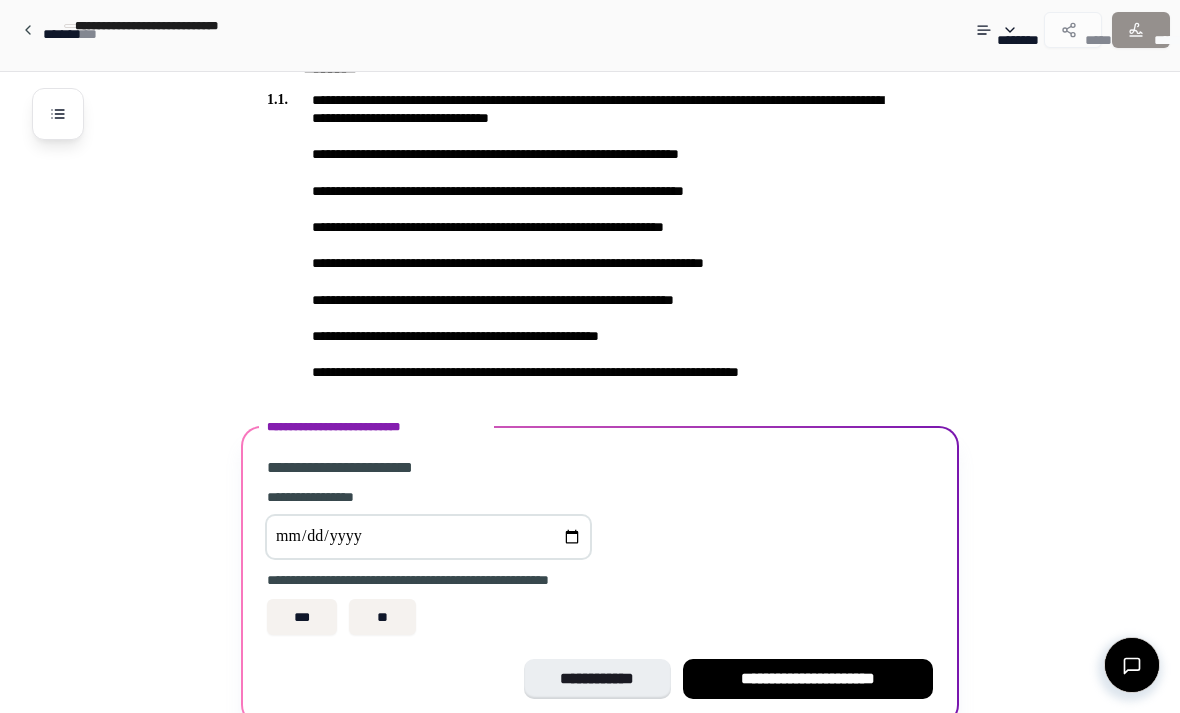click at bounding box center [428, 537] 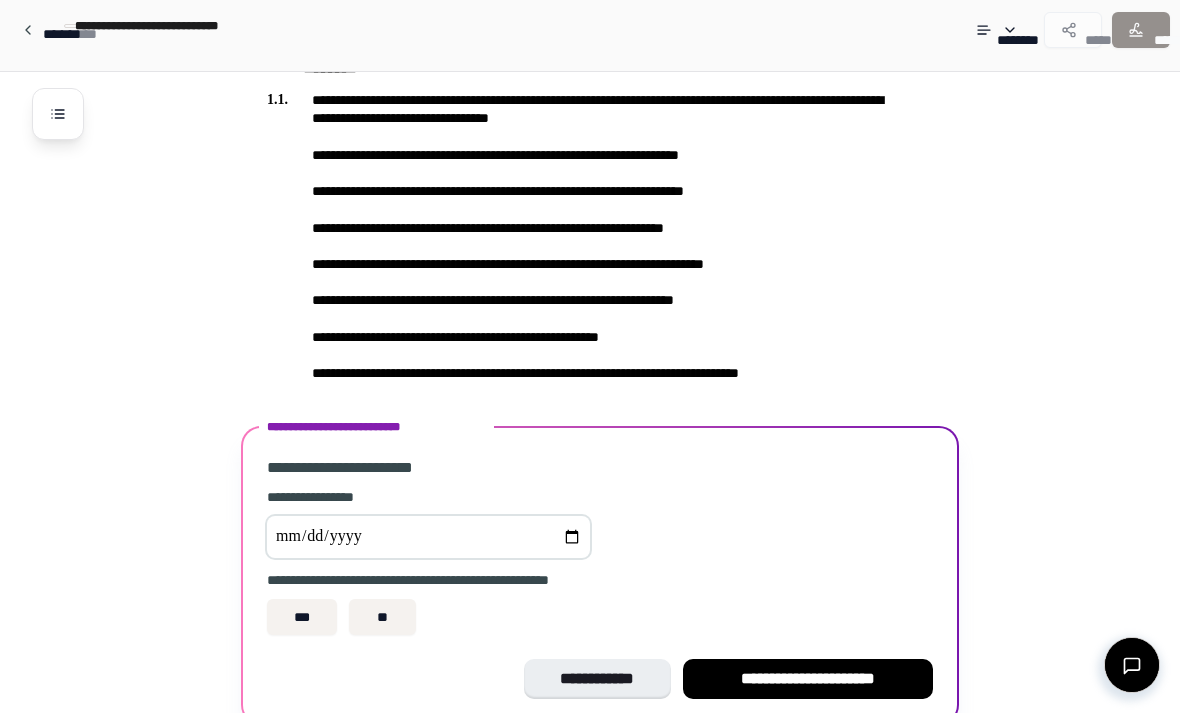 scroll, scrollTop: 277, scrollLeft: 0, axis: vertical 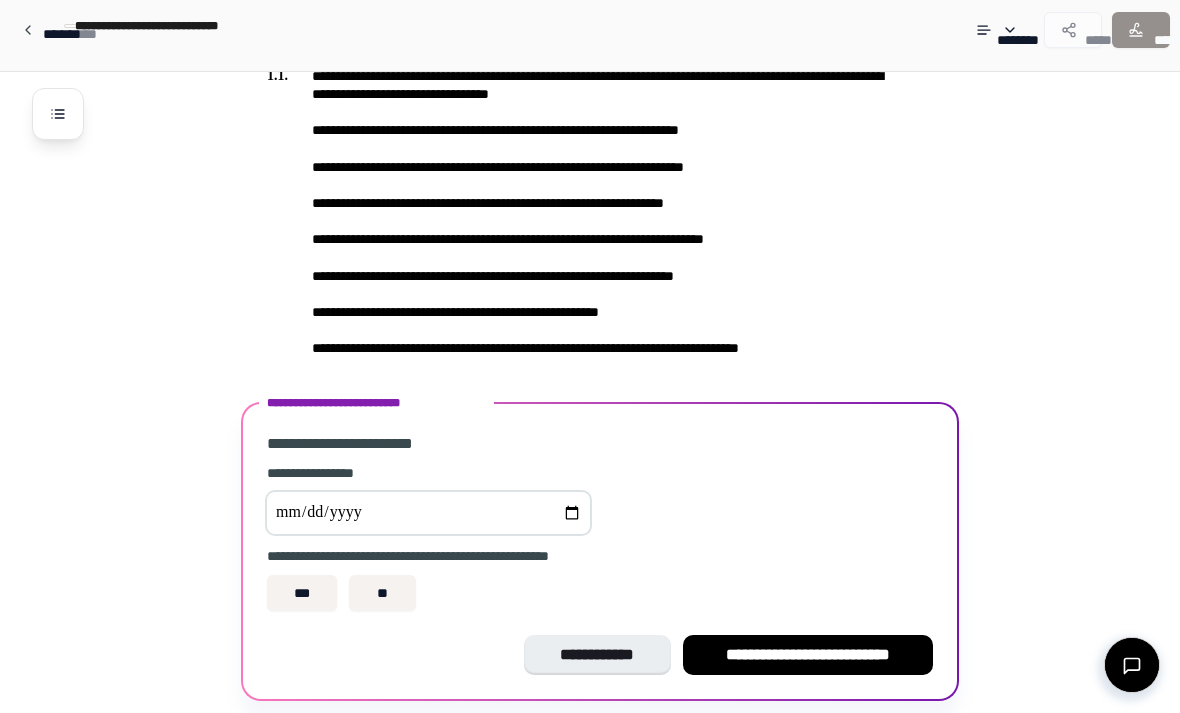 type on "**********" 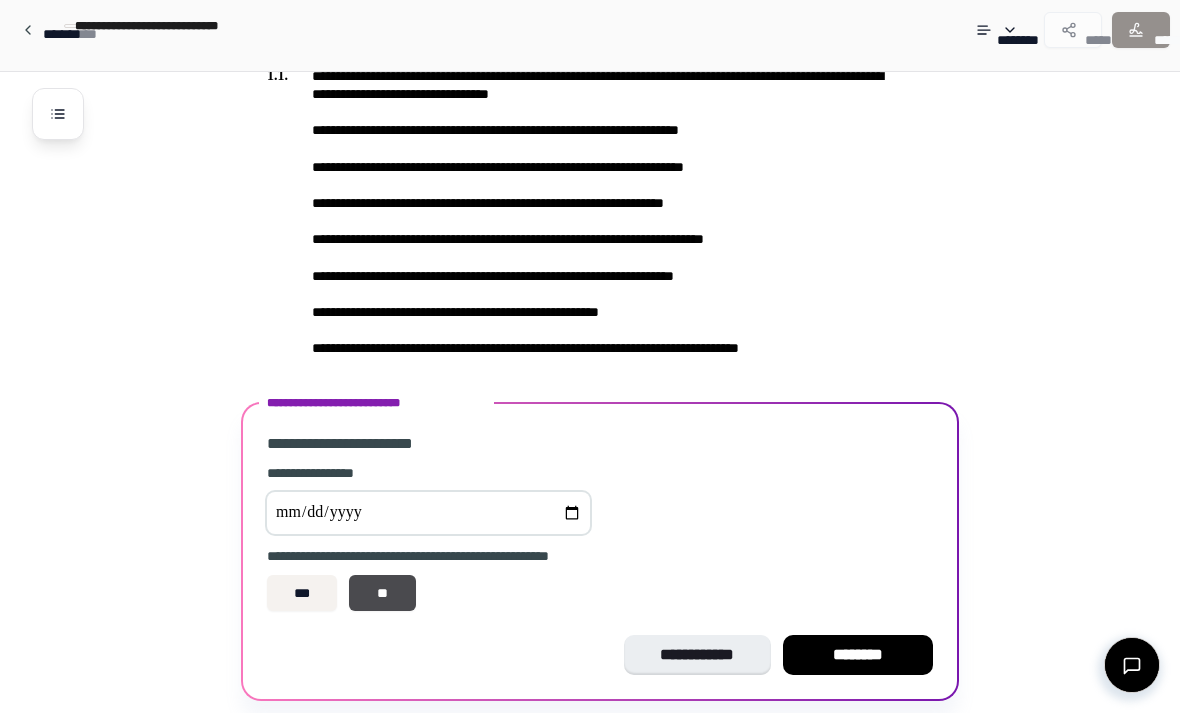 click on "********" at bounding box center [858, 655] 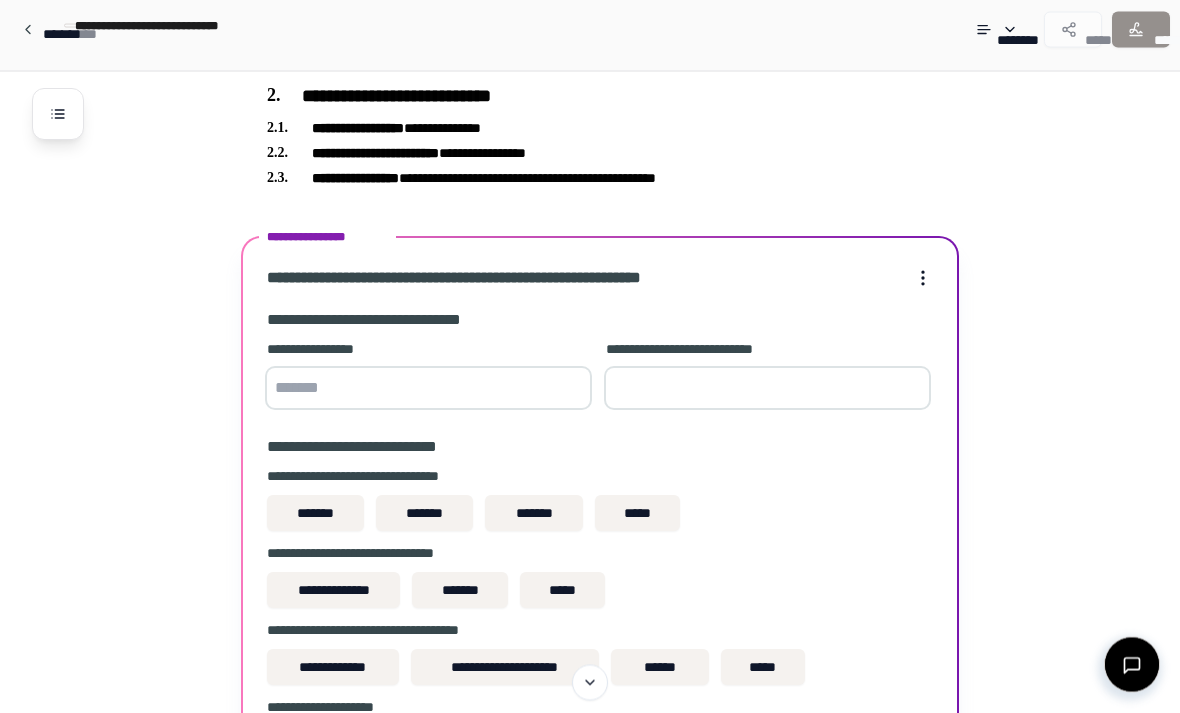 scroll, scrollTop: 595, scrollLeft: 0, axis: vertical 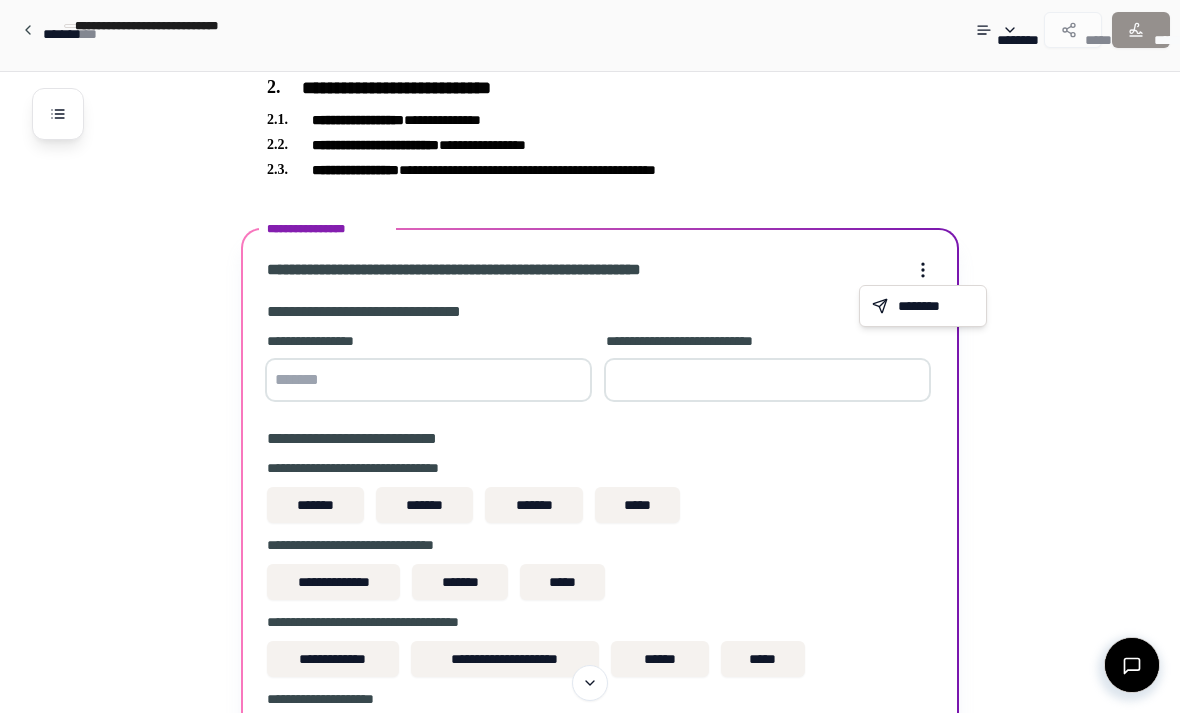 click on "**********" at bounding box center (590, 272) 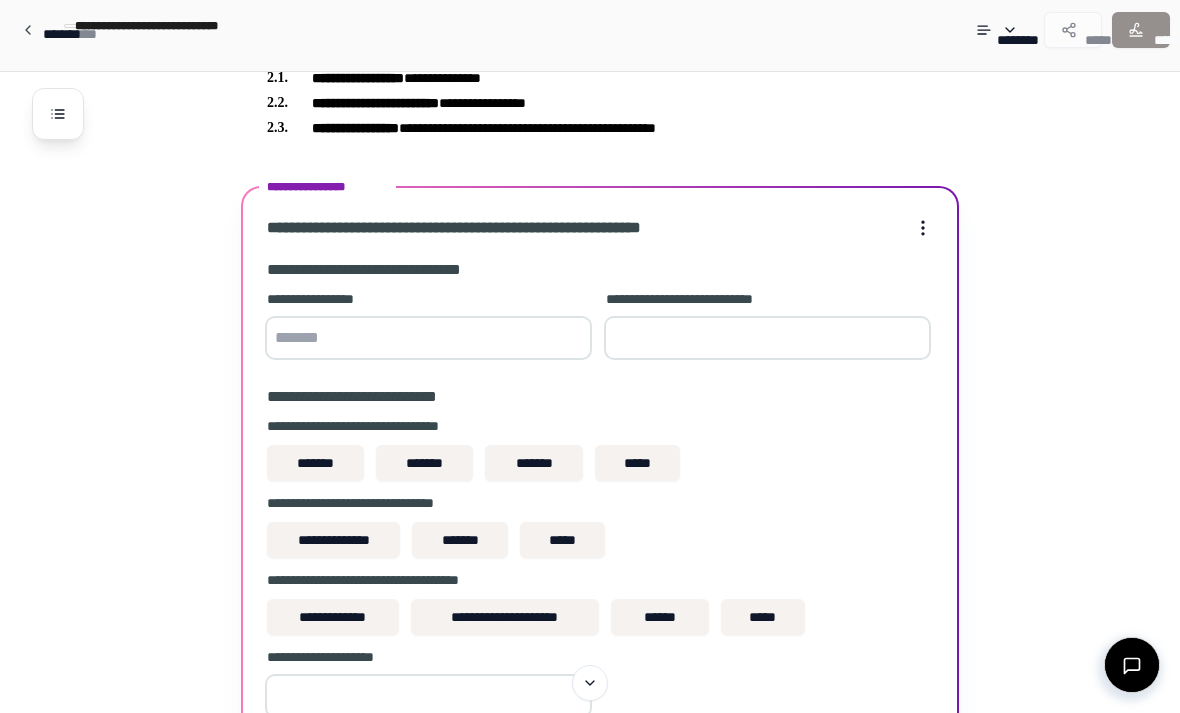 scroll, scrollTop: 765, scrollLeft: 0, axis: vertical 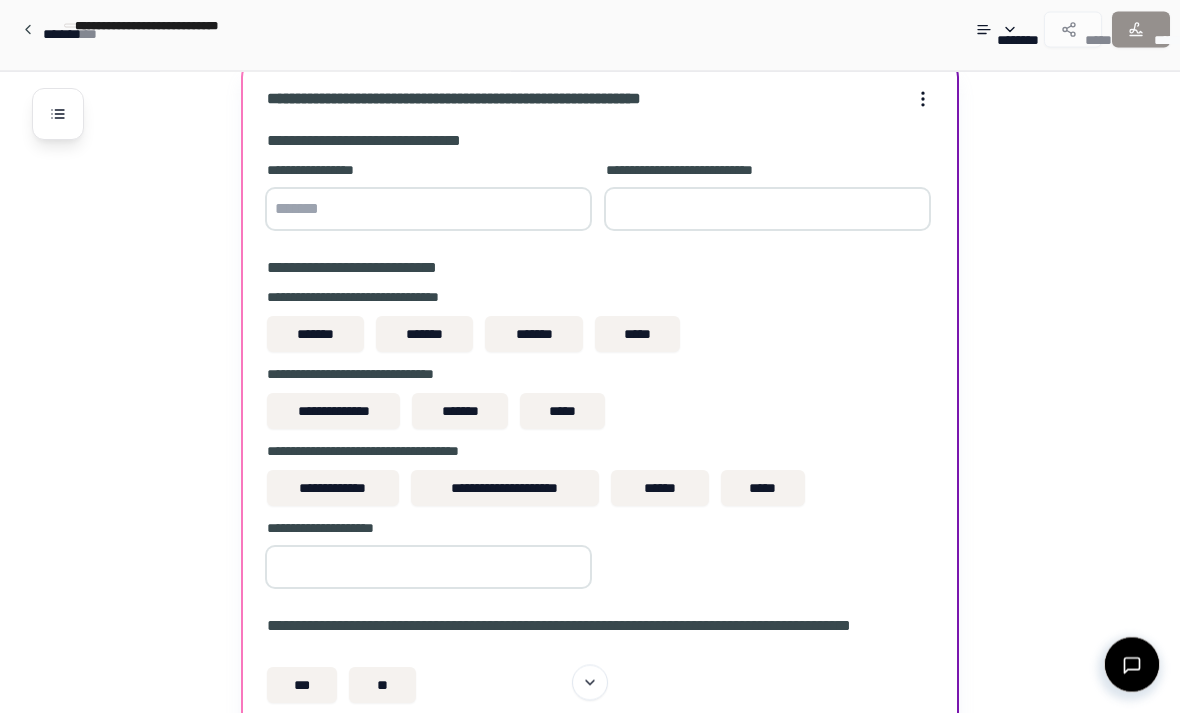 click on "*******" at bounding box center [315, 335] 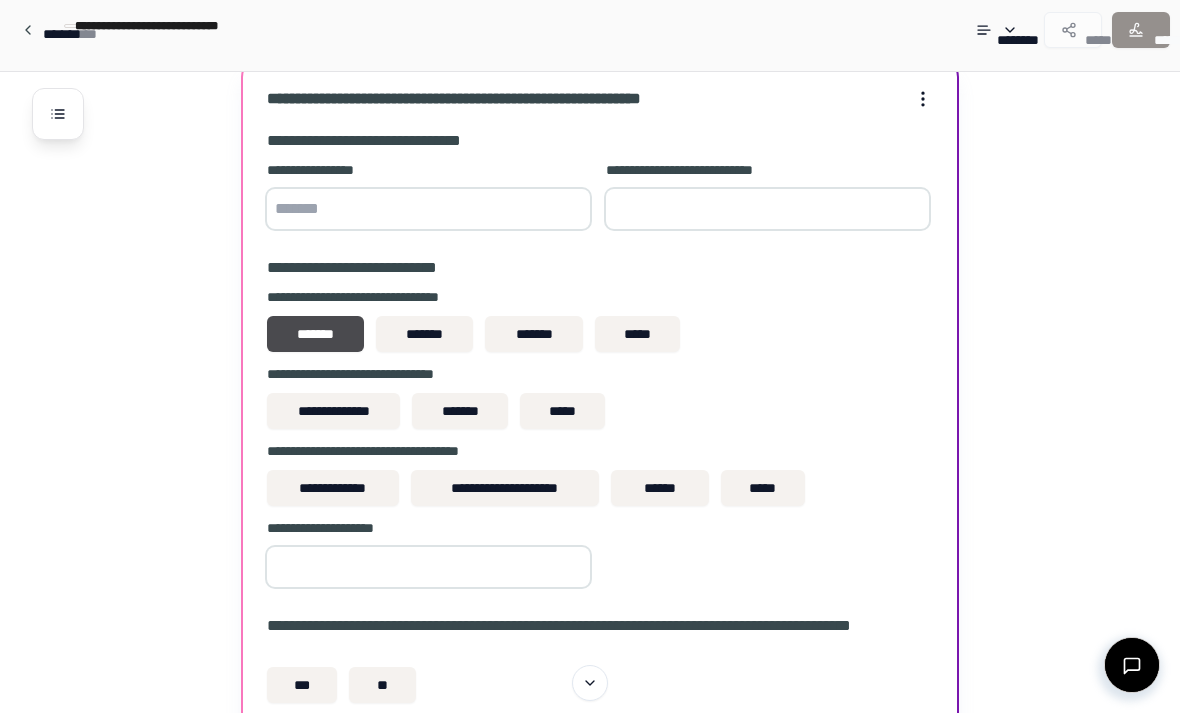 click on "**********" at bounding box center (333, 411) 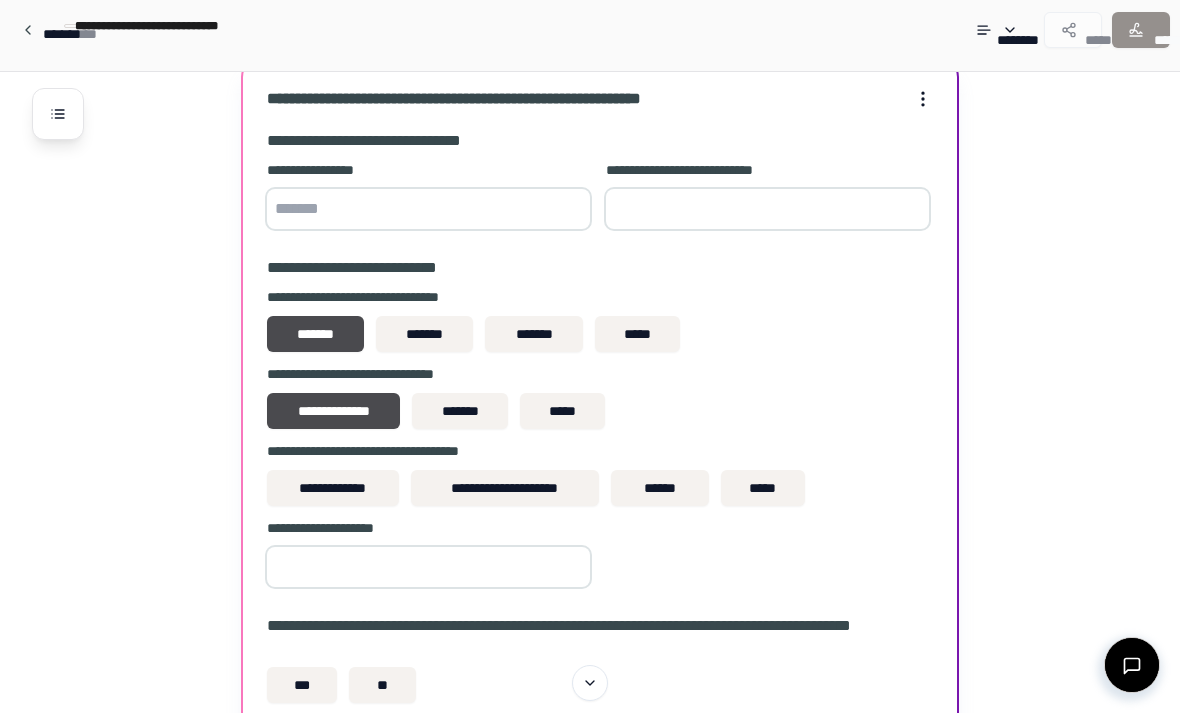 click on "**********" at bounding box center (333, 488) 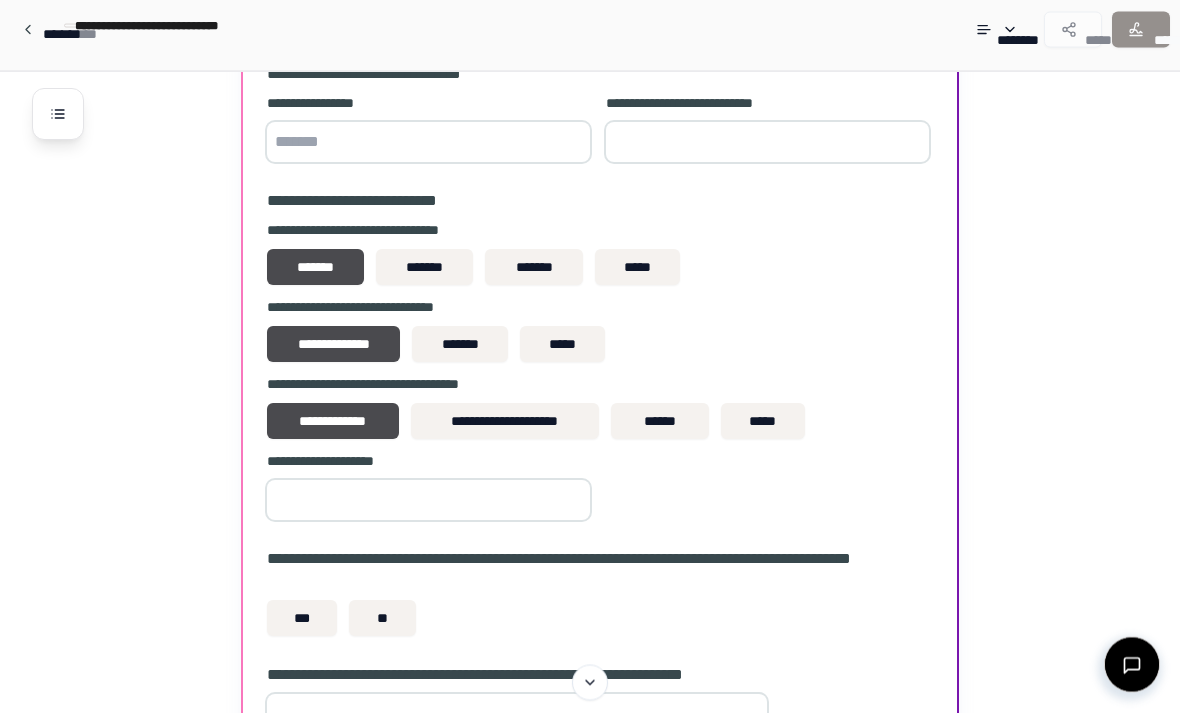 scroll, scrollTop: 936, scrollLeft: 0, axis: vertical 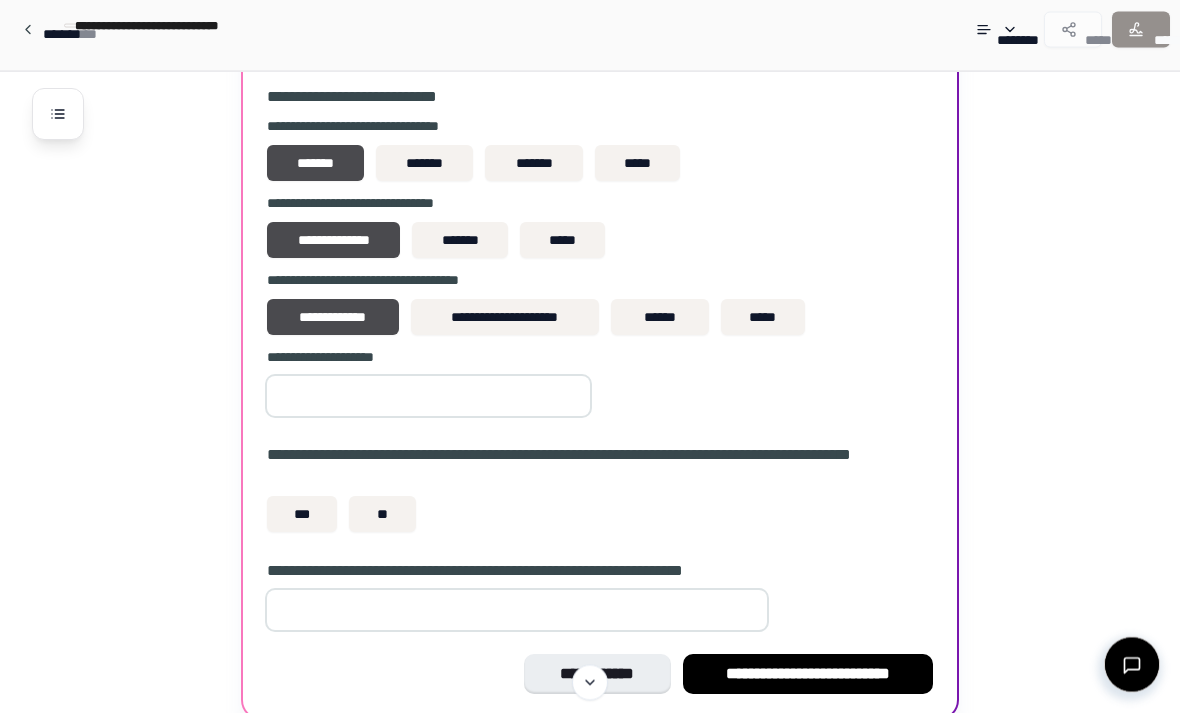 click at bounding box center (428, 397) 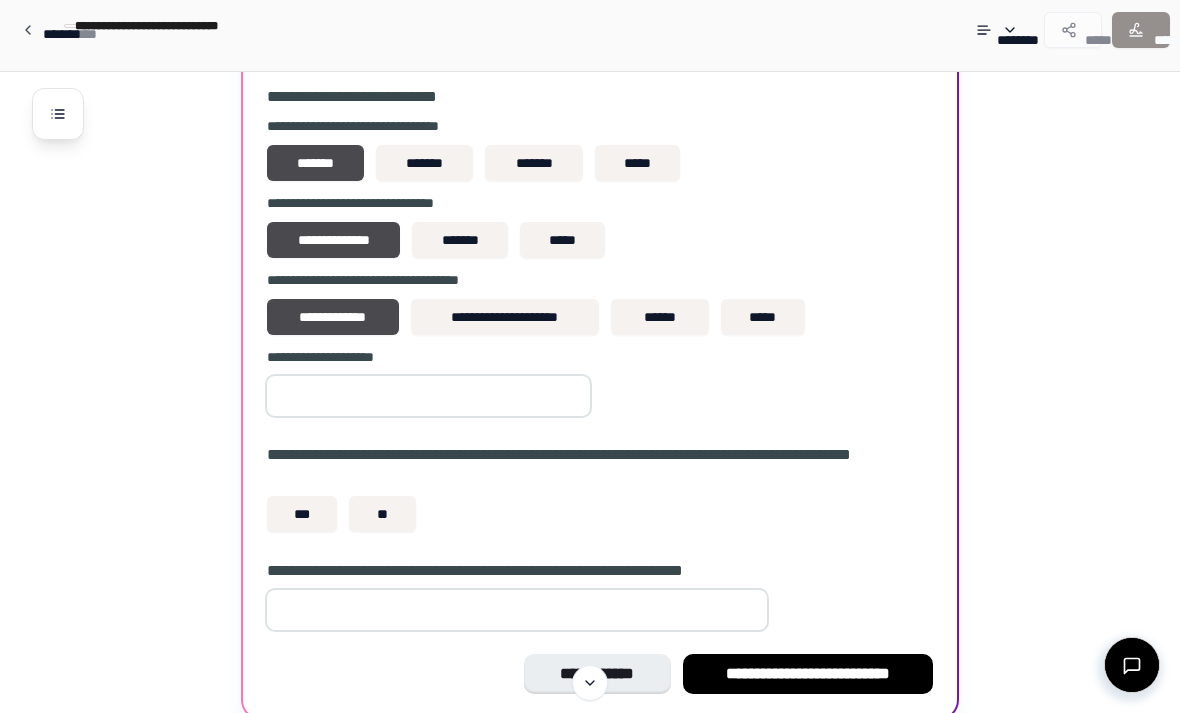 scroll, scrollTop: 936, scrollLeft: 0, axis: vertical 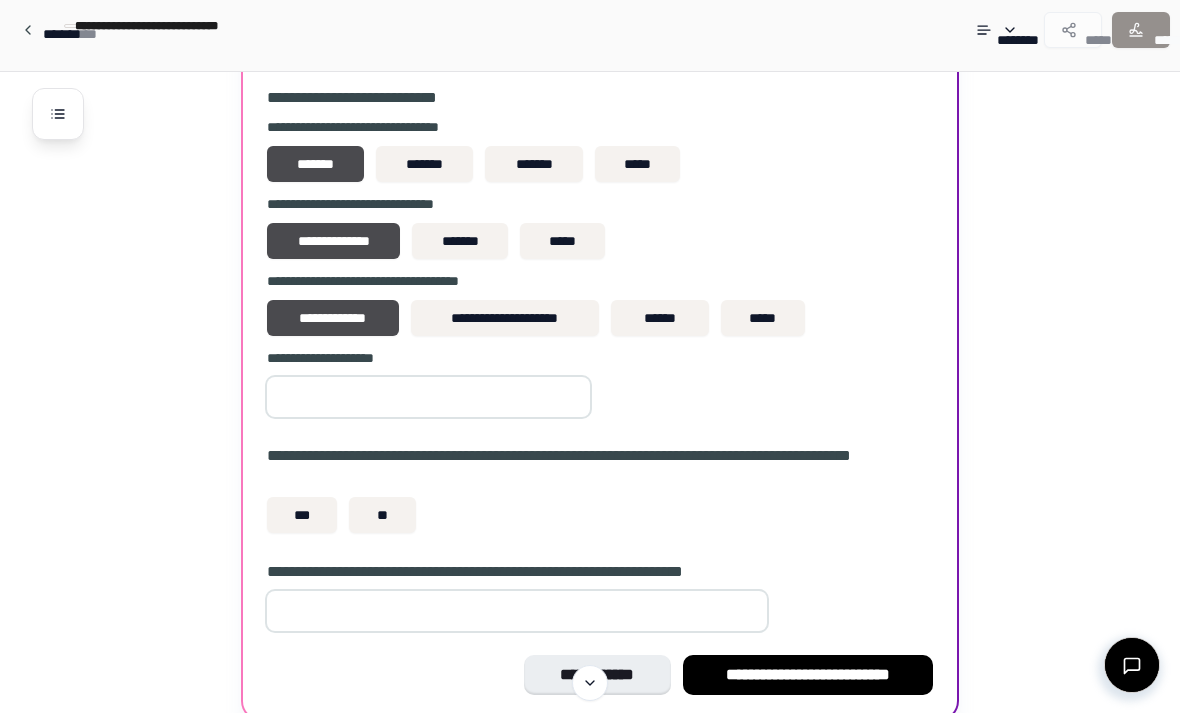 type on "*" 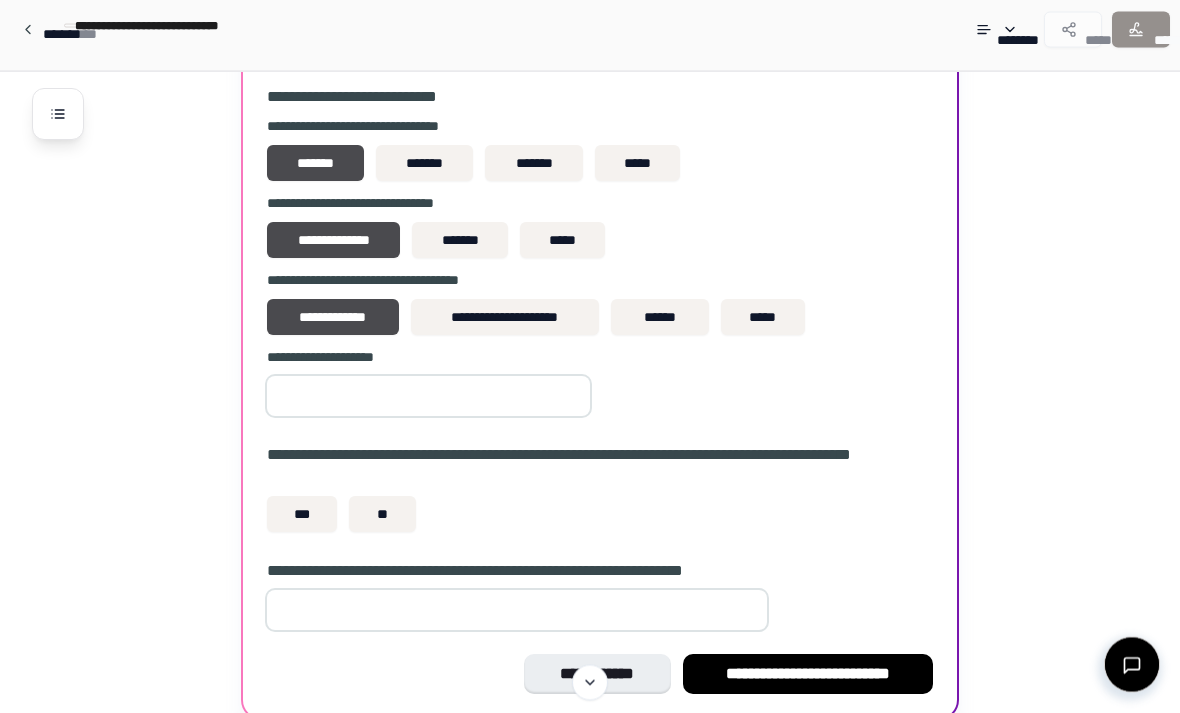 click on "*" at bounding box center [428, 397] 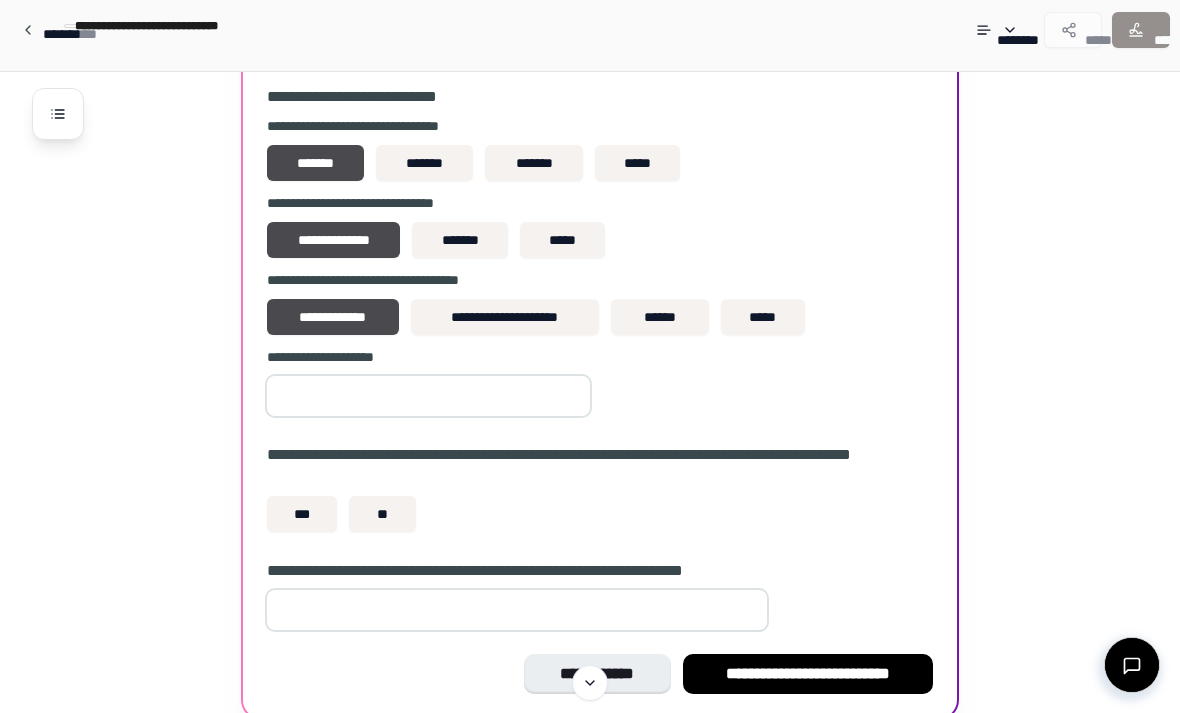 scroll, scrollTop: 936, scrollLeft: 0, axis: vertical 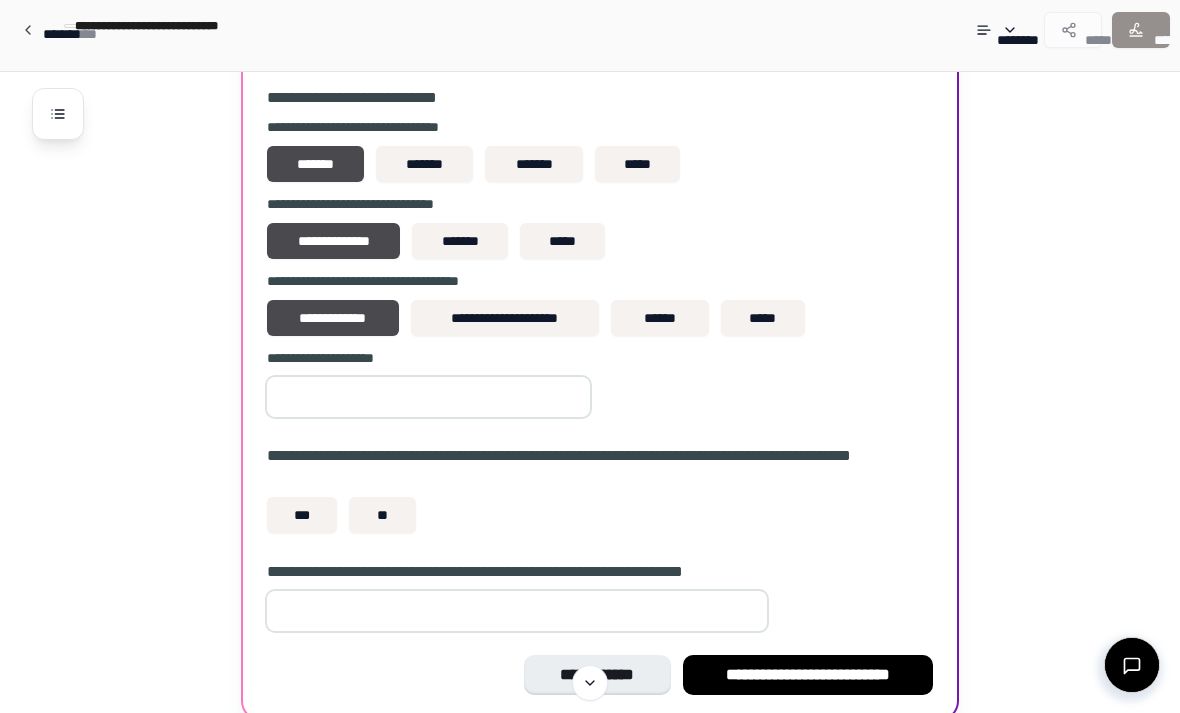 type on "*" 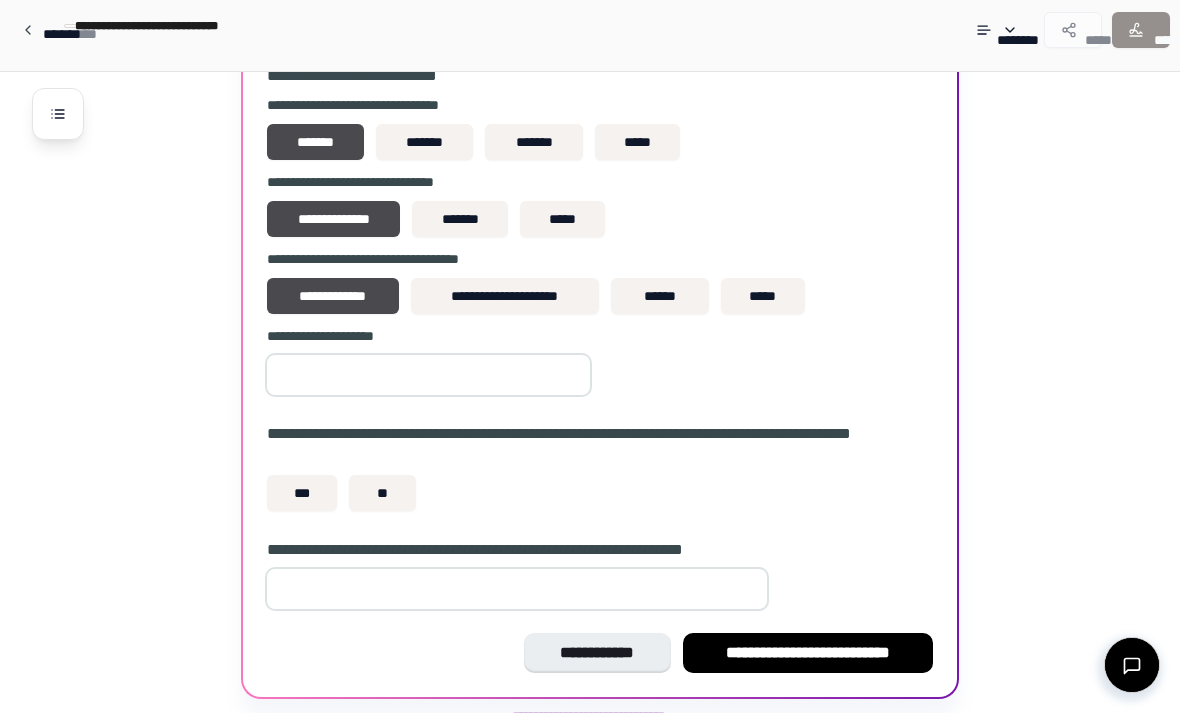 click on "**" at bounding box center (382, 493) 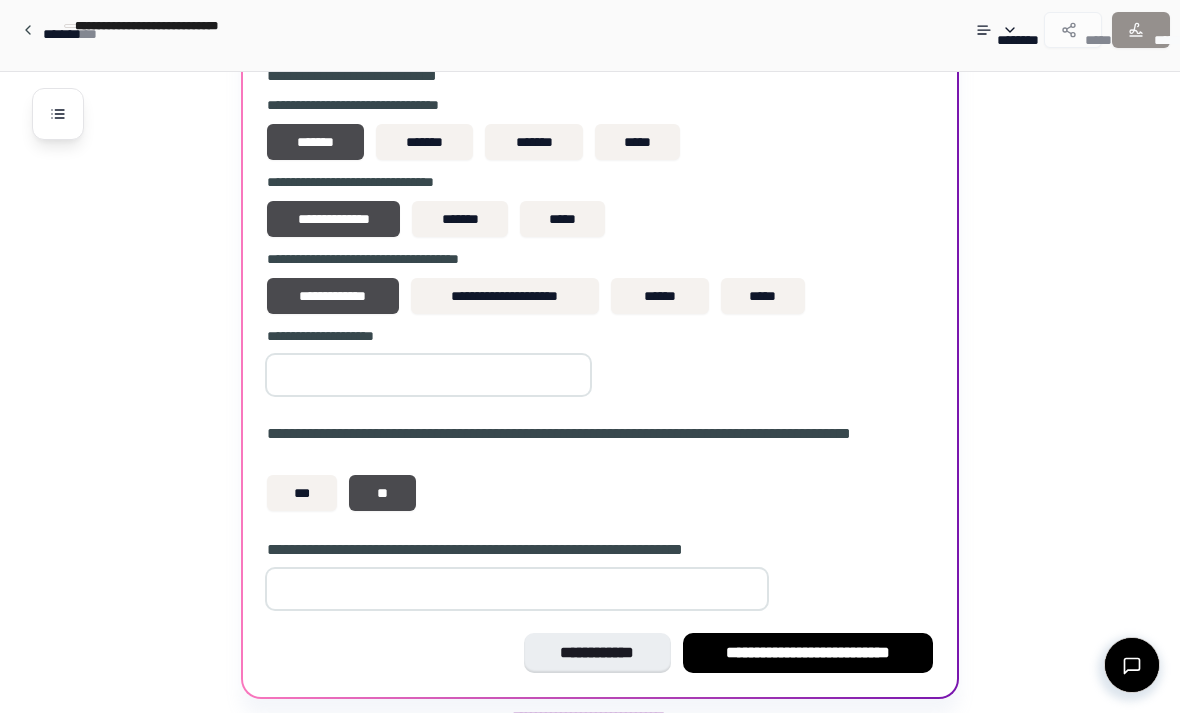 click on "**********" at bounding box center [597, 653] 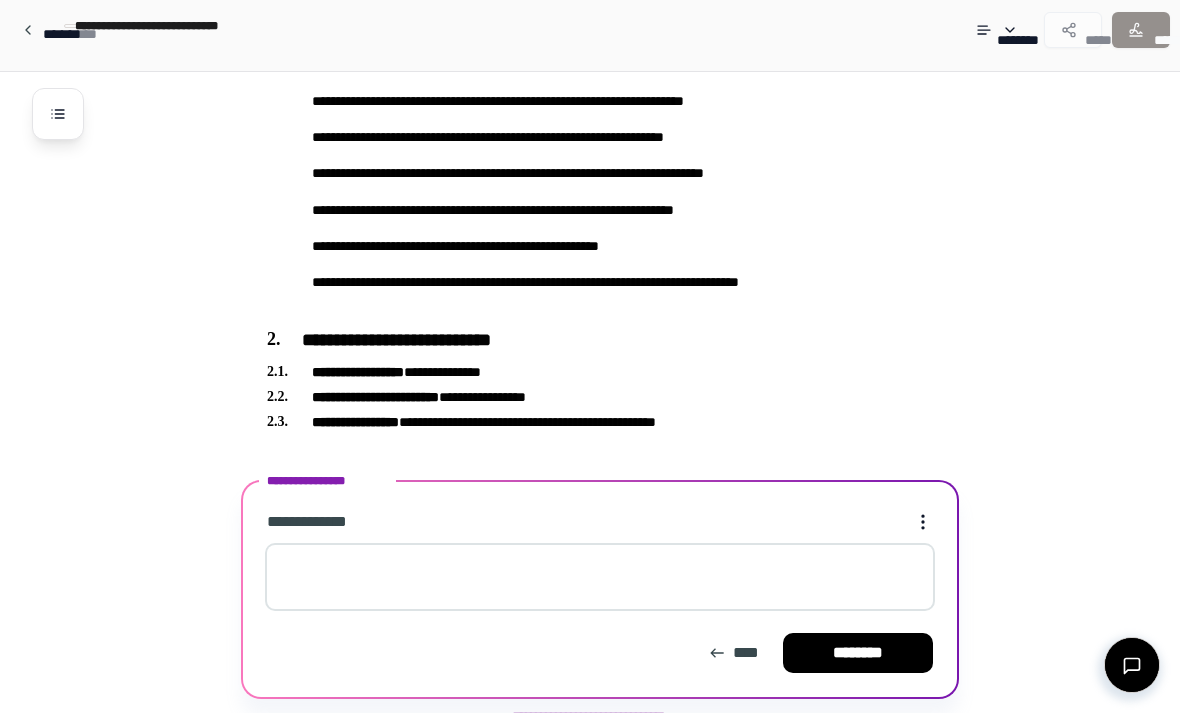 click at bounding box center [600, 577] 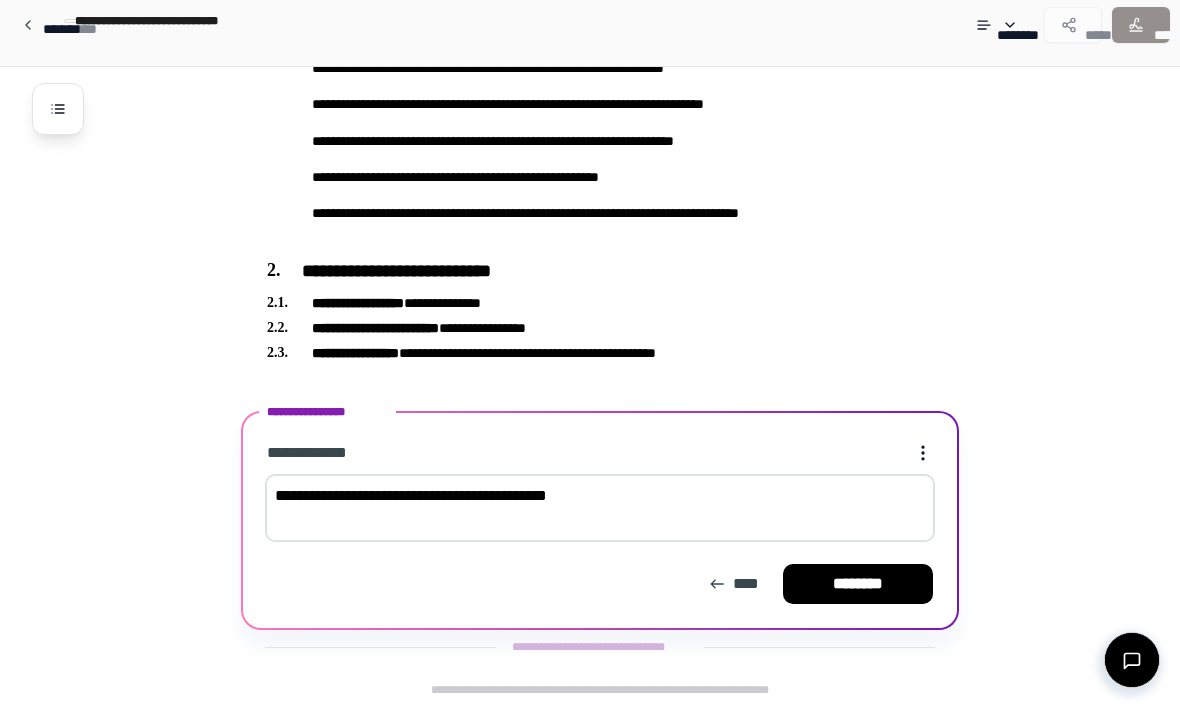 click on "**********" at bounding box center [600, 513] 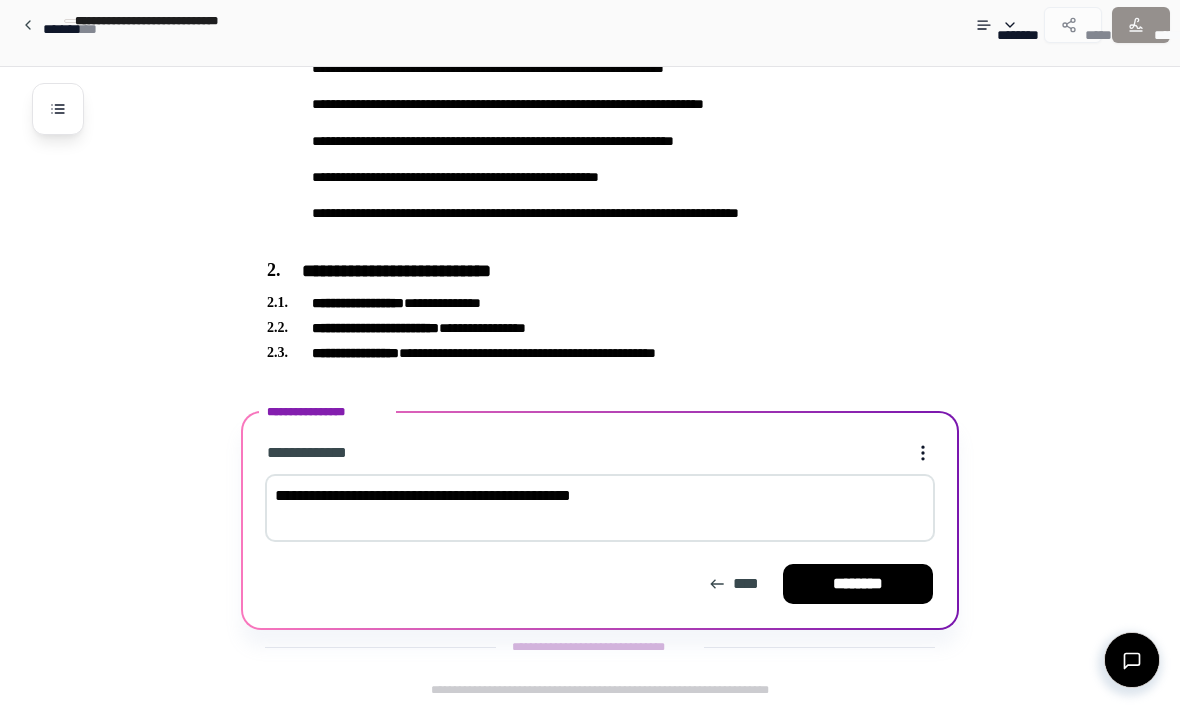 click on "**********" at bounding box center [600, 513] 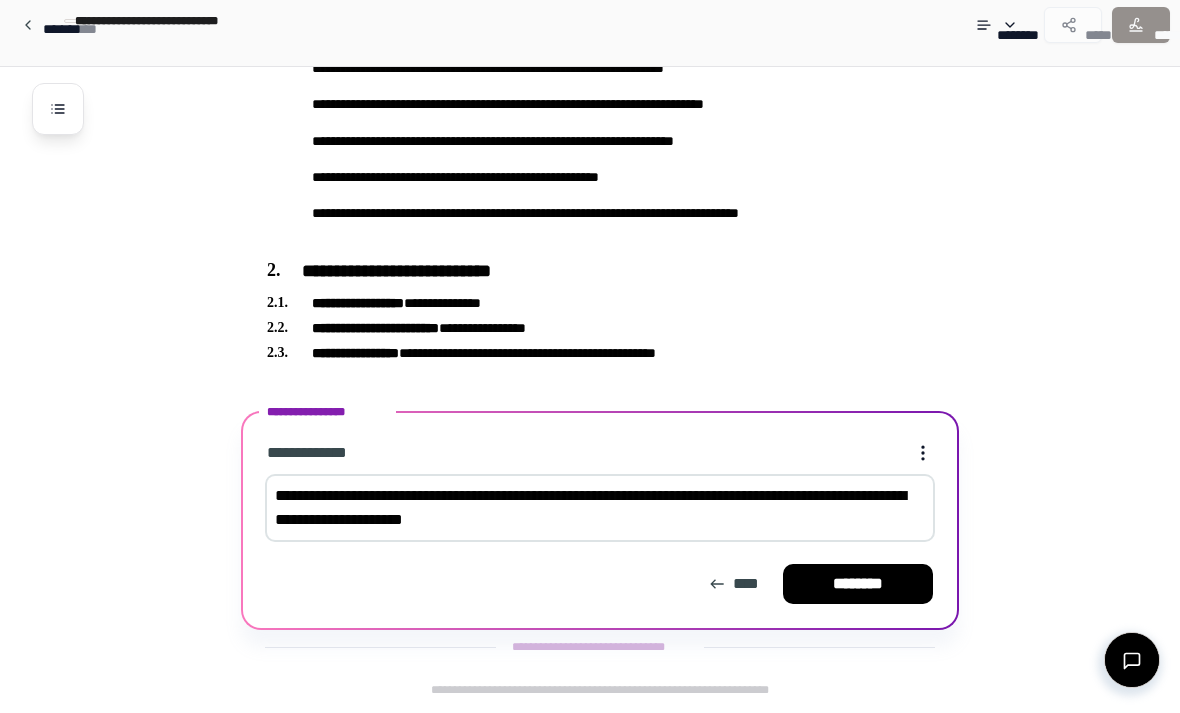 type on "**********" 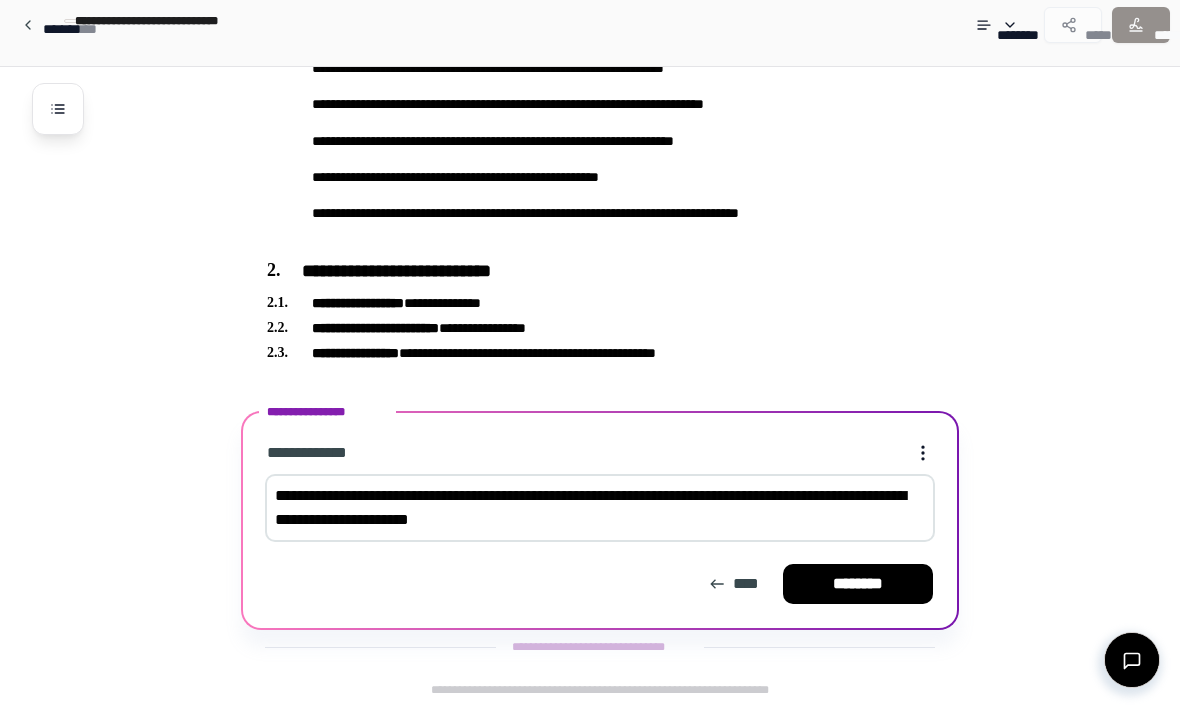 click on "********" at bounding box center (858, 589) 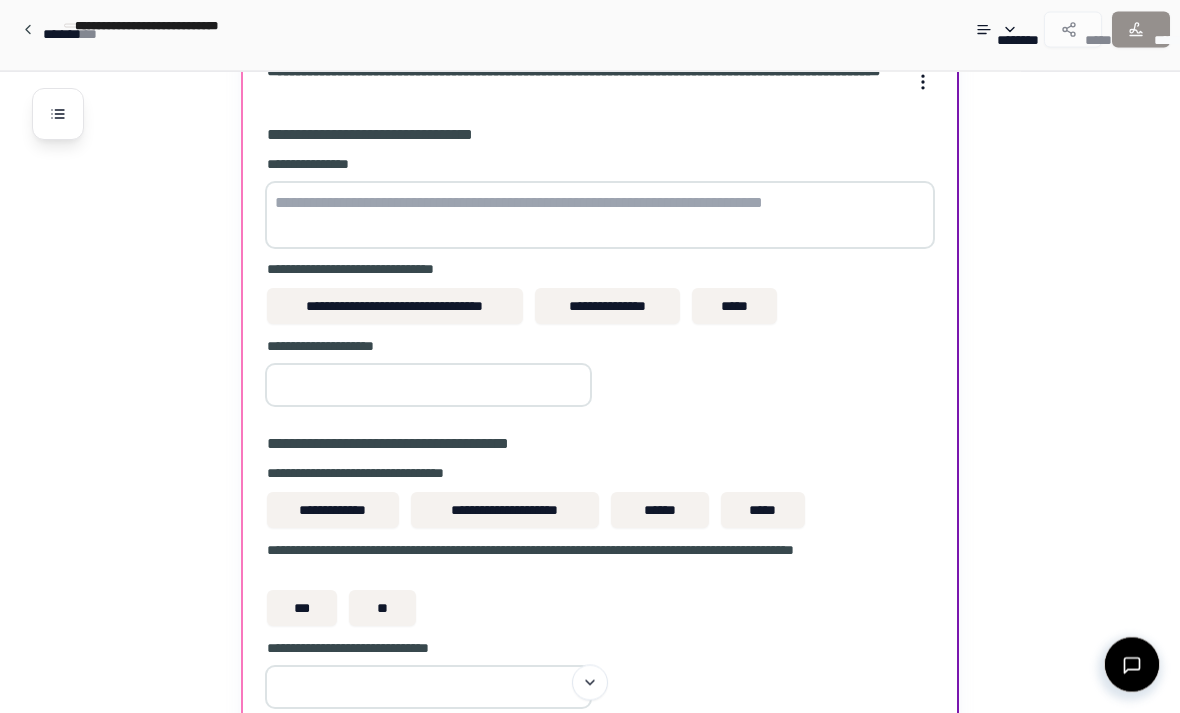 scroll, scrollTop: 855, scrollLeft: 0, axis: vertical 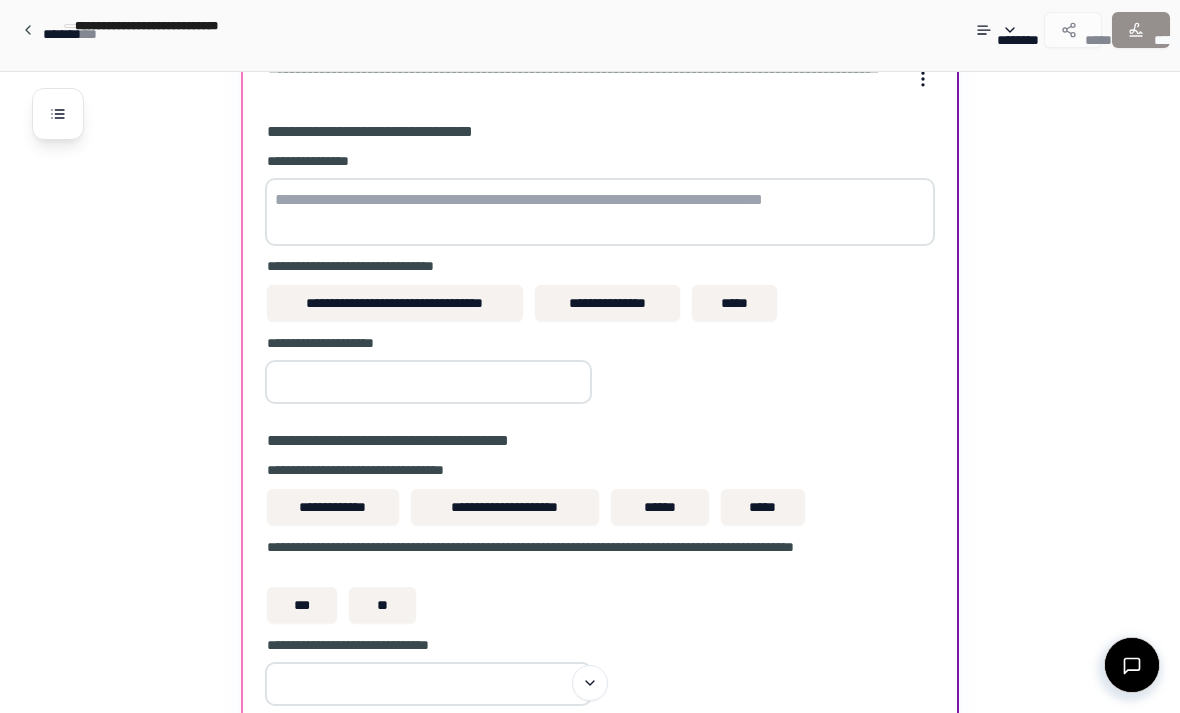click on "**********" at bounding box center [395, 303] 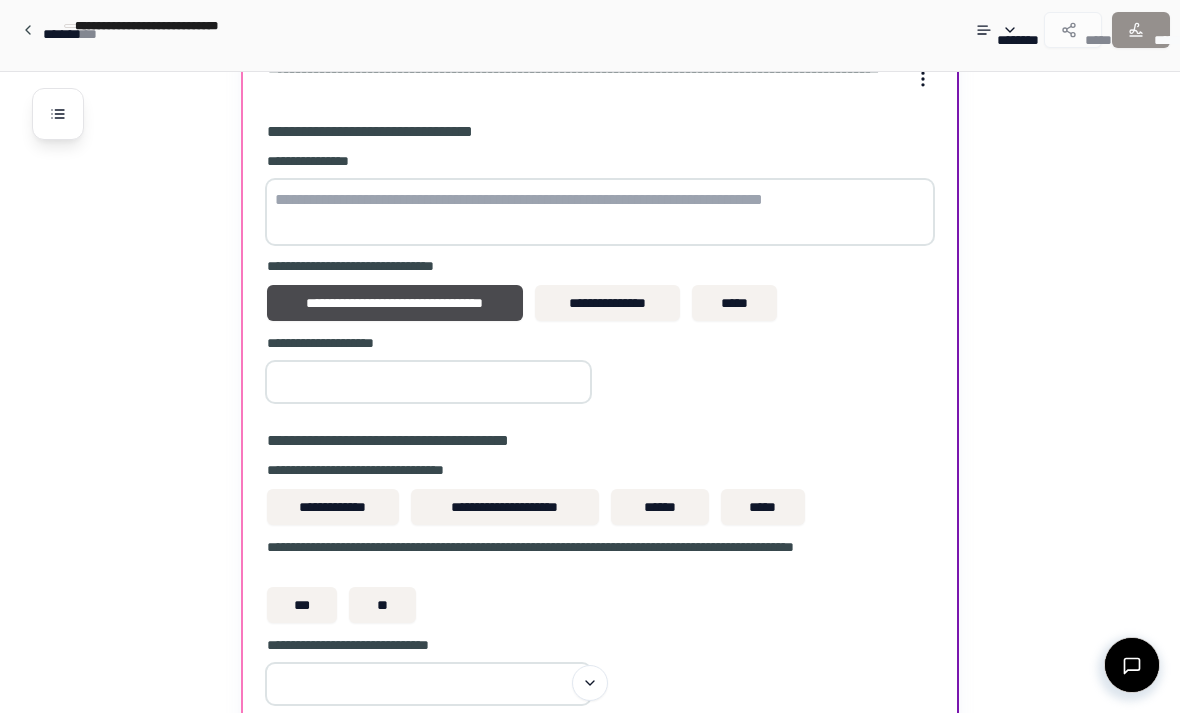 click at bounding box center [428, 382] 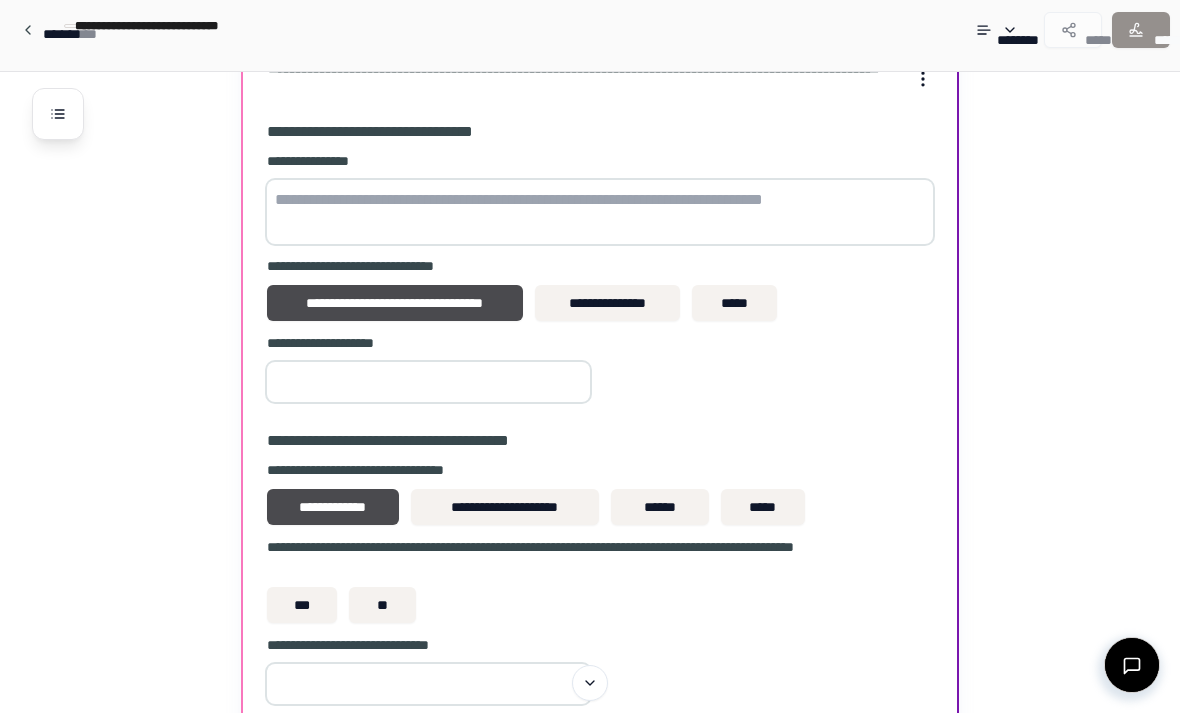 click on "**" at bounding box center [382, 605] 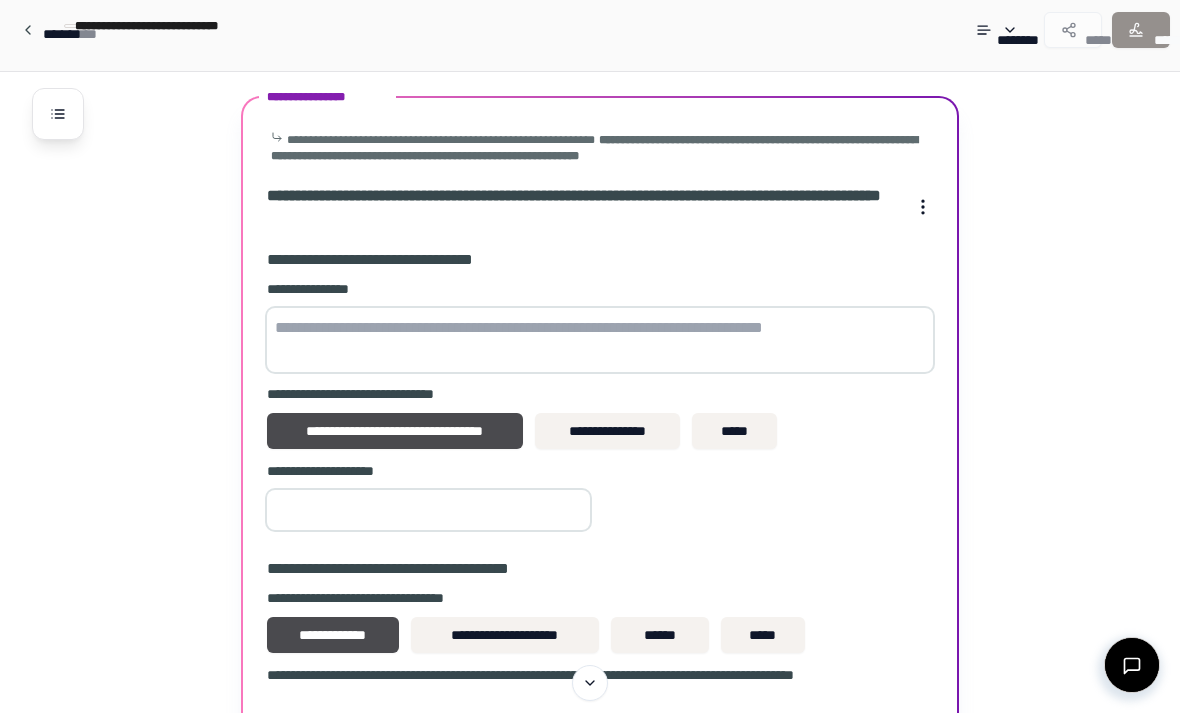 scroll, scrollTop: 722, scrollLeft: 0, axis: vertical 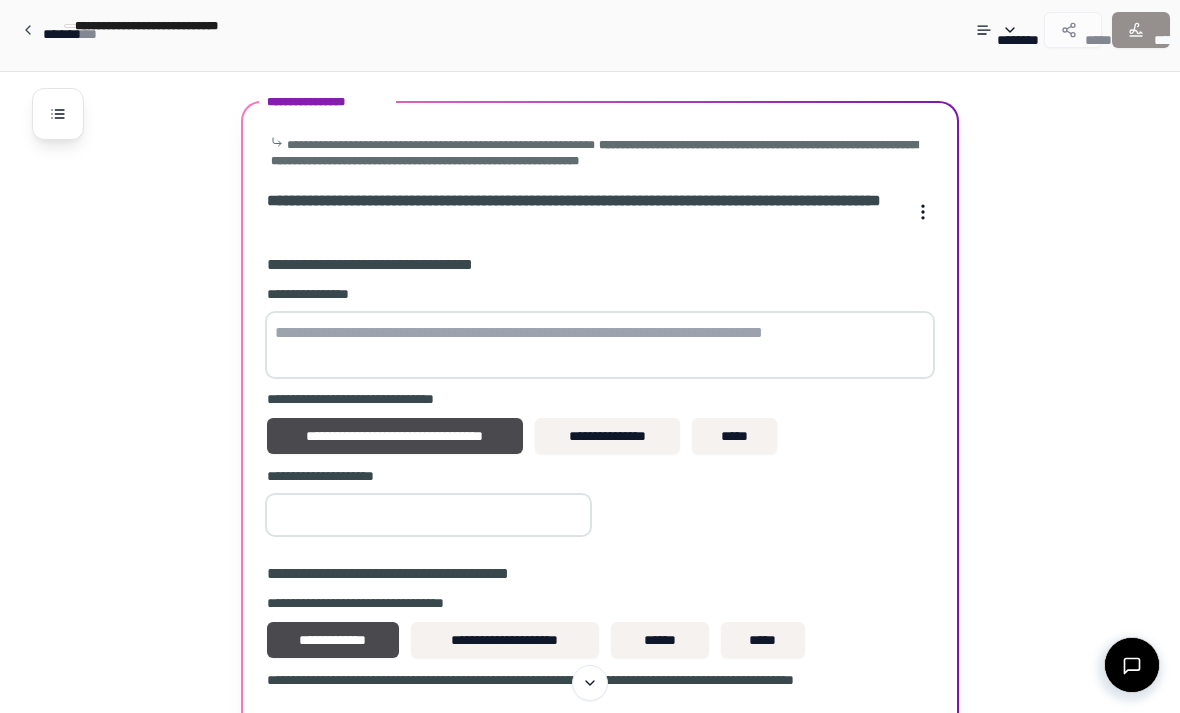 click at bounding box center [600, 345] 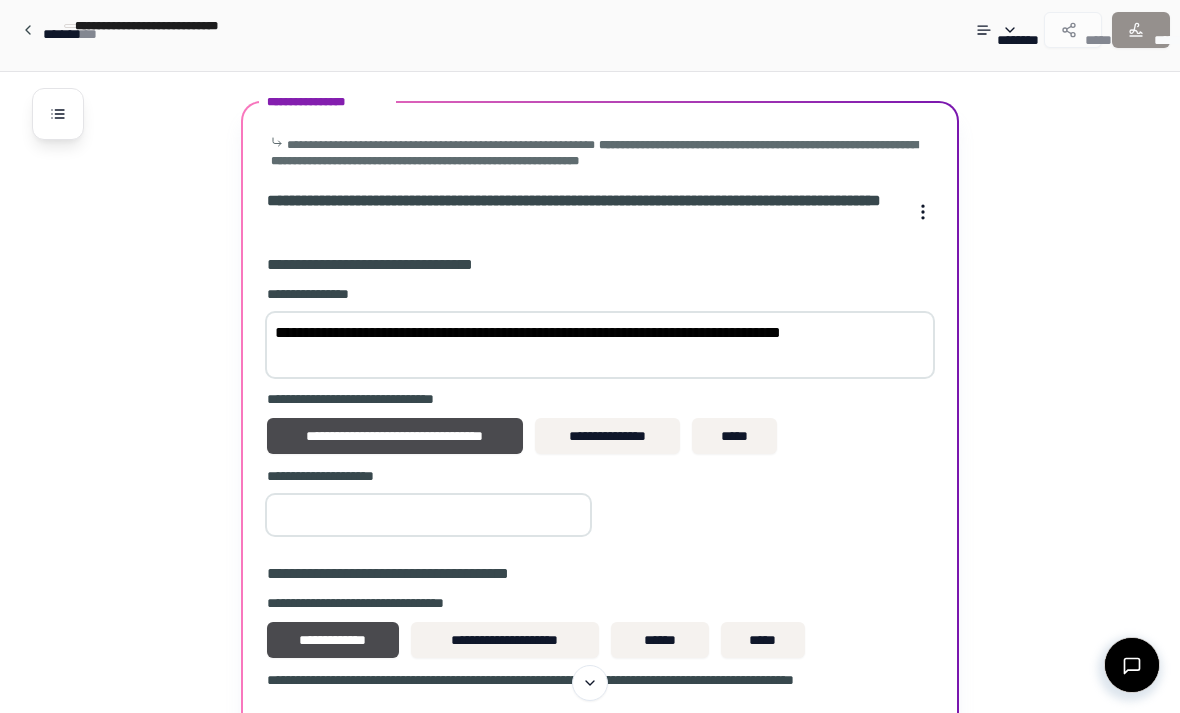 click on "**********" at bounding box center (600, 345) 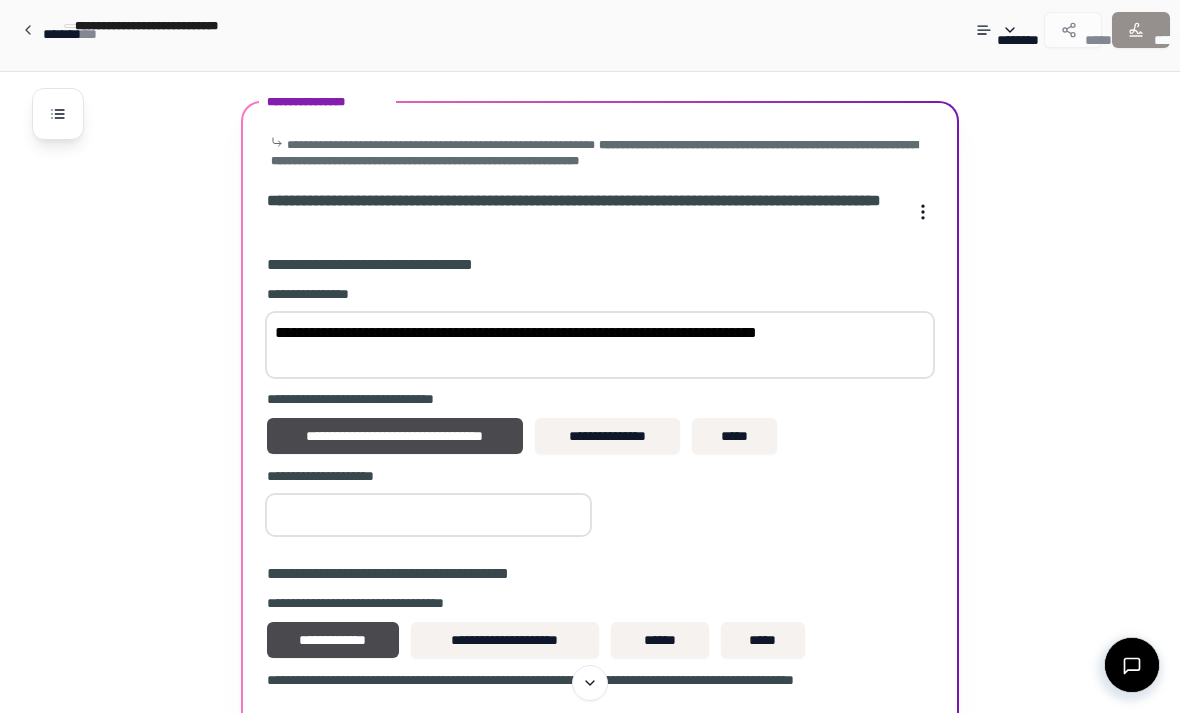 click on "**********" at bounding box center [600, 345] 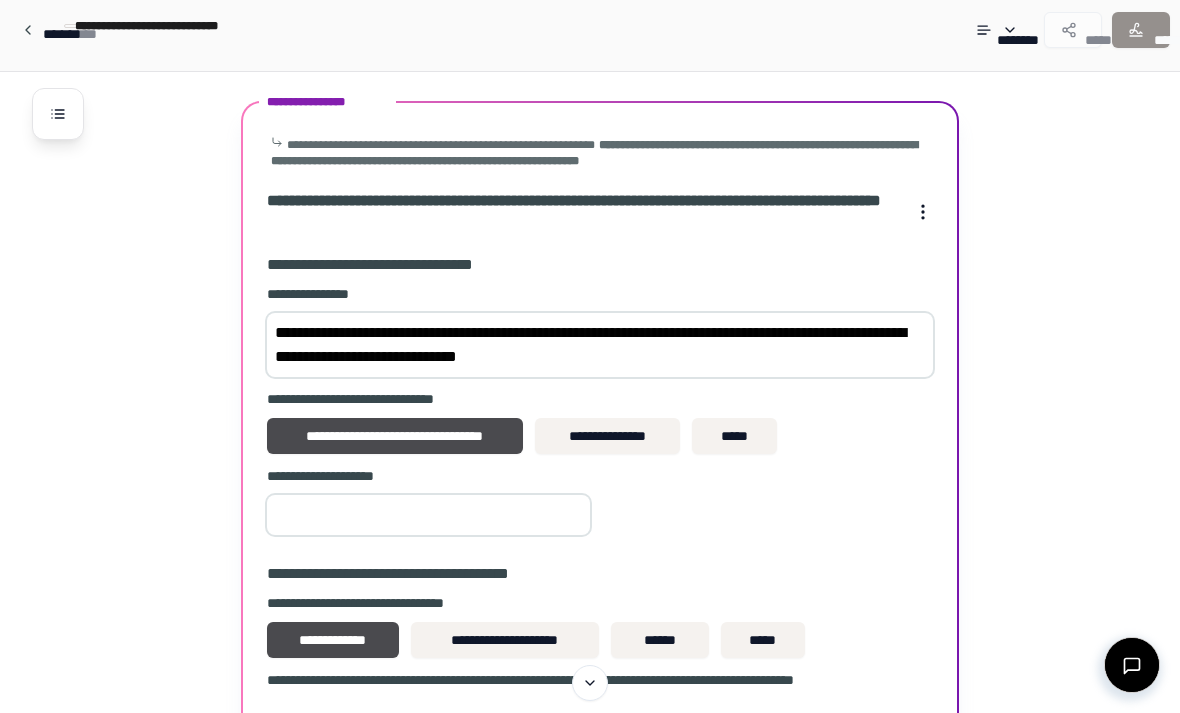 type on "**********" 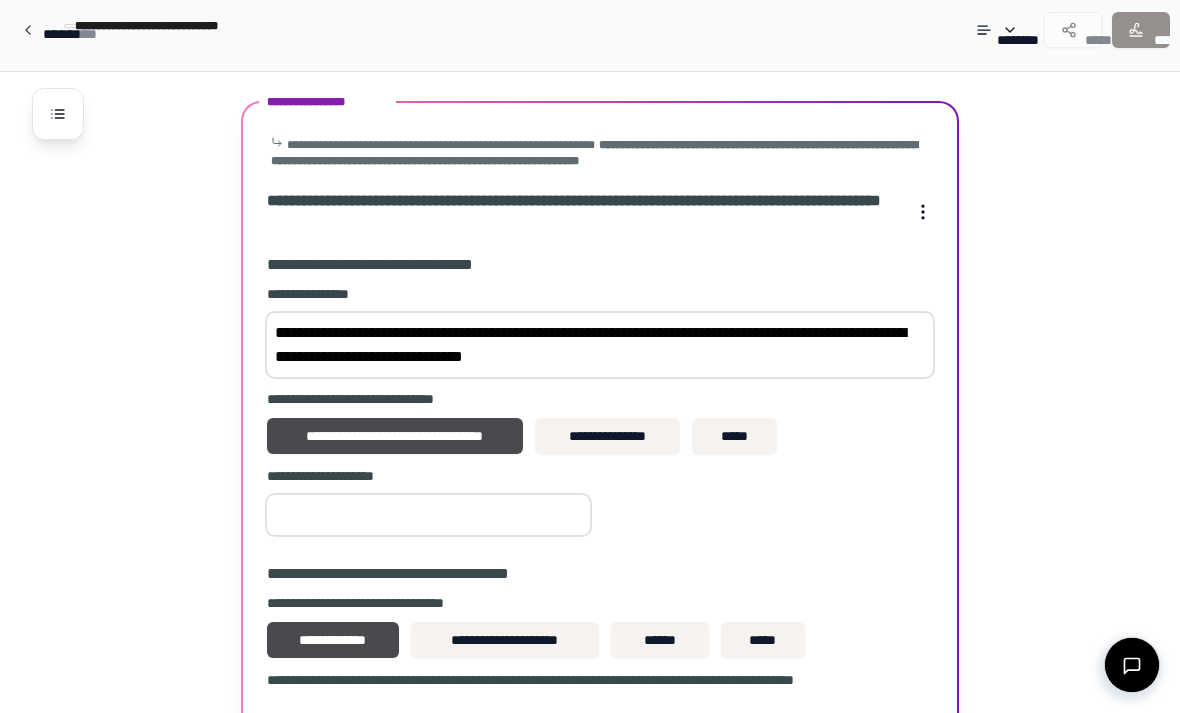 scroll, scrollTop: 1013, scrollLeft: 0, axis: vertical 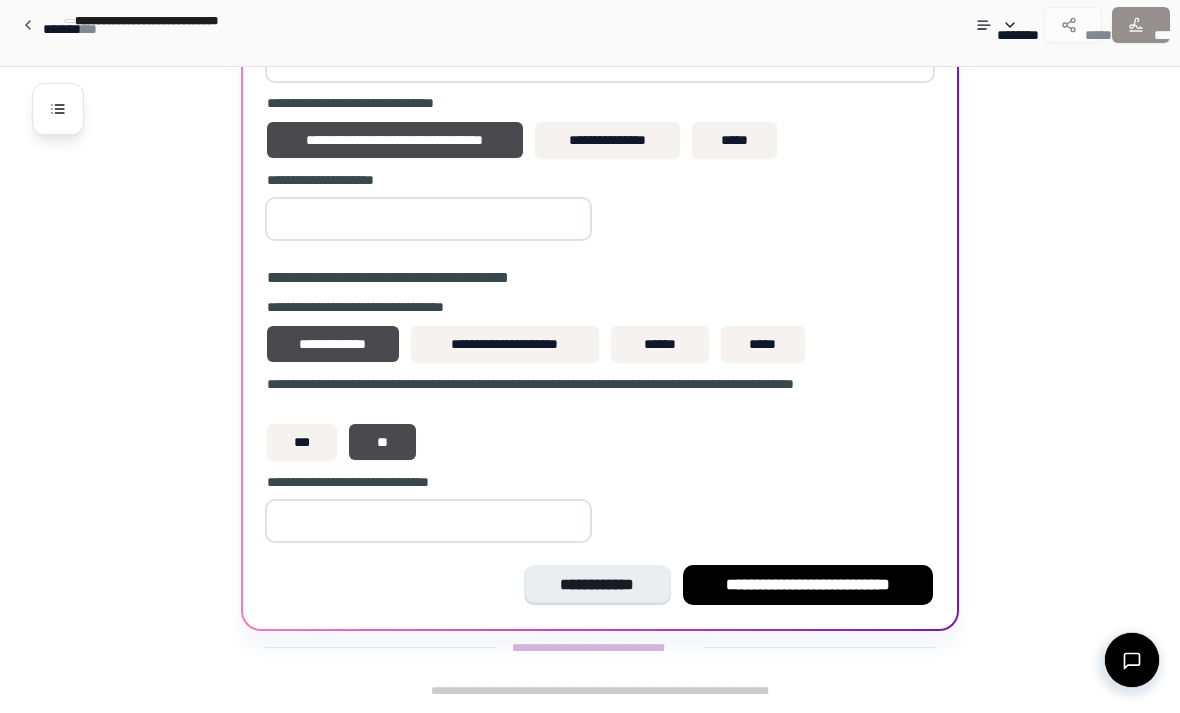 click on "**********" at bounding box center [808, 590] 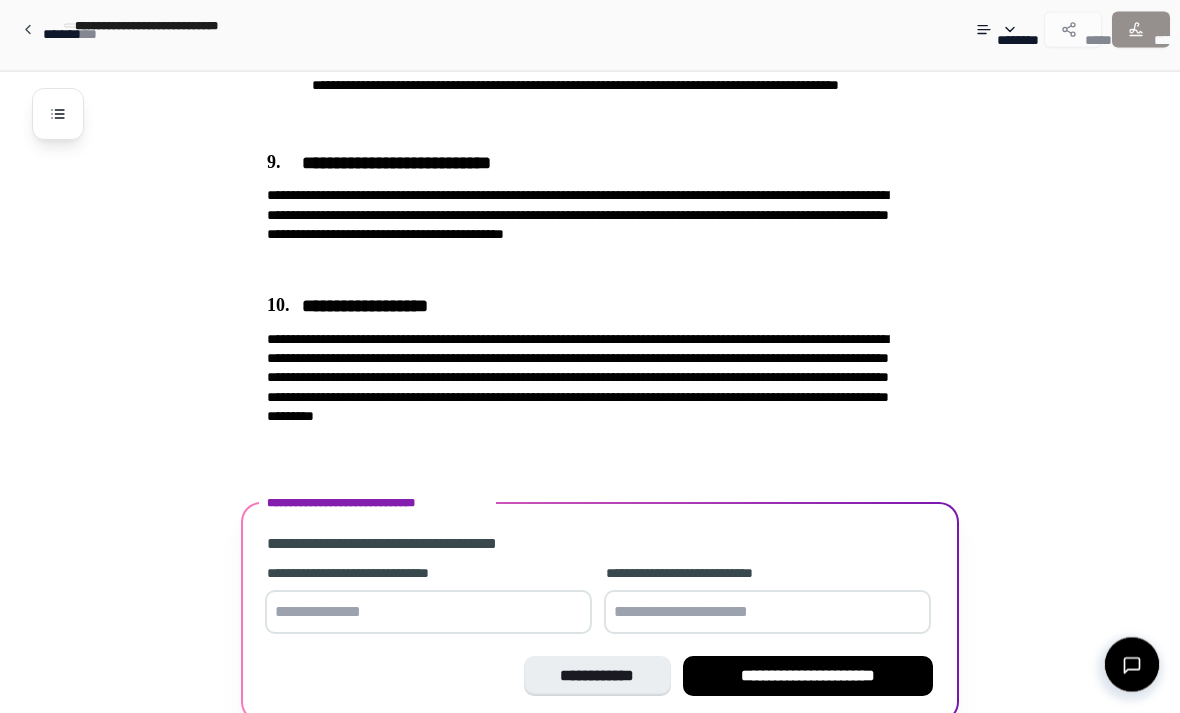 scroll, scrollTop: 3047, scrollLeft: 0, axis: vertical 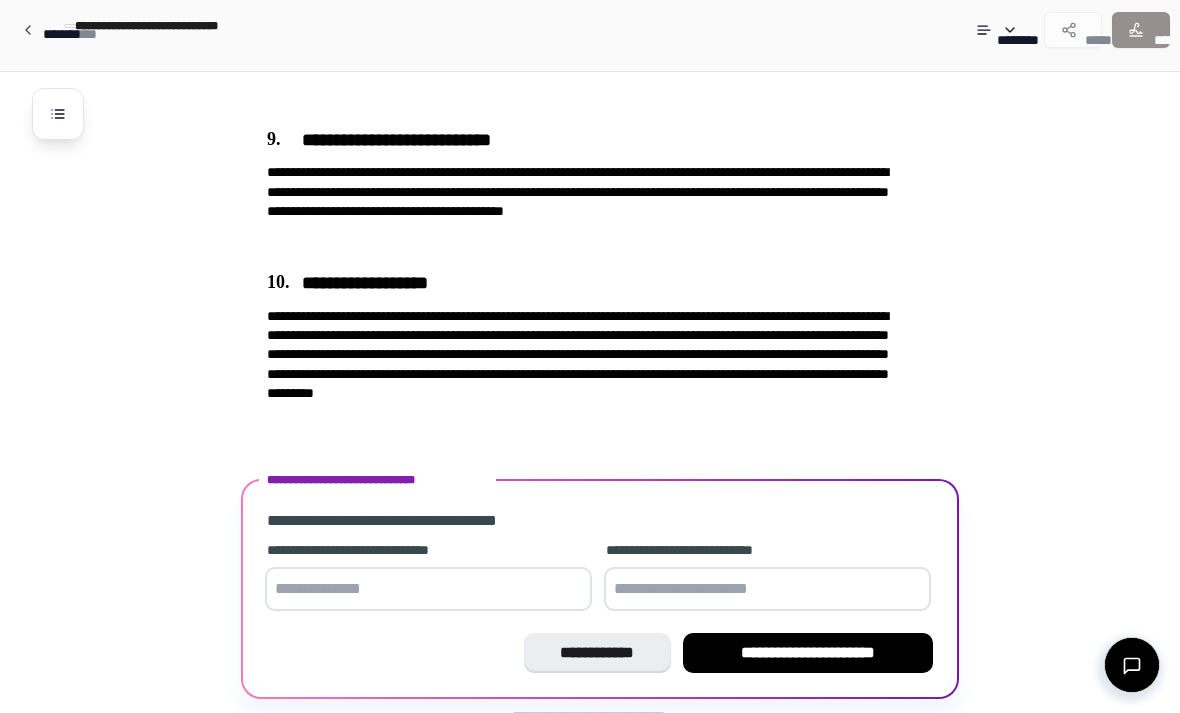 click at bounding box center (428, 589) 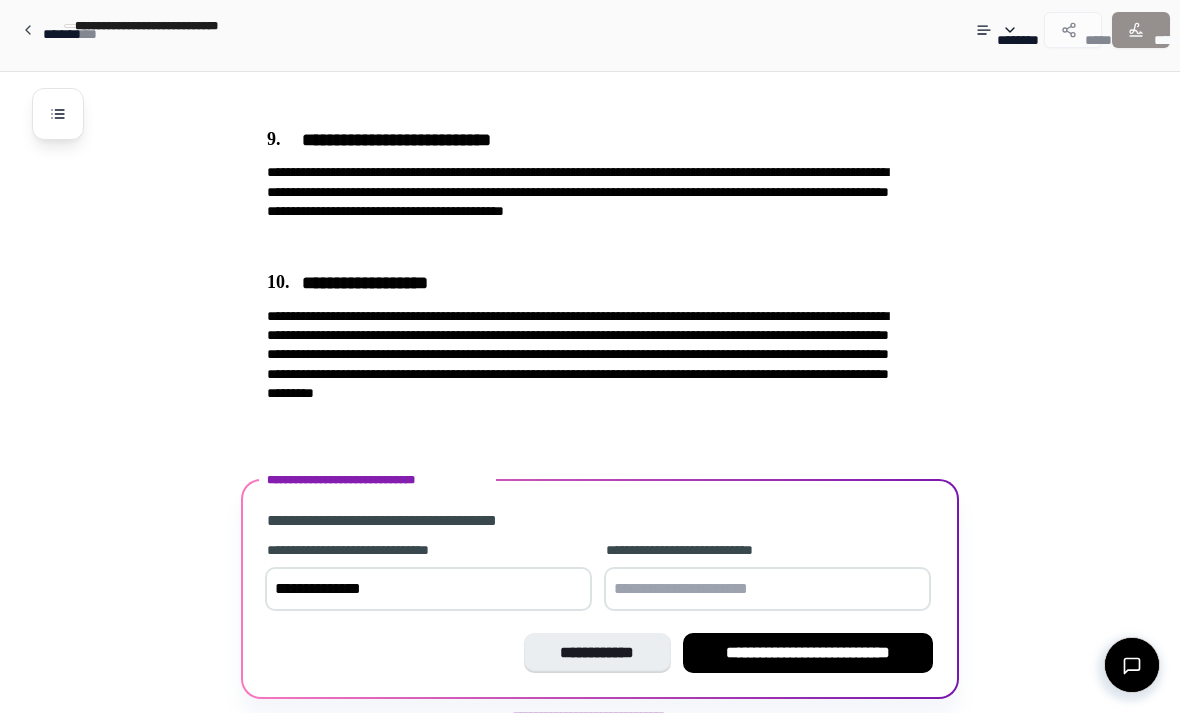 type on "**********" 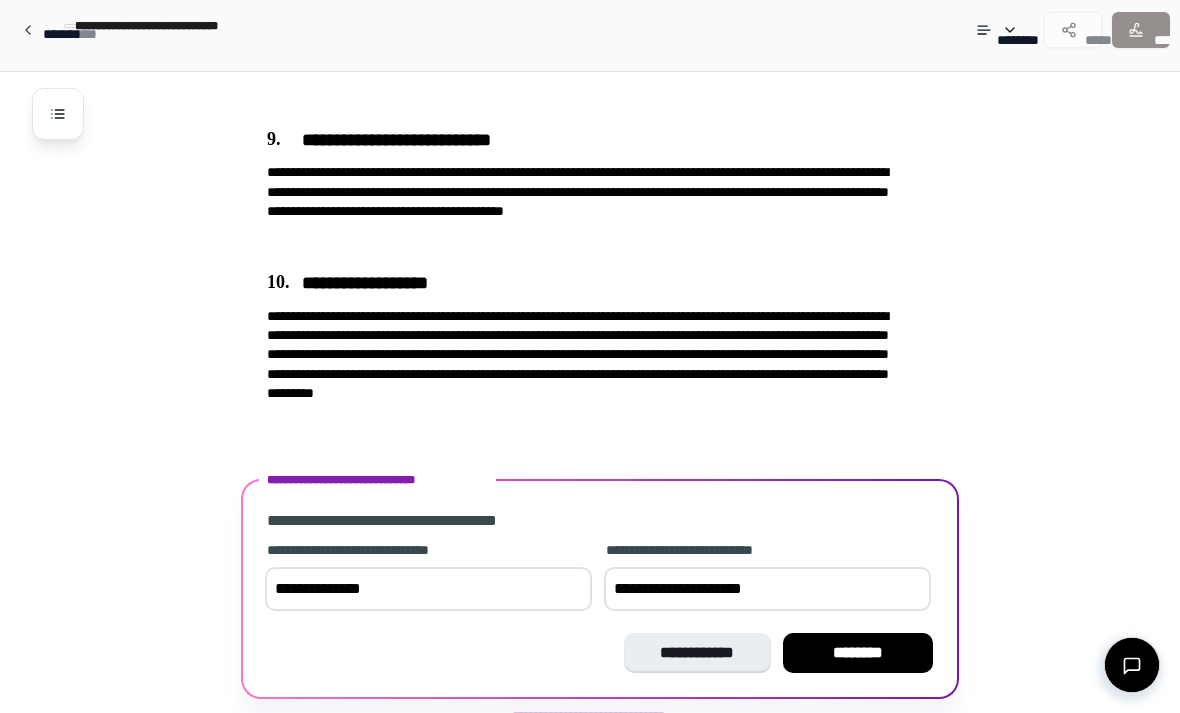 type on "**********" 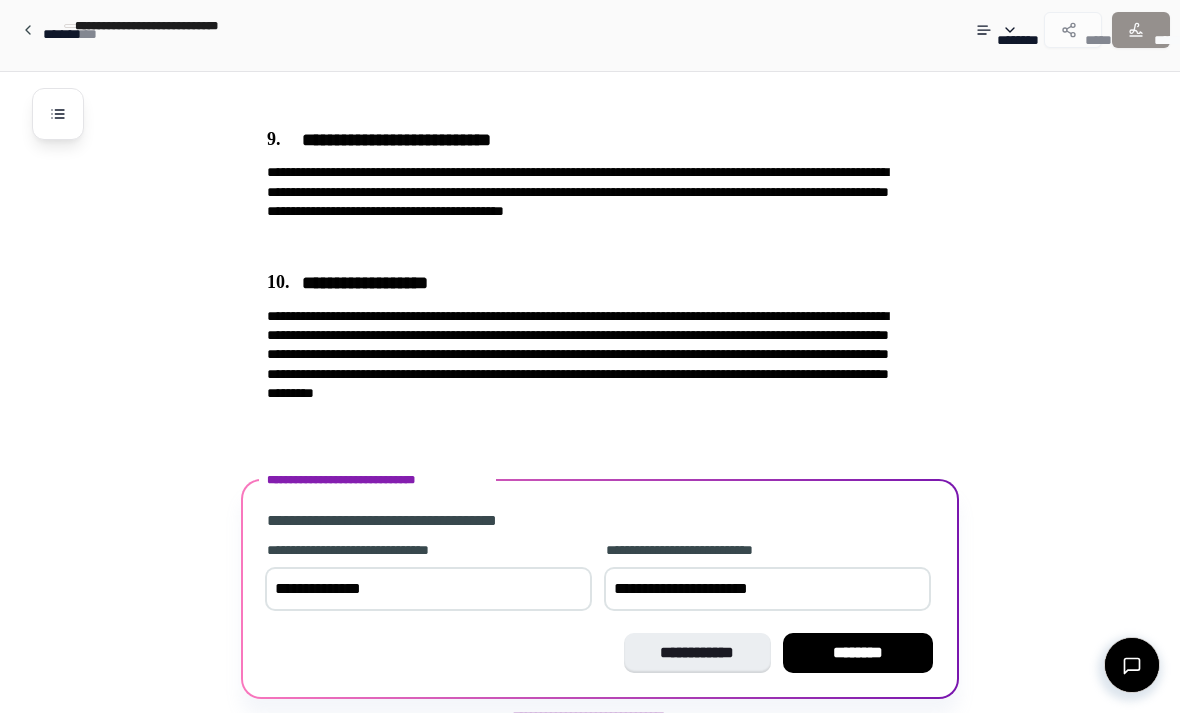 click on "********" at bounding box center [858, 653] 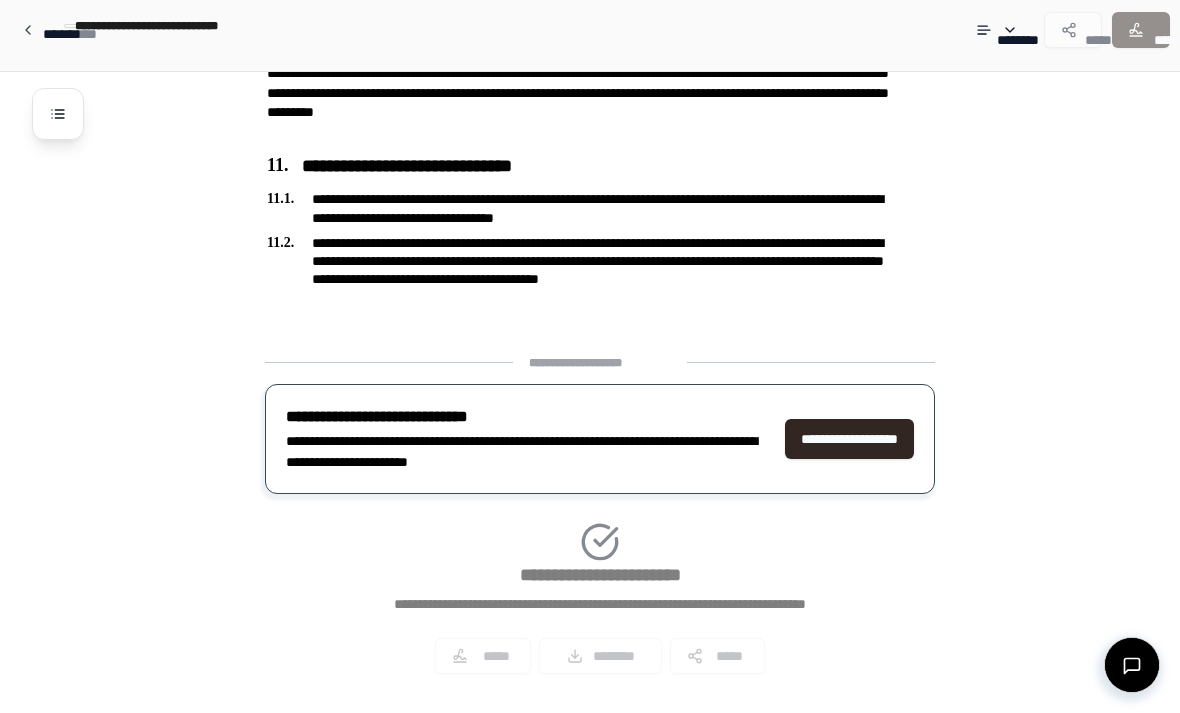 scroll, scrollTop: 3327, scrollLeft: 0, axis: vertical 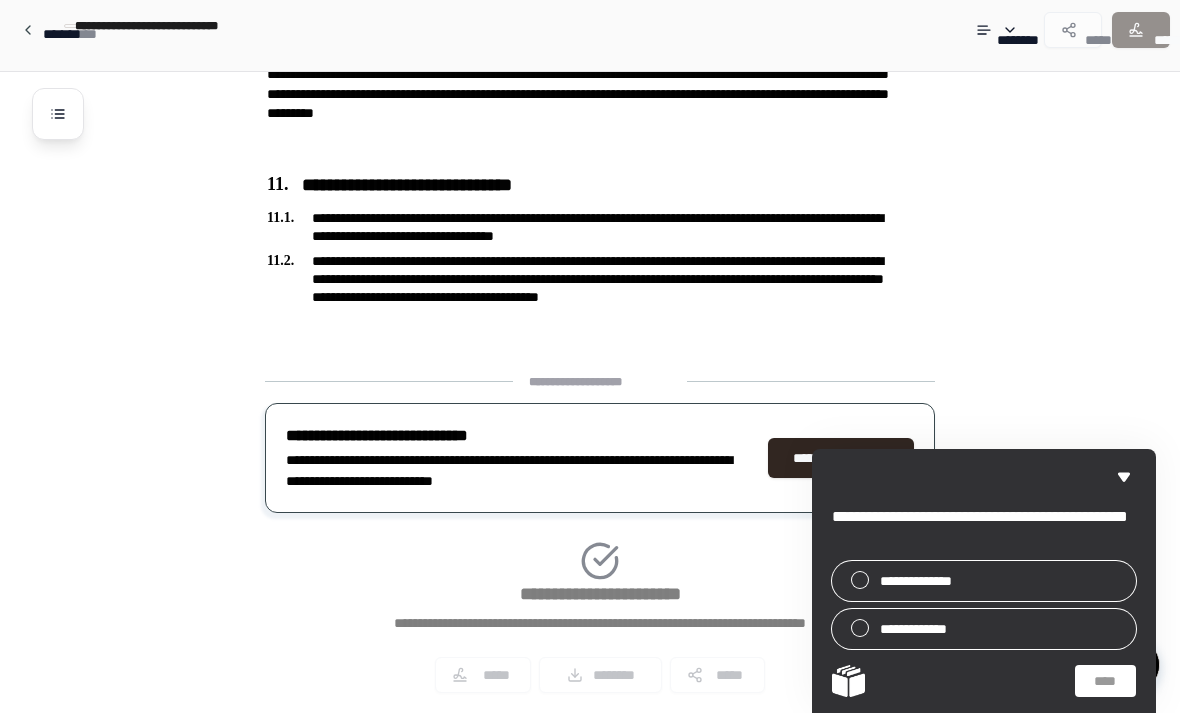 click 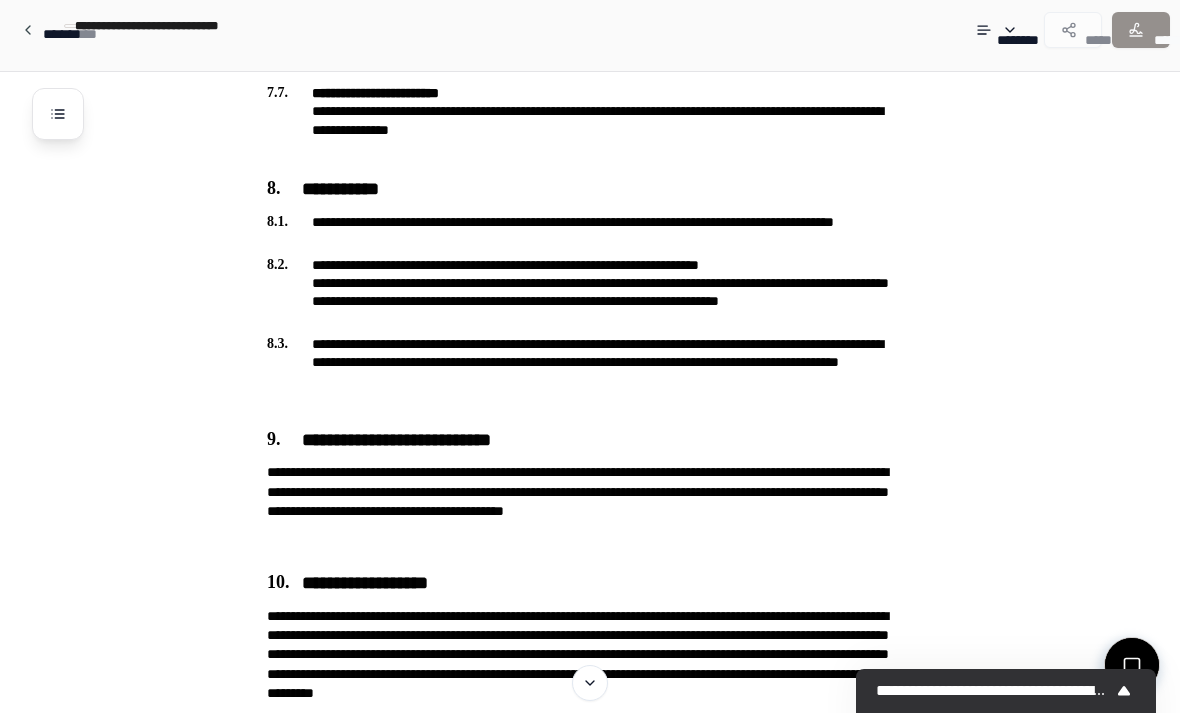 scroll, scrollTop: 3327, scrollLeft: 0, axis: vertical 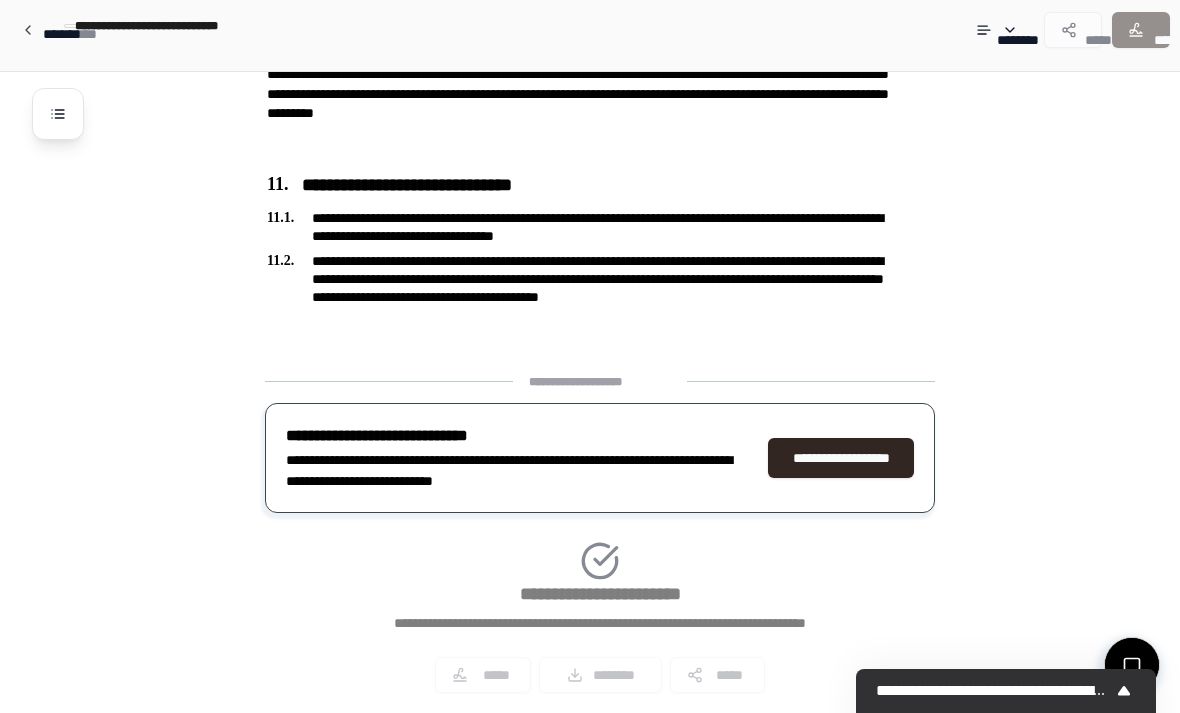 click on "**********" at bounding box center [841, 458] 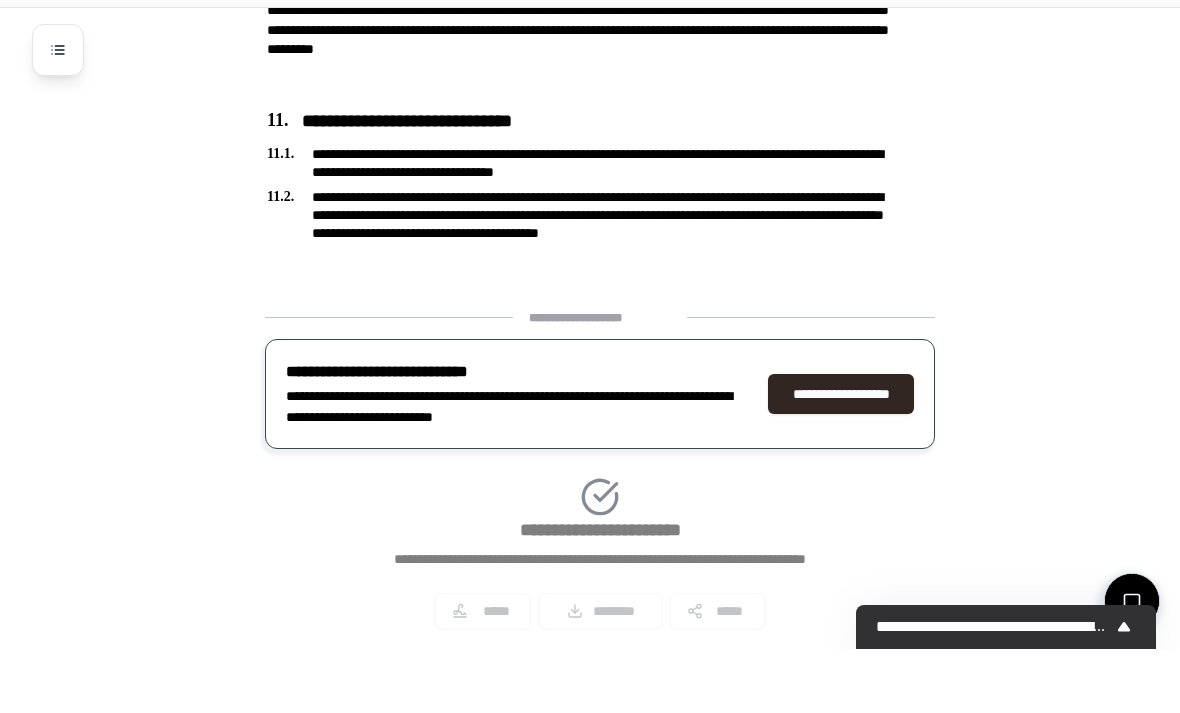 scroll, scrollTop: 3391, scrollLeft: 0, axis: vertical 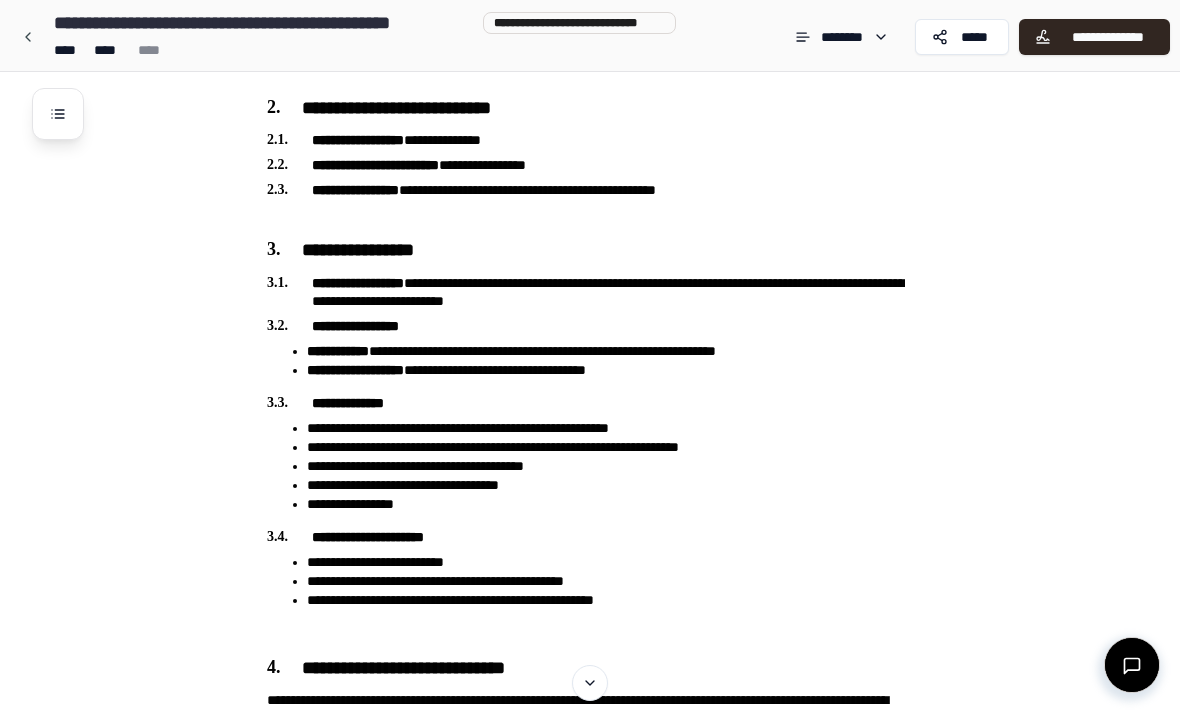 click on "**********" at bounding box center (606, 600) 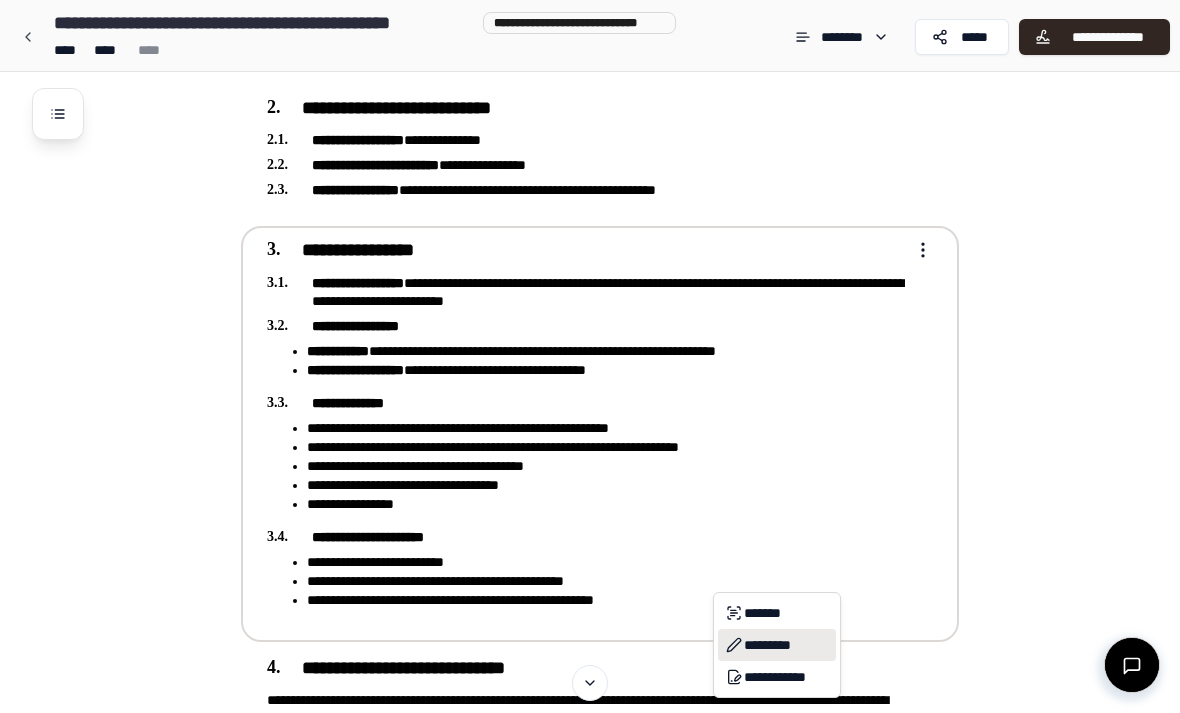 click on "*********" at bounding box center [777, 645] 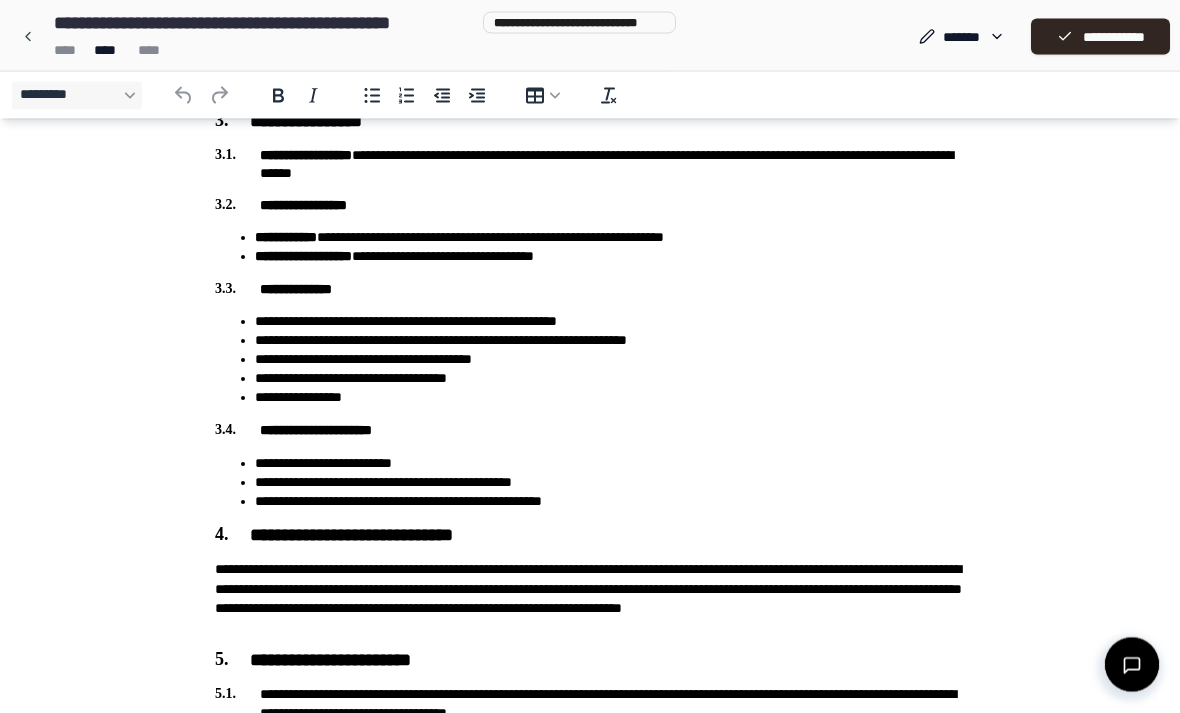 scroll, scrollTop: 705, scrollLeft: 0, axis: vertical 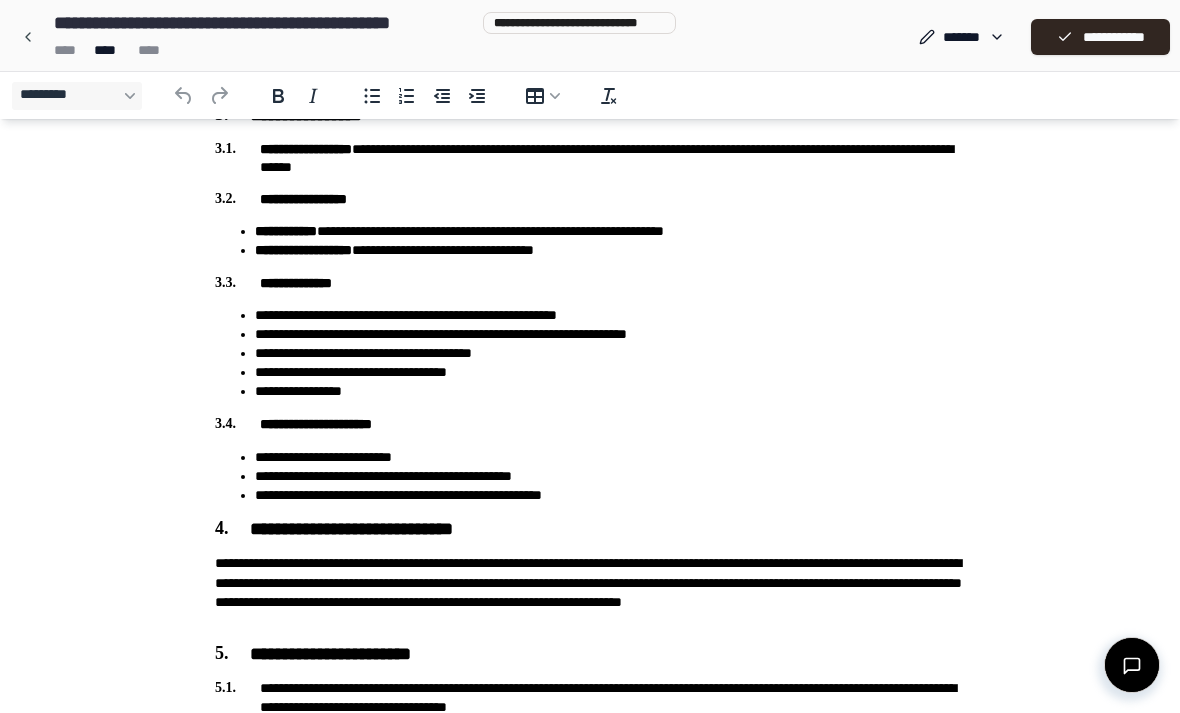 click on "**********" at bounding box center [610, 495] 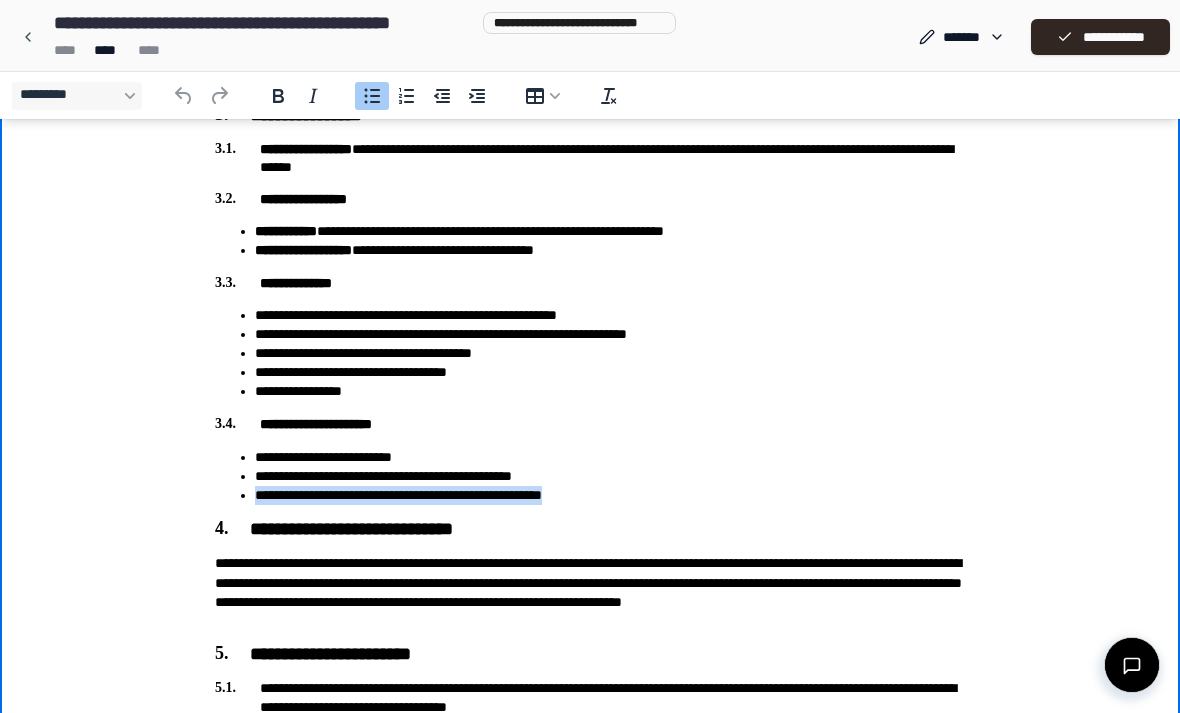 type 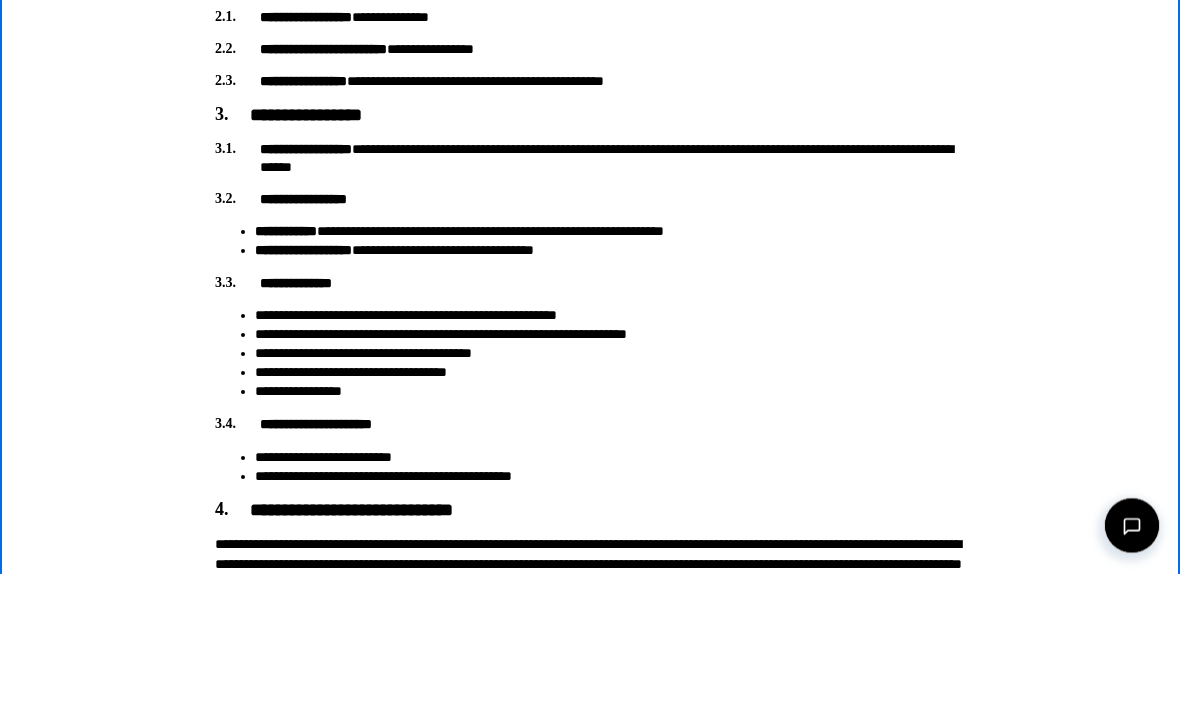 scroll, scrollTop: 0, scrollLeft: 0, axis: both 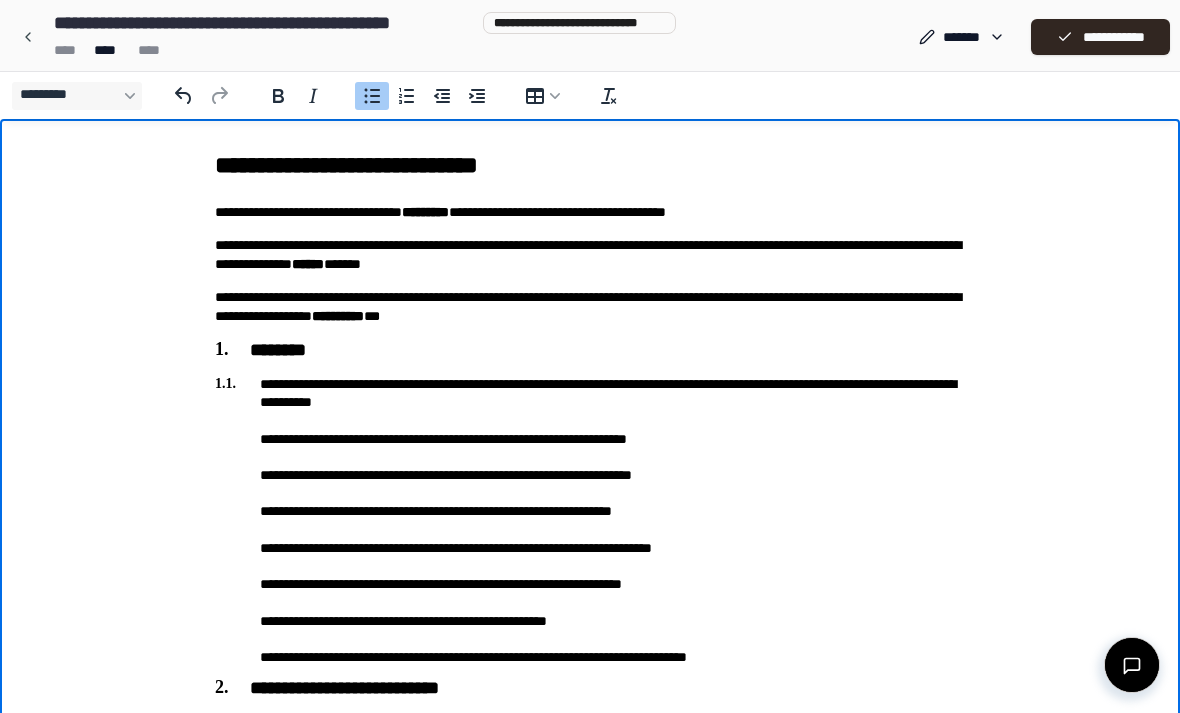 click on "**********" at bounding box center (1100, 37) 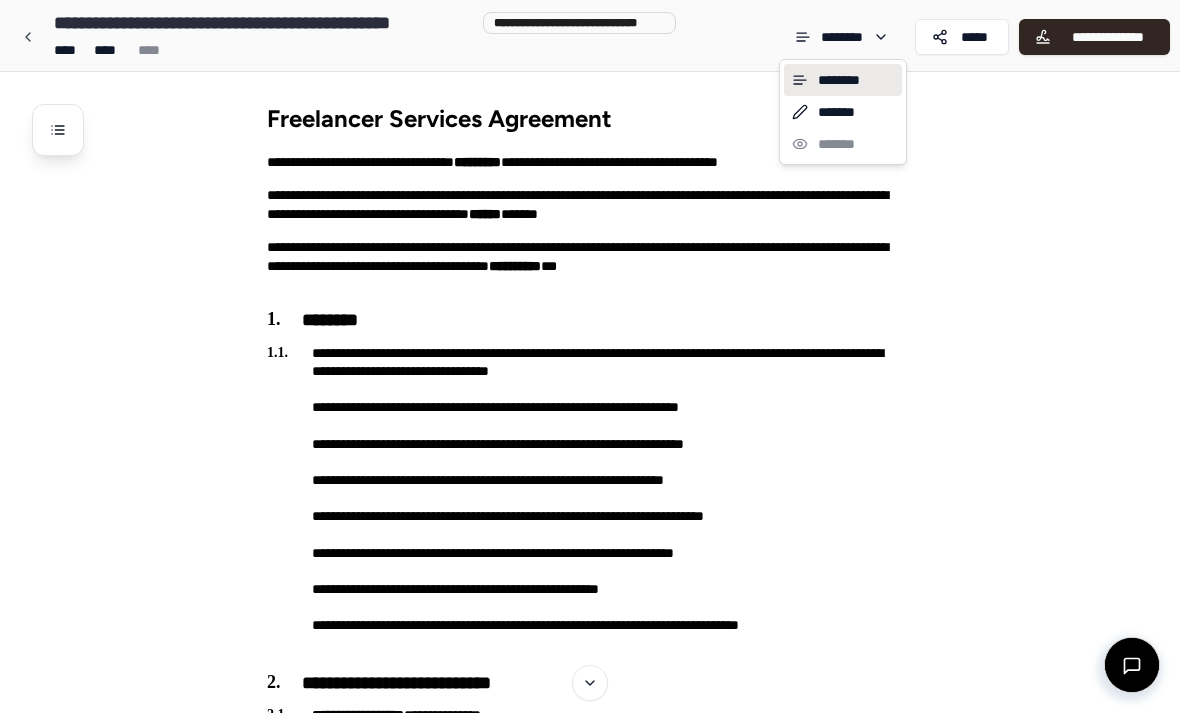 click on "**********" at bounding box center (590, 1975) 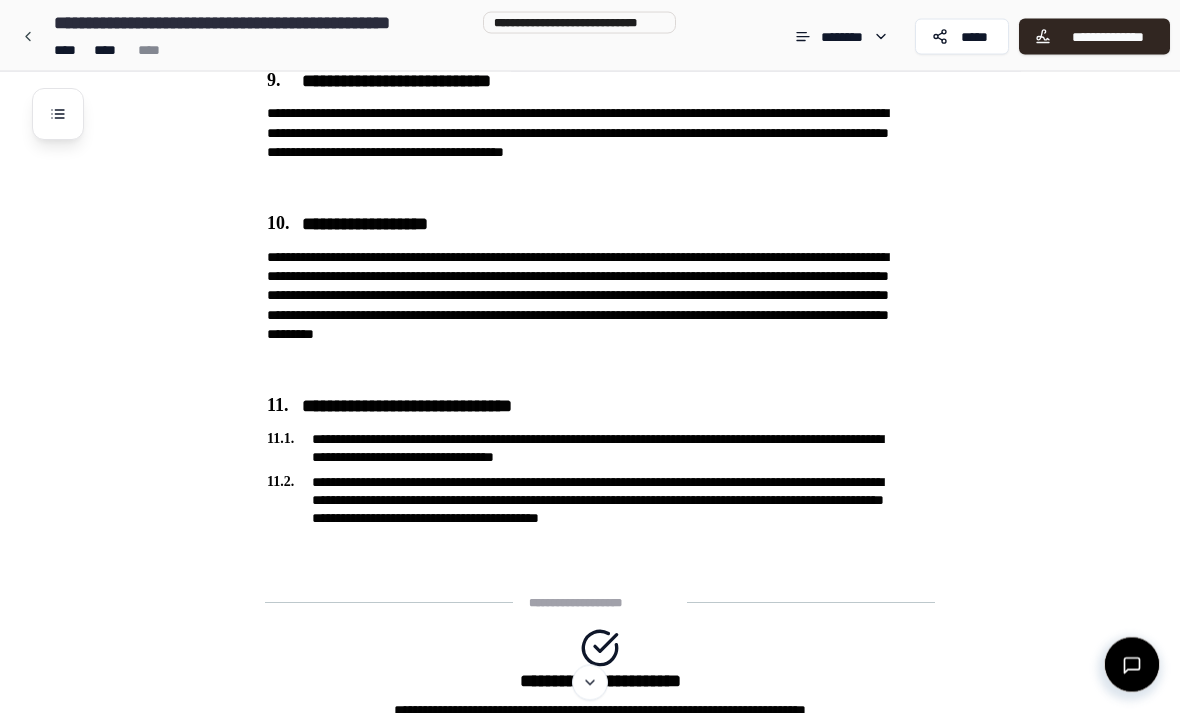 scroll, scrollTop: 3174, scrollLeft: 0, axis: vertical 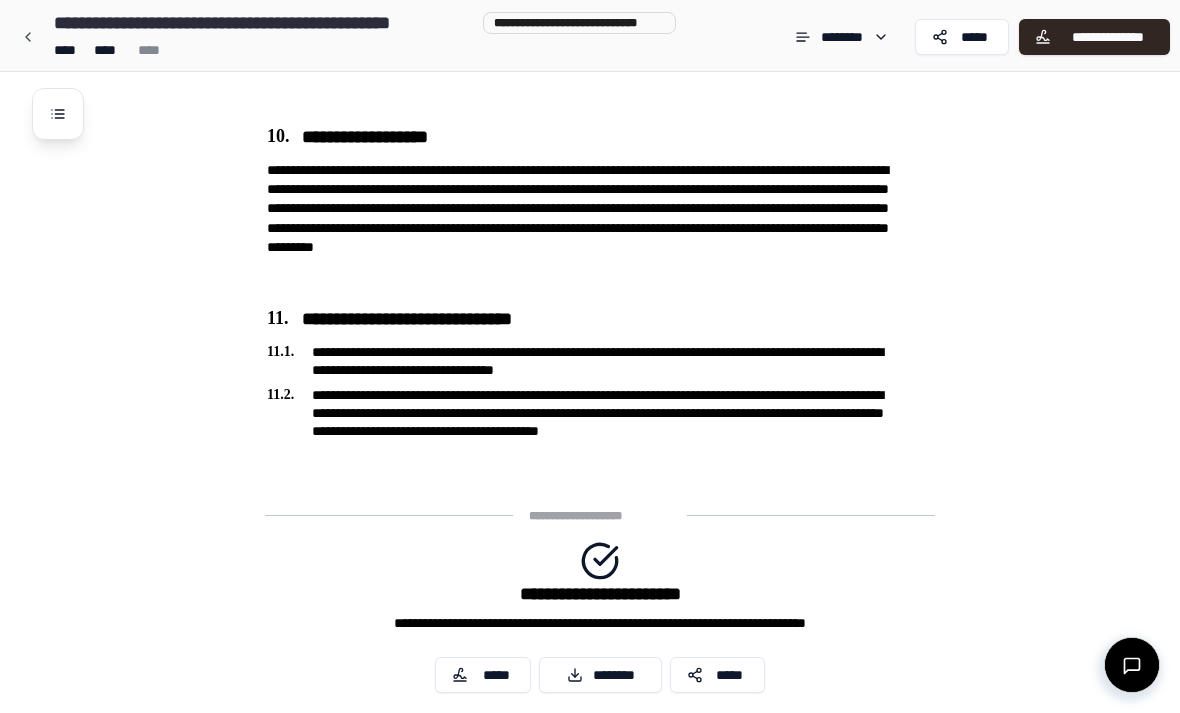 click on "********" at bounding box center (600, 675) 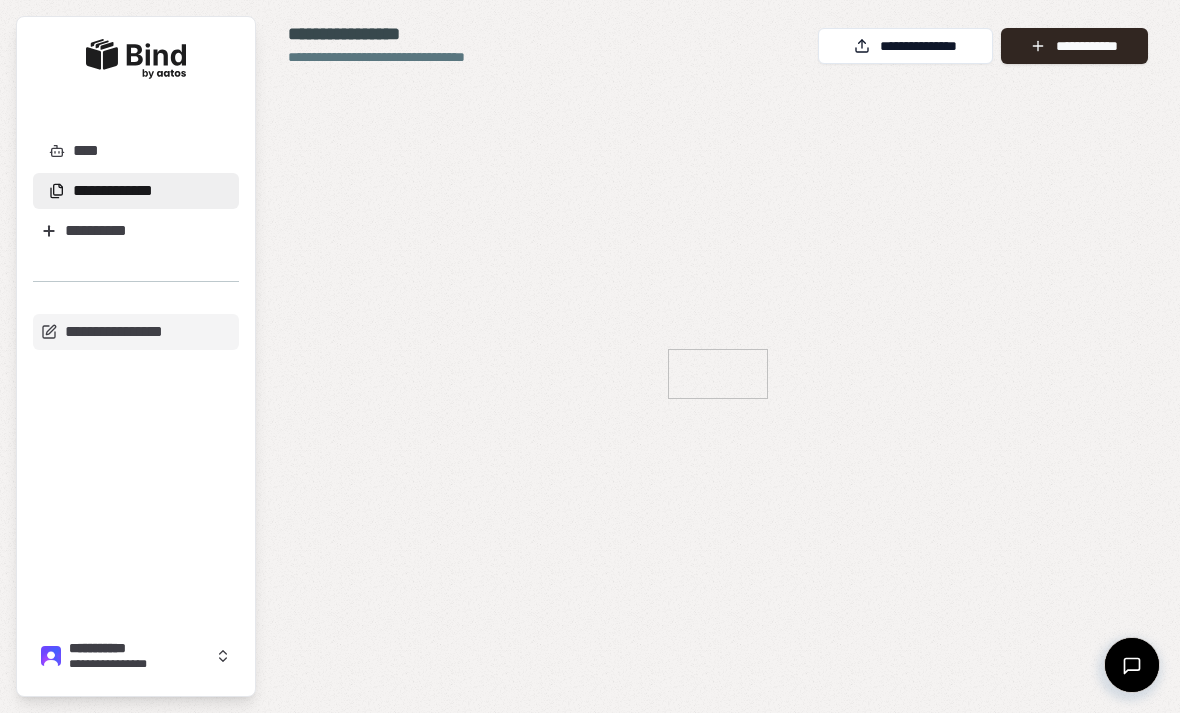 scroll, scrollTop: 0, scrollLeft: 0, axis: both 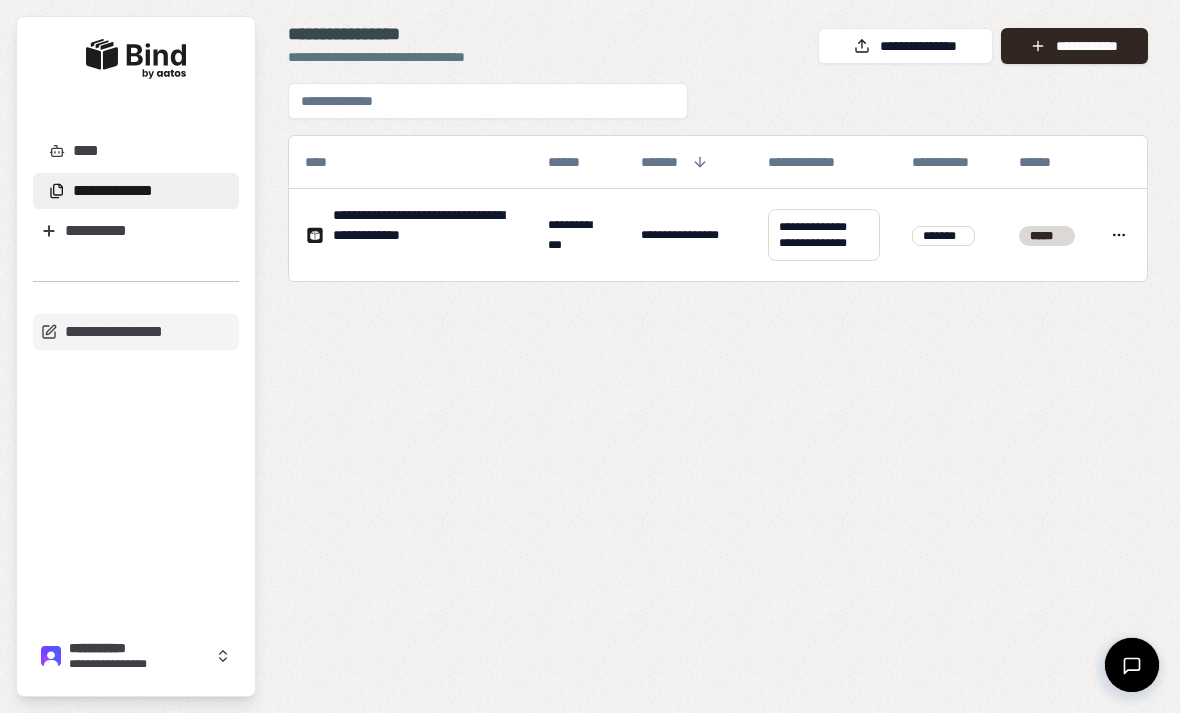 click on "**********" at bounding box center [1074, 46] 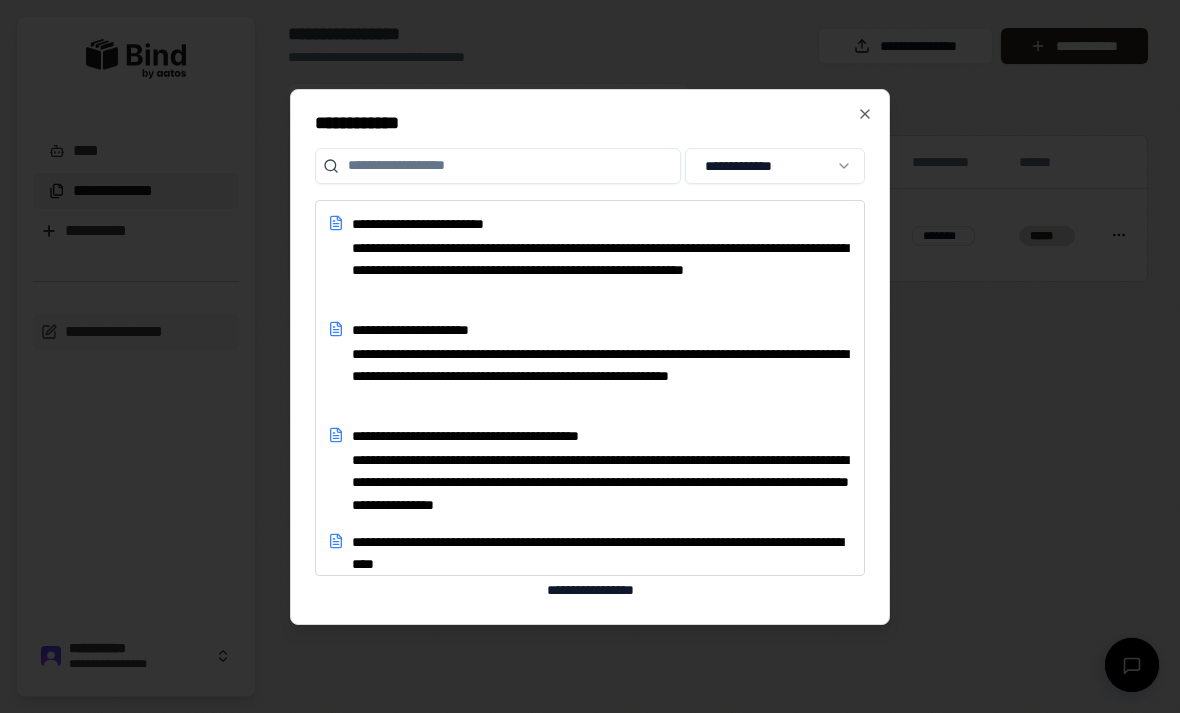 click on "**********" at bounding box center [775, 166] 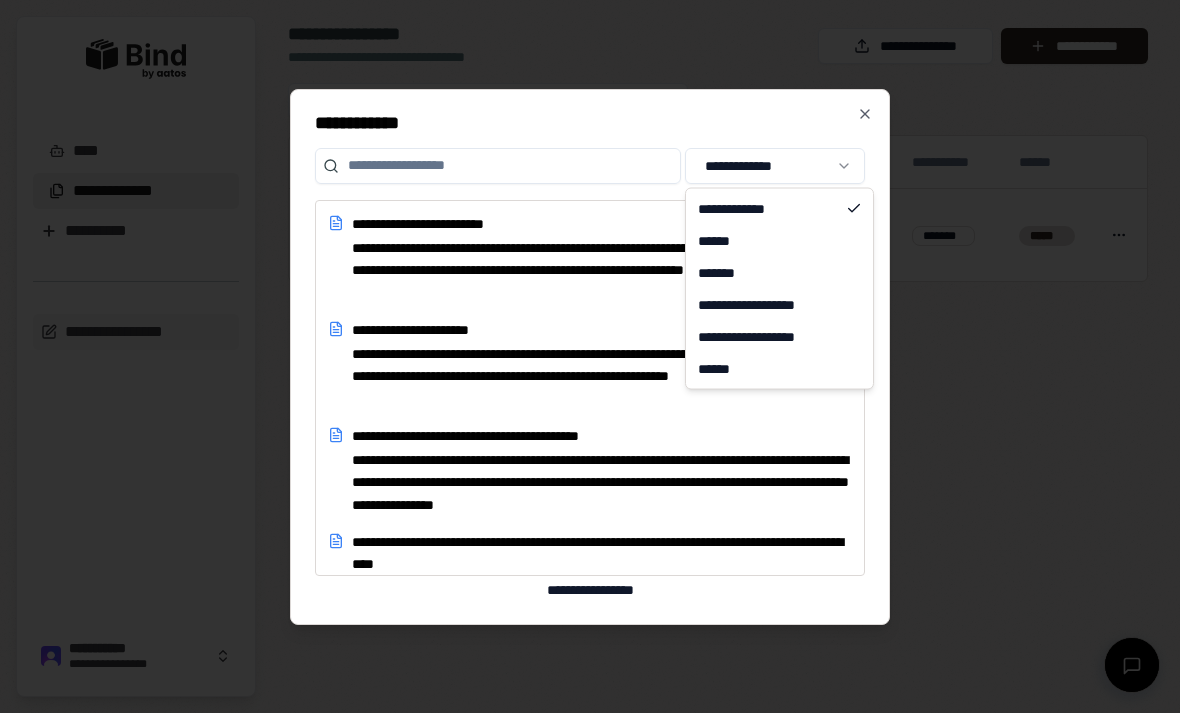 click at bounding box center [590, 356] 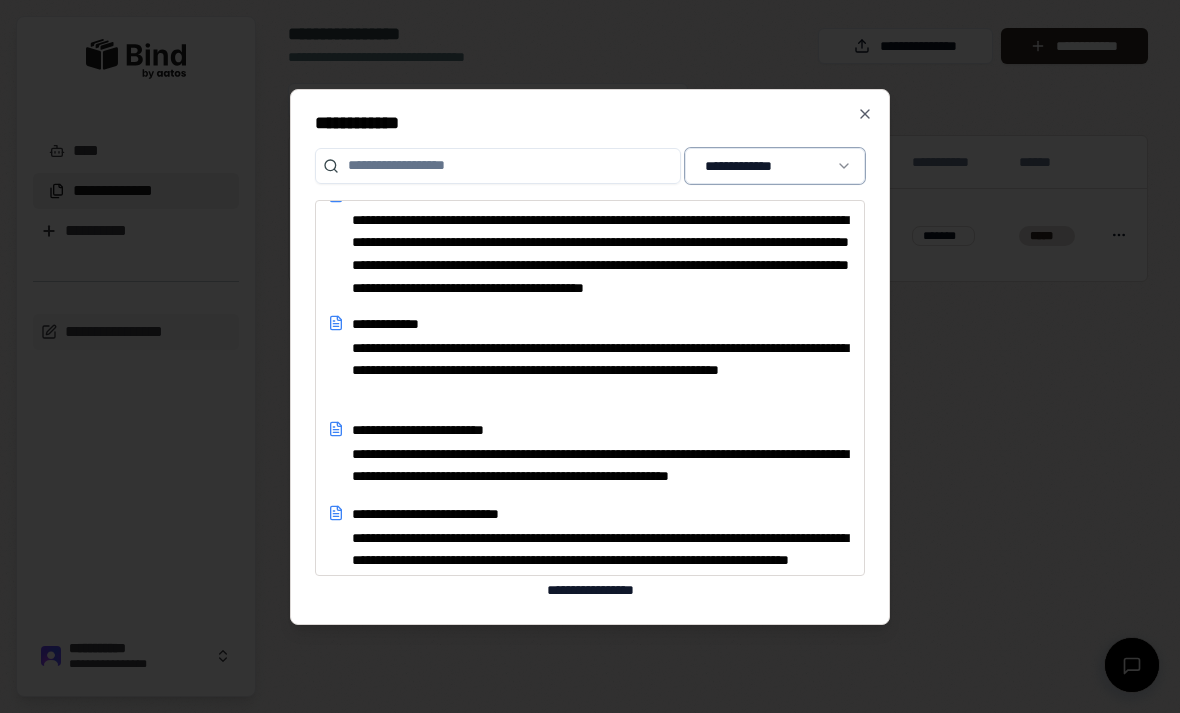 scroll, scrollTop: 1157, scrollLeft: 0, axis: vertical 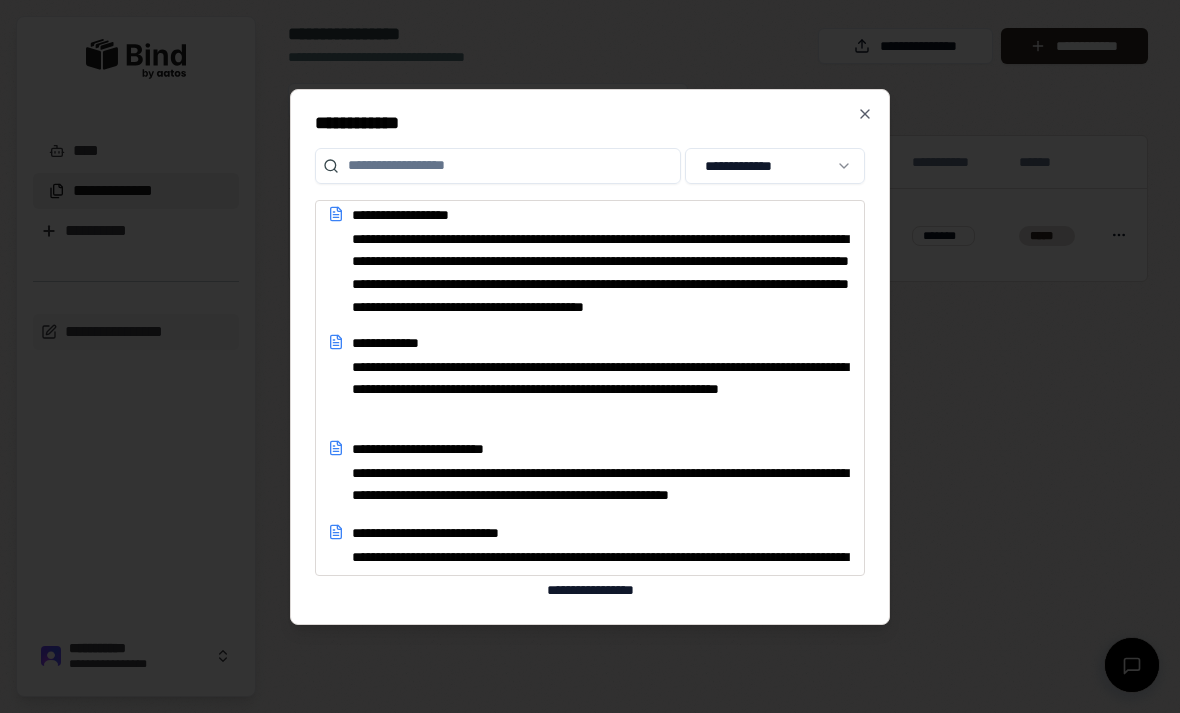 click at bounding box center [498, 166] 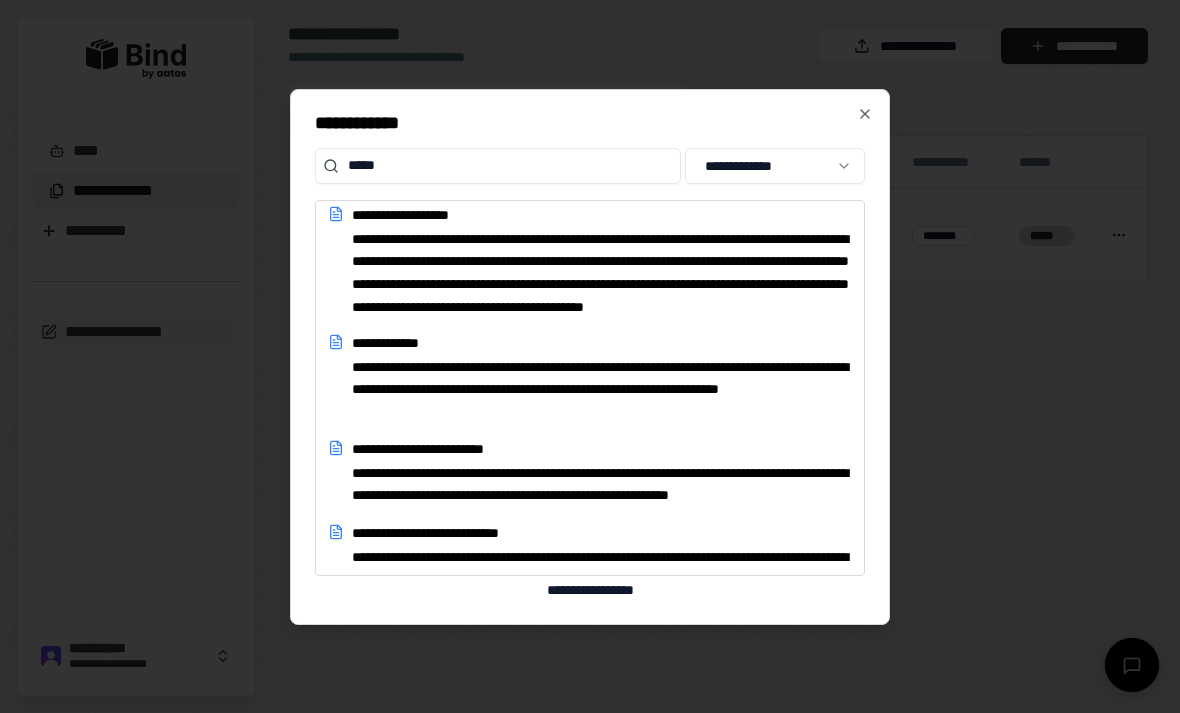 type on "******" 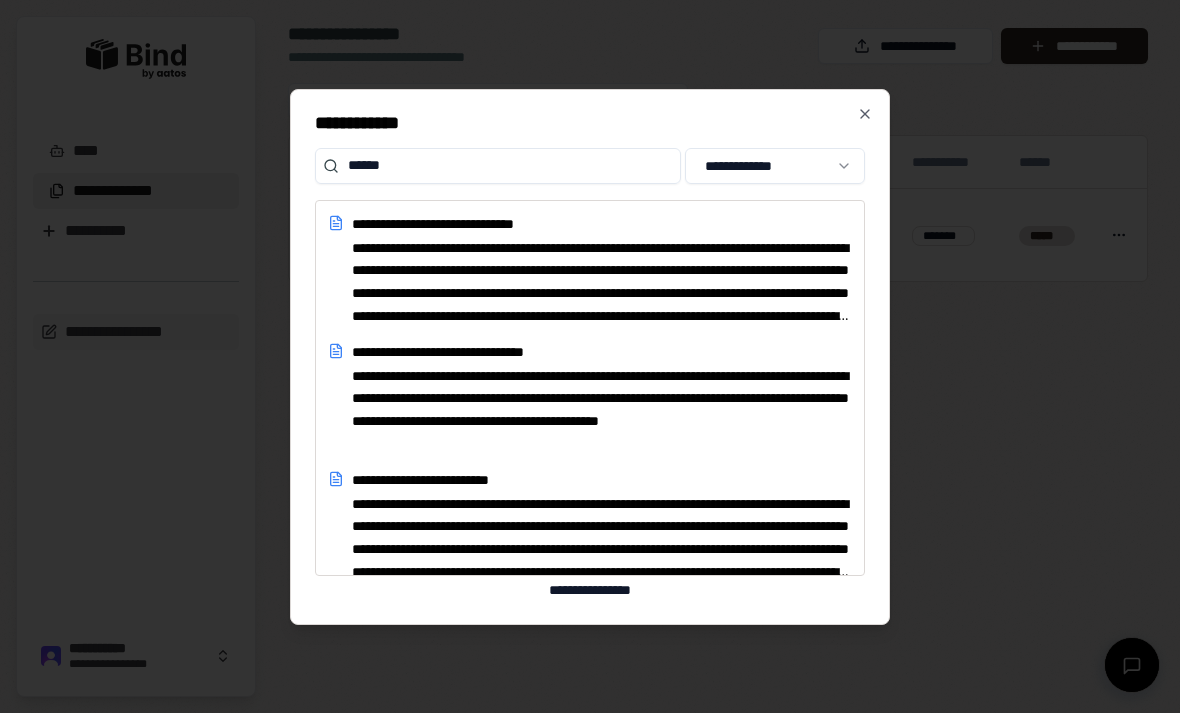 click on "**********" at bounding box center [602, 409] 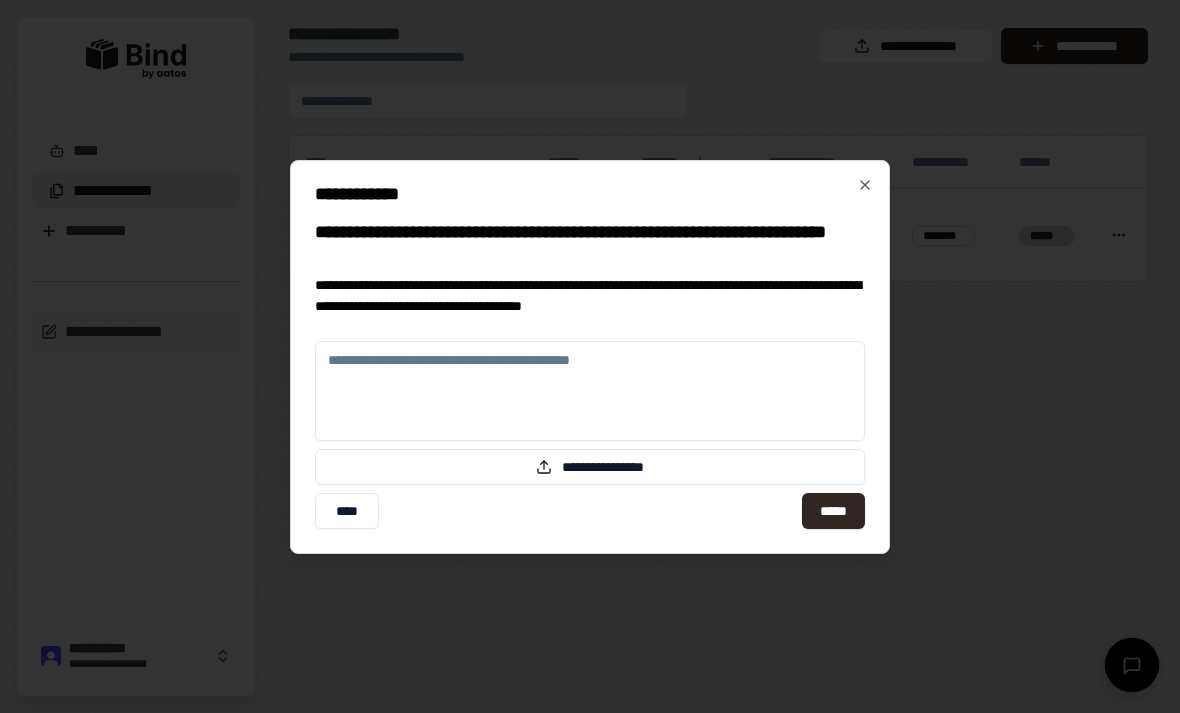 click on "**********" at bounding box center [590, 467] 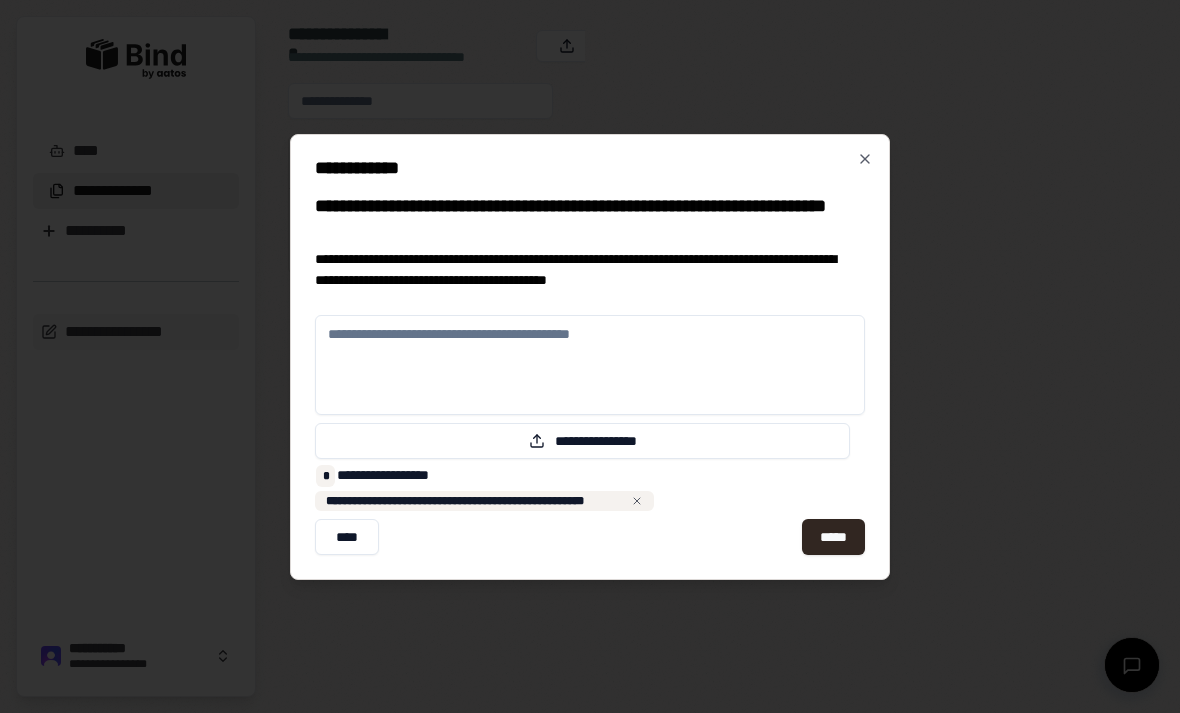 click on "*****" at bounding box center (833, 537) 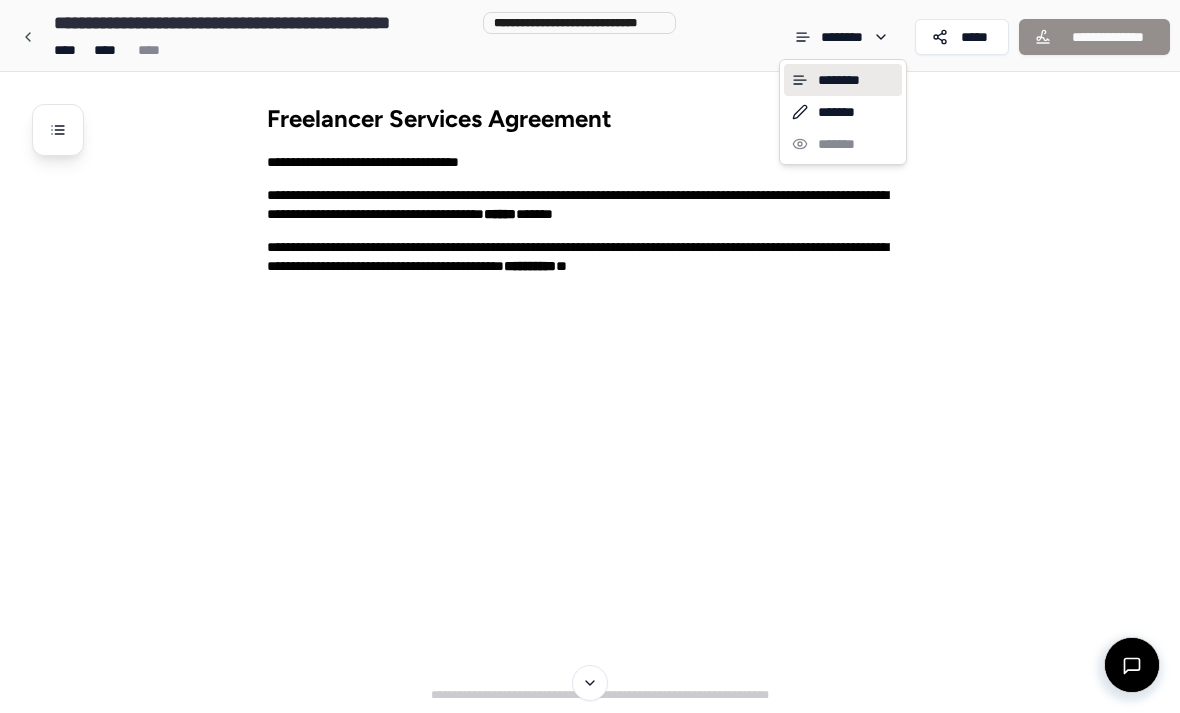 click on "**********" at bounding box center [590, 356] 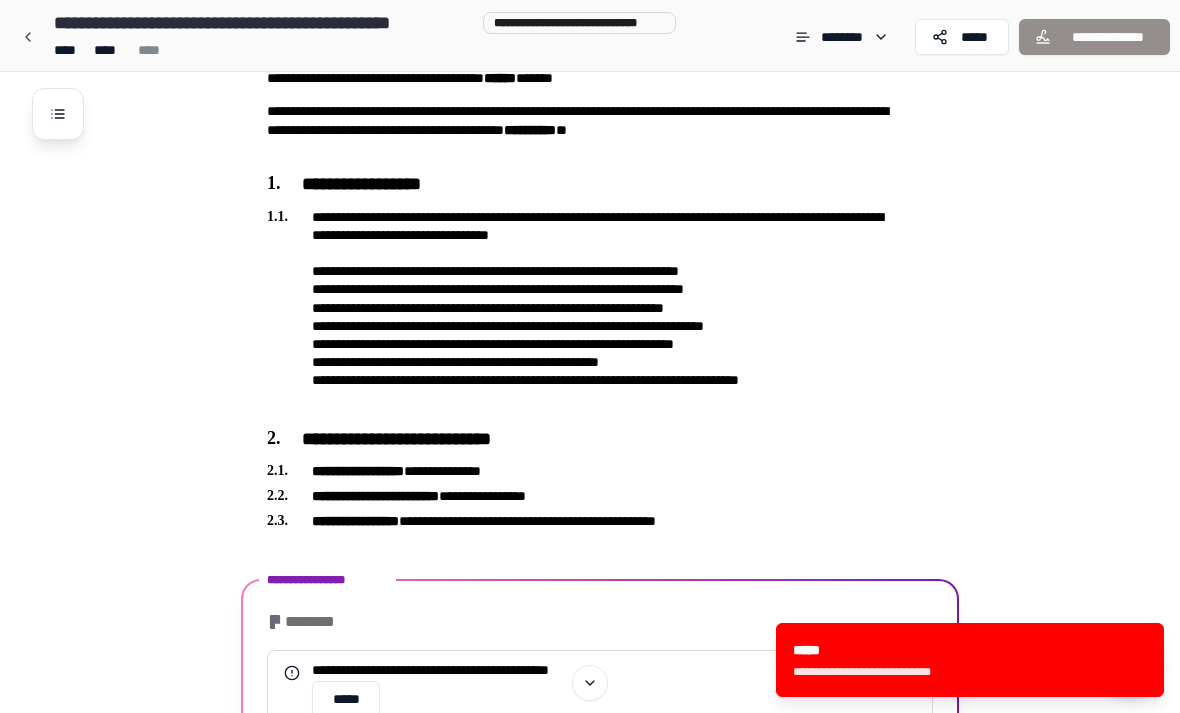 scroll, scrollTop: 165, scrollLeft: 0, axis: vertical 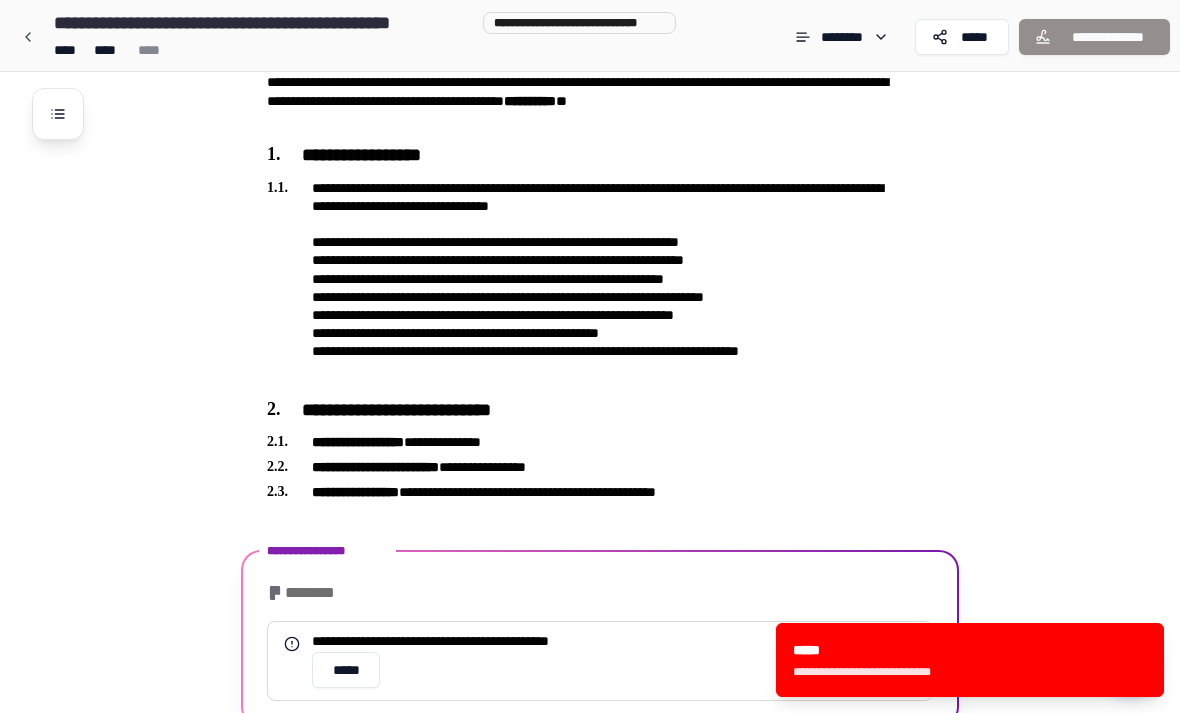 click on "*****" at bounding box center [346, 670] 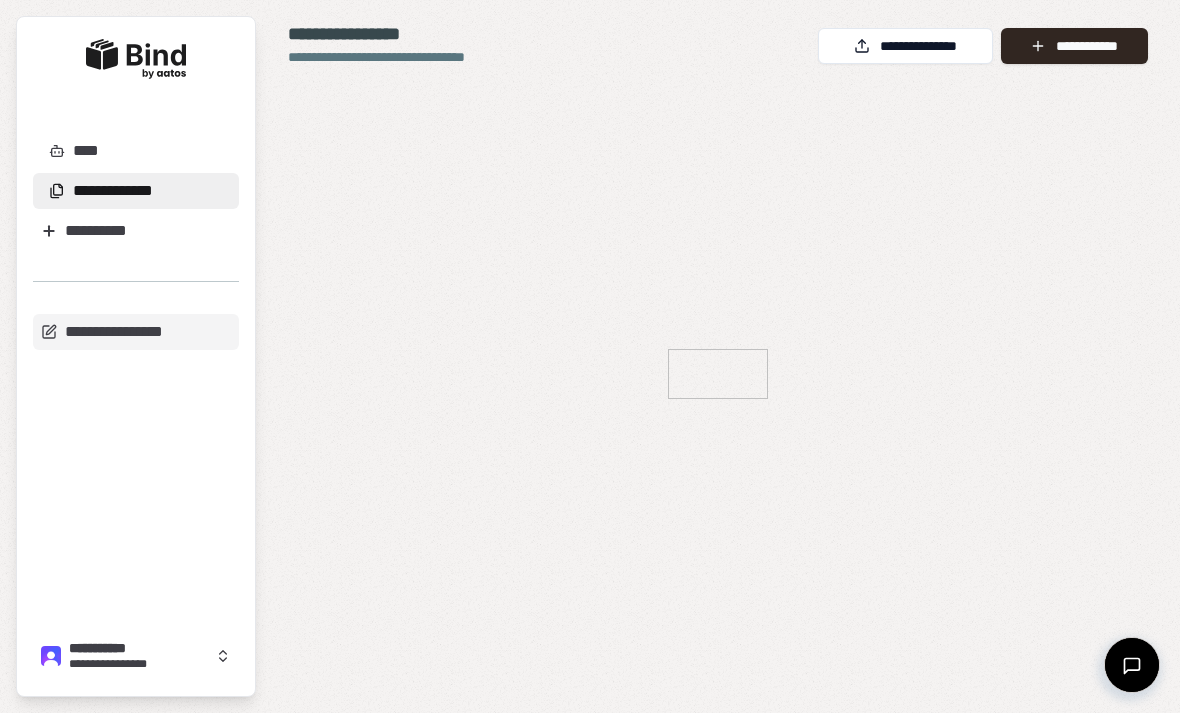 scroll, scrollTop: 0, scrollLeft: 0, axis: both 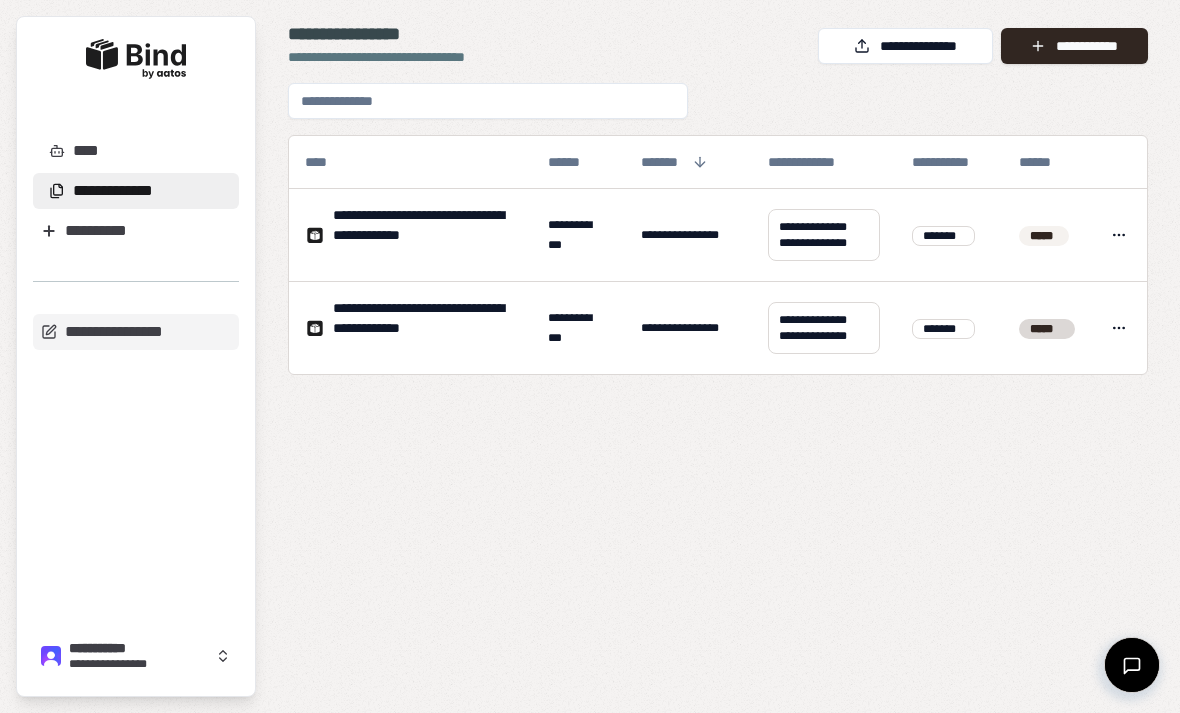 click on "**********" at bounding box center [424, 328] 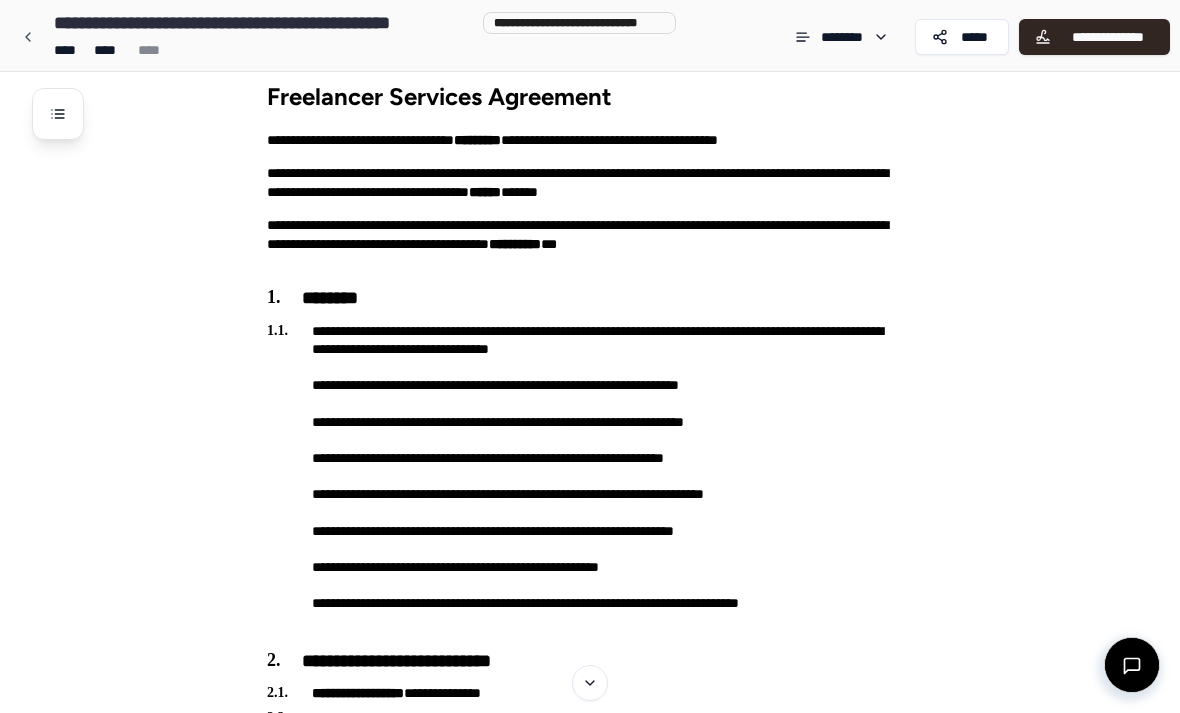 scroll, scrollTop: 0, scrollLeft: 0, axis: both 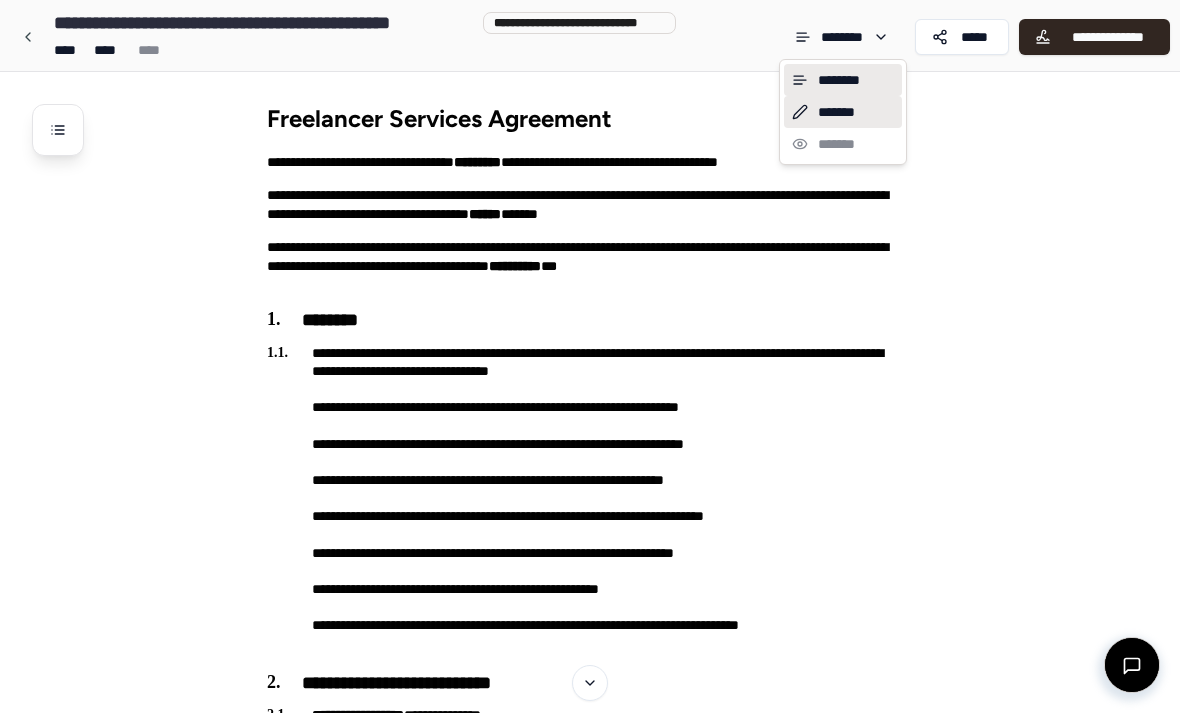 click on "*******" at bounding box center [843, 112] 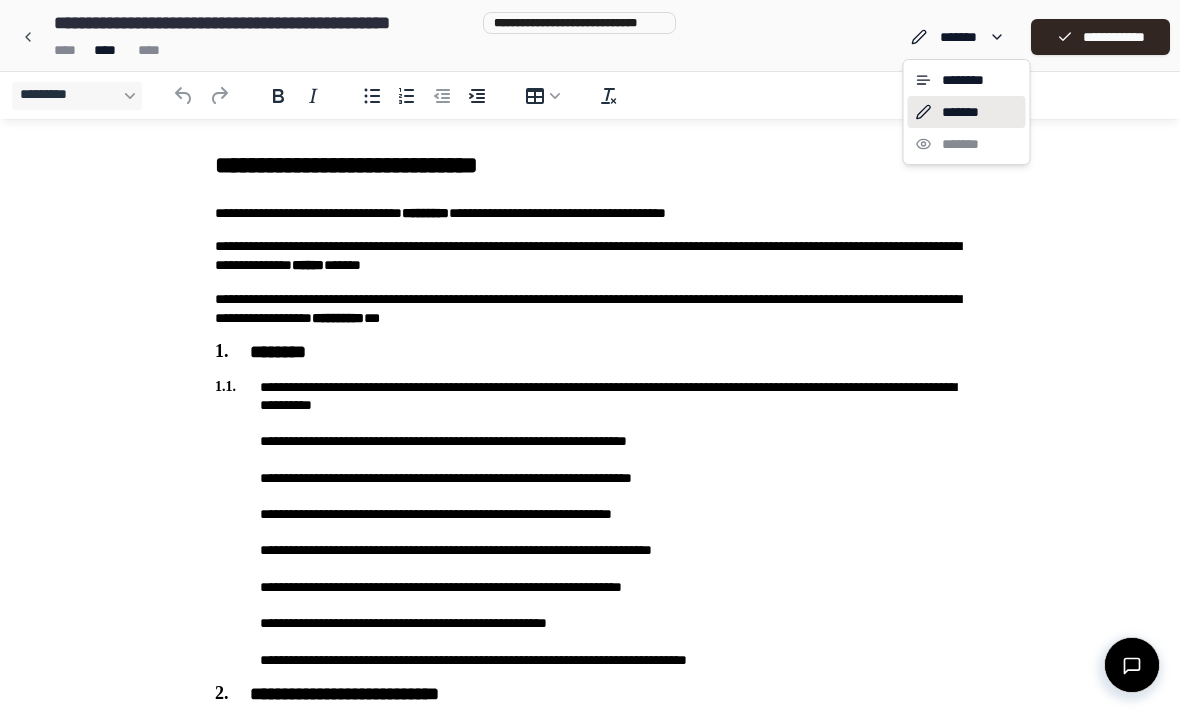 scroll, scrollTop: 0, scrollLeft: 0, axis: both 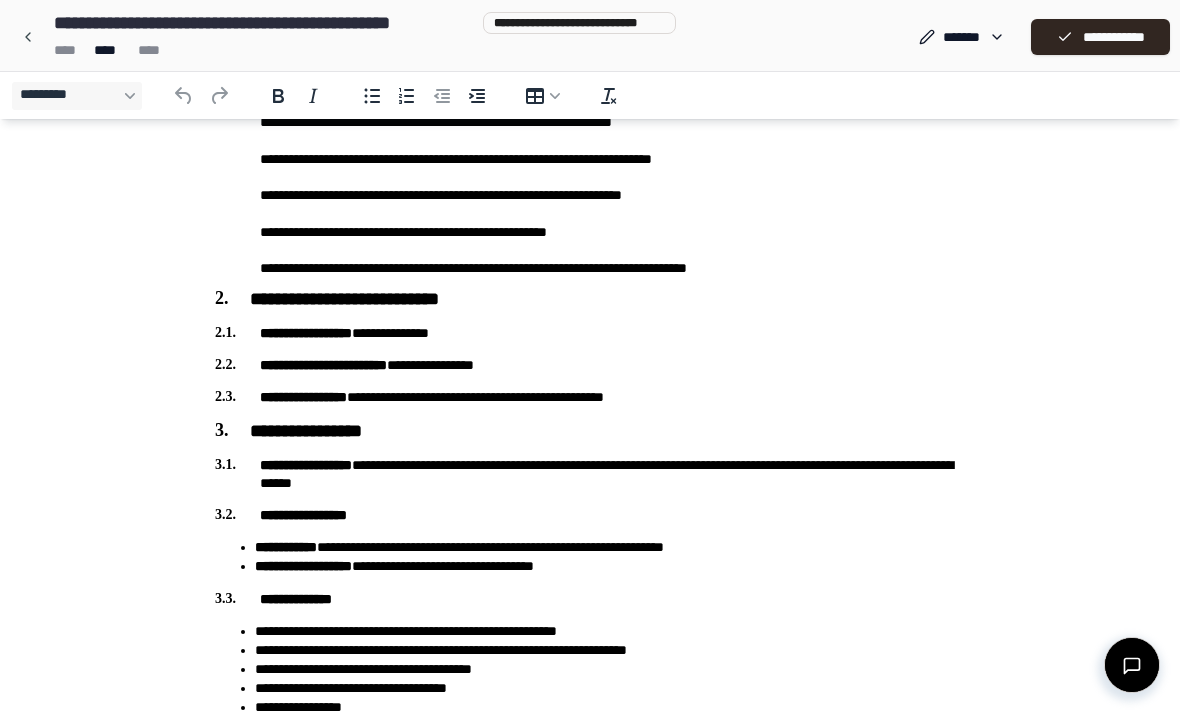 click on "[FIRST] [LAST]" at bounding box center (590, 365) 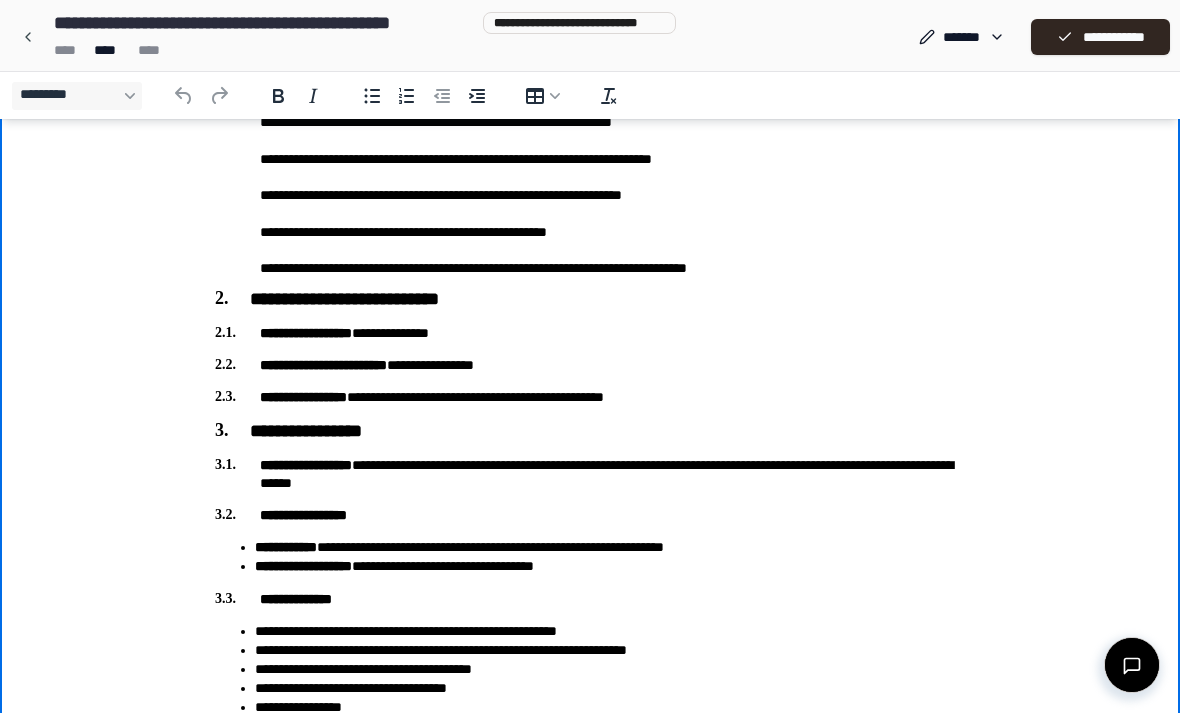 type 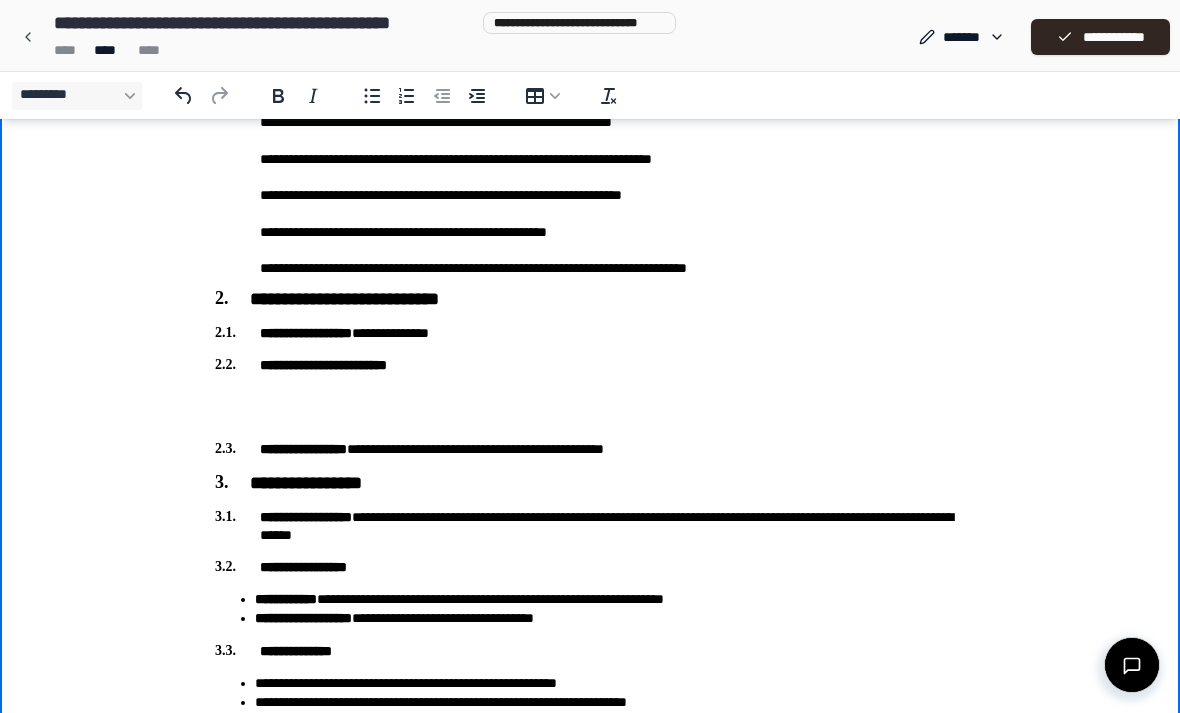 click on "**********" at bounding box center [597, 404] 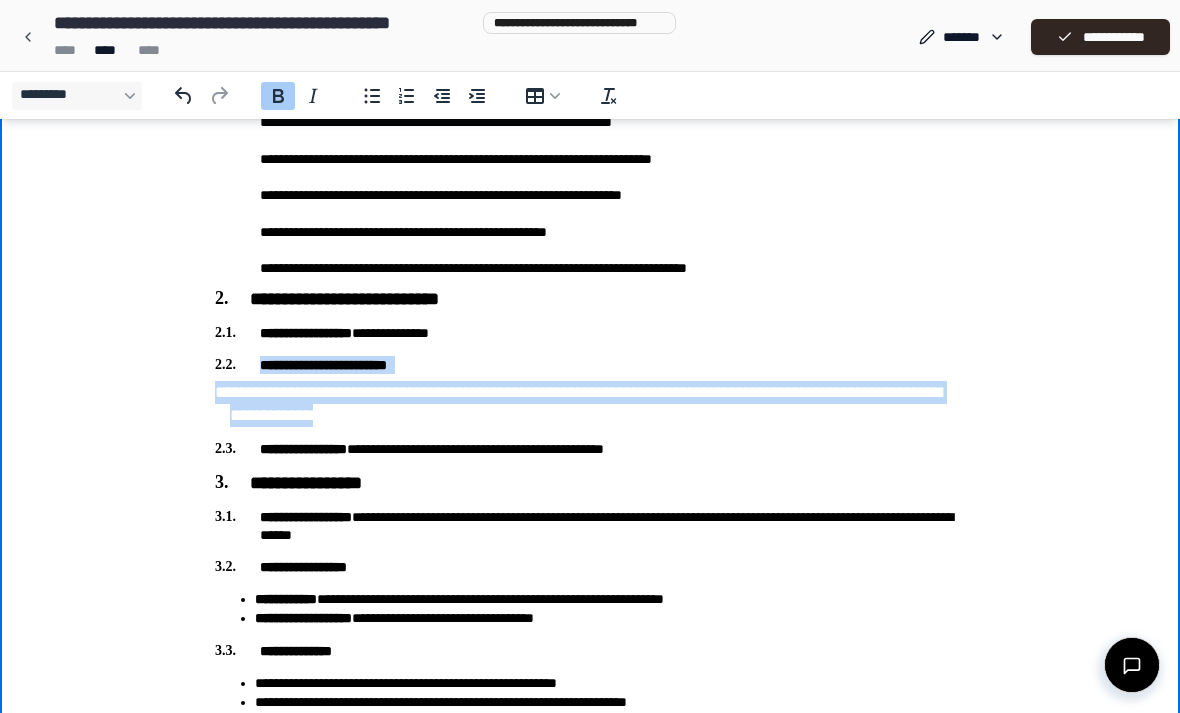 click on "[FIRST] [LAST] [STREET] [CITY], [STATE] [ZIP] [COUNTRY] [PHONE] [EMAIL] [SSN] [DLN] [CCNUM] [DOB] [AGE]" at bounding box center [590, 1350] 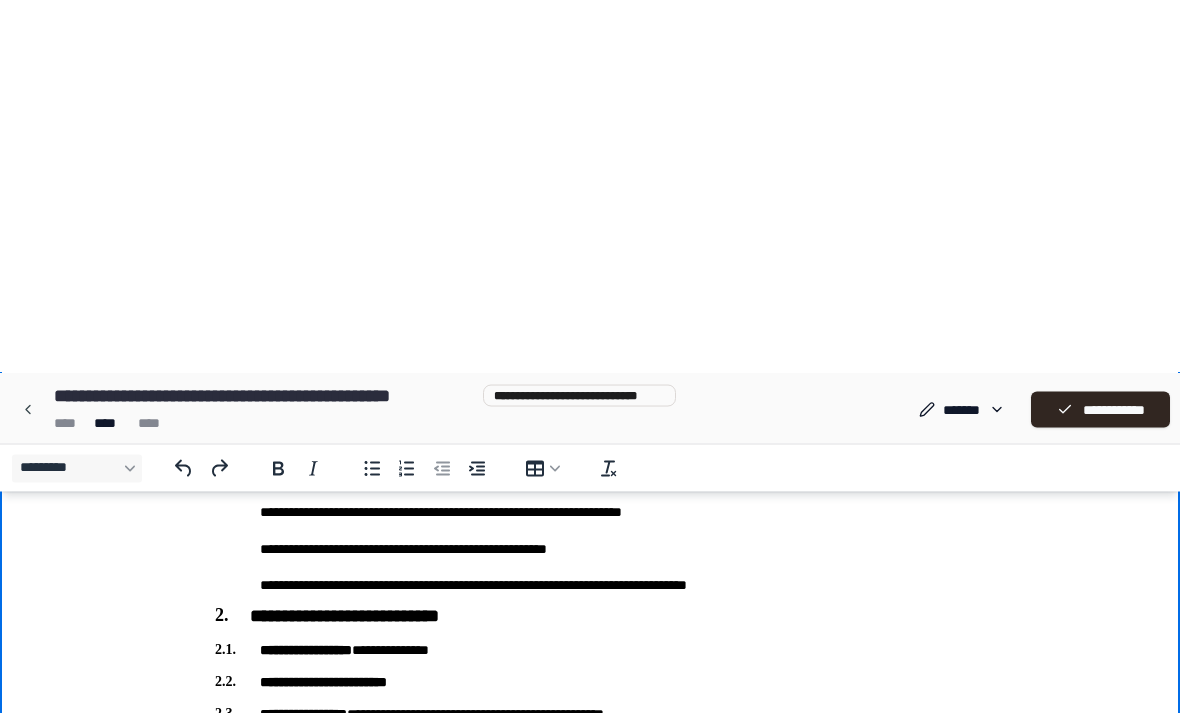 scroll, scrollTop: 449, scrollLeft: 0, axis: vertical 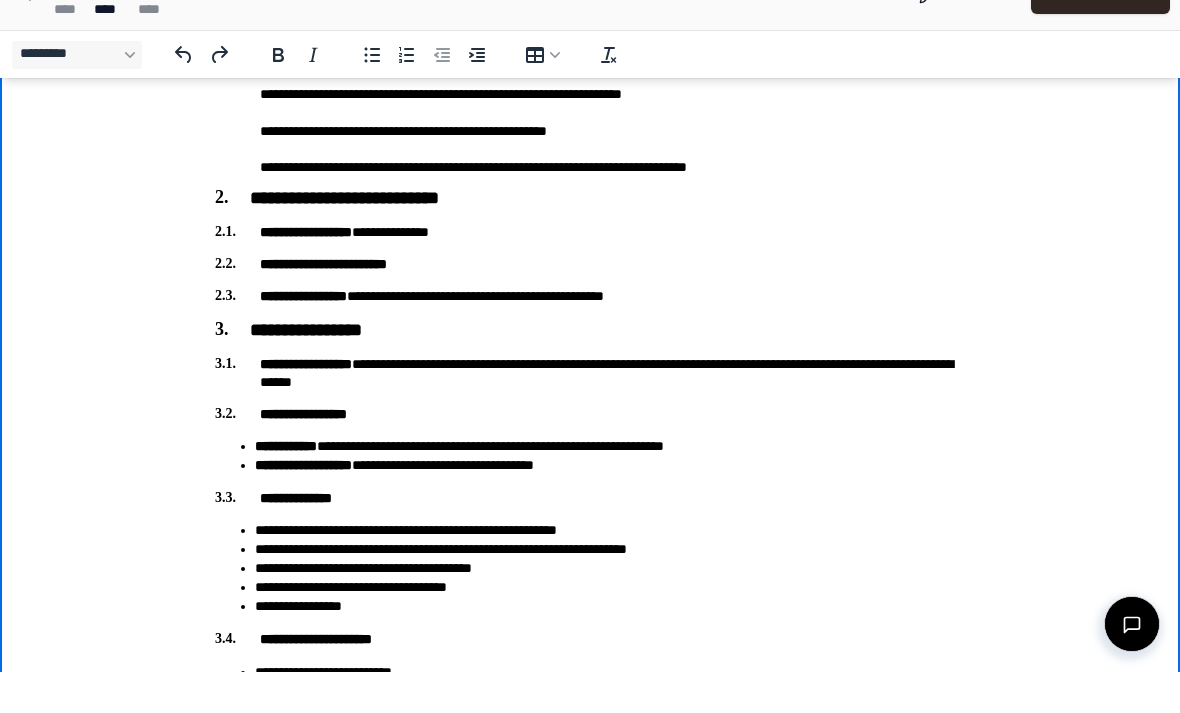 click on "**********" at bounding box center [590, 264] 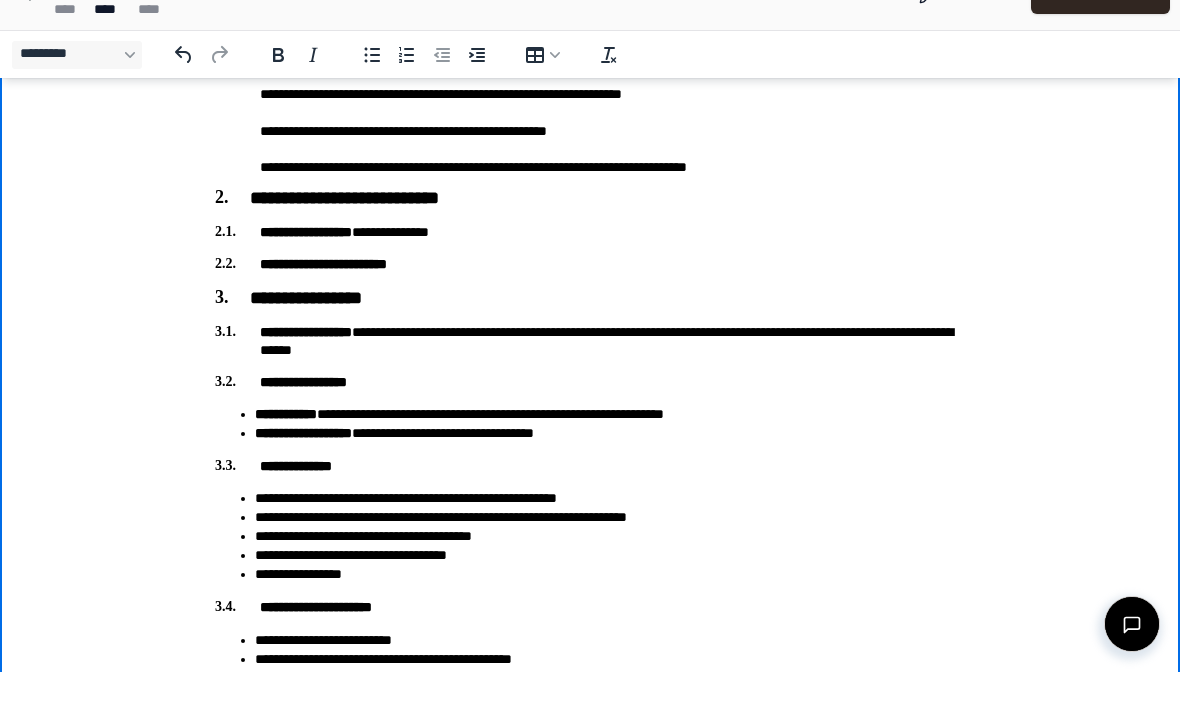 click on "[FIRST] [LAST] [STREET] [CITY], [STATE] [ZIP] [COUNTRY] [PHONE] [EMAIL] [SSN] [DLN] [CCNUM] [DOB] [AGE]" at bounding box center (590, 1207) 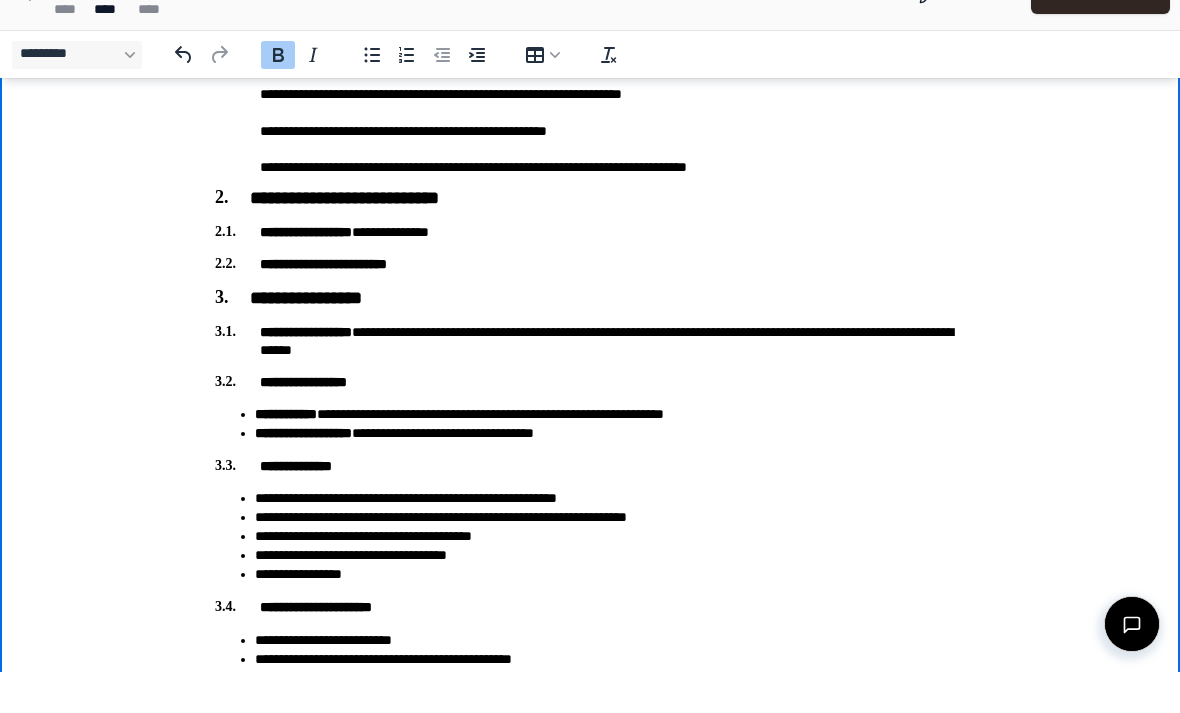 click on "**********" at bounding box center (590, 264) 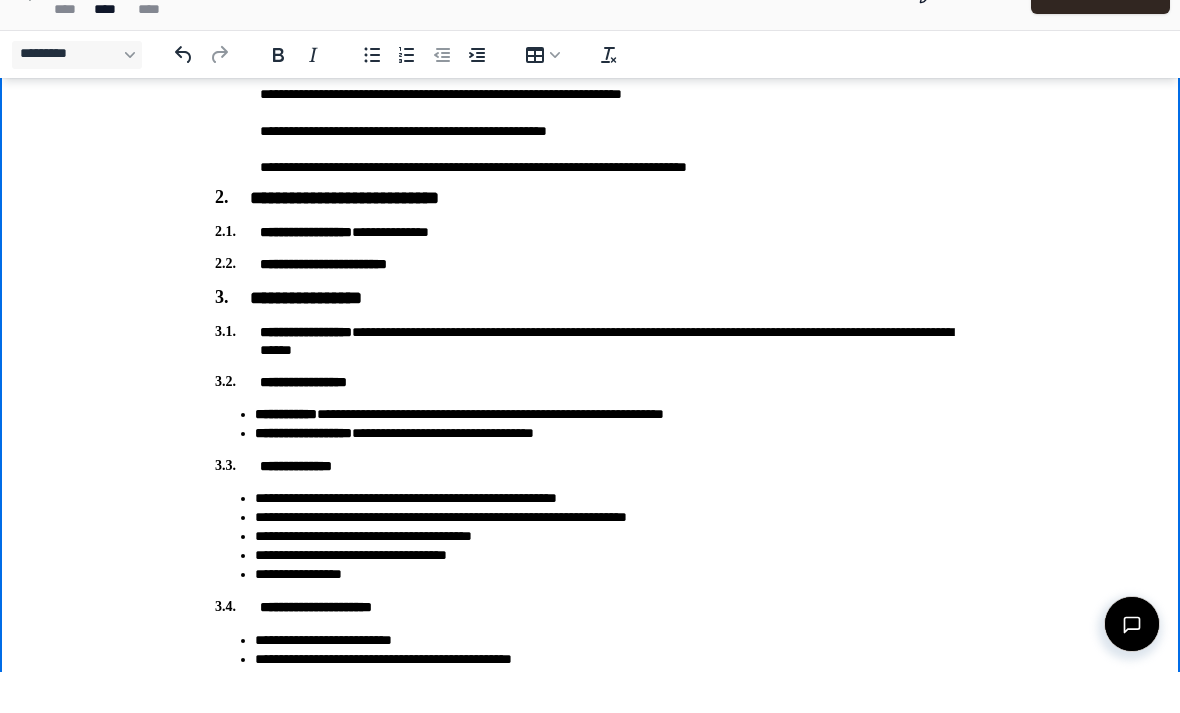 click on "**********" at bounding box center (590, 264) 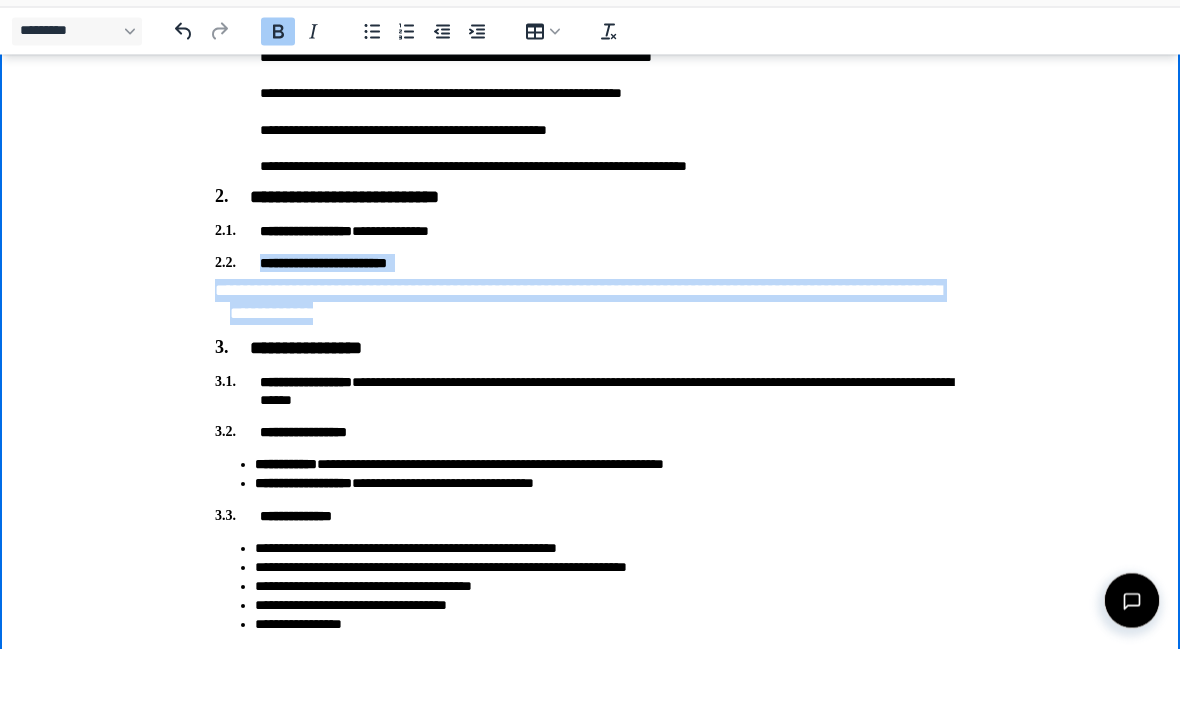 scroll, scrollTop: 413, scrollLeft: 0, axis: vertical 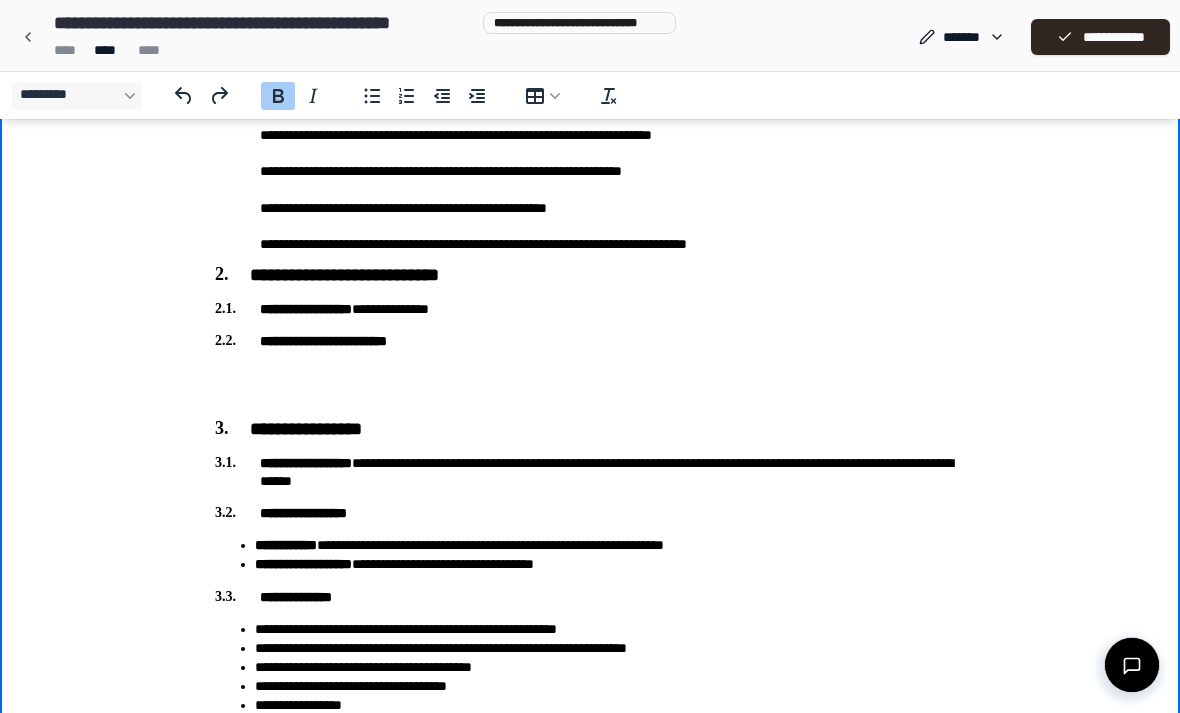 click on "[FIRST] [LAST] [PHONE]" at bounding box center (597, 380) 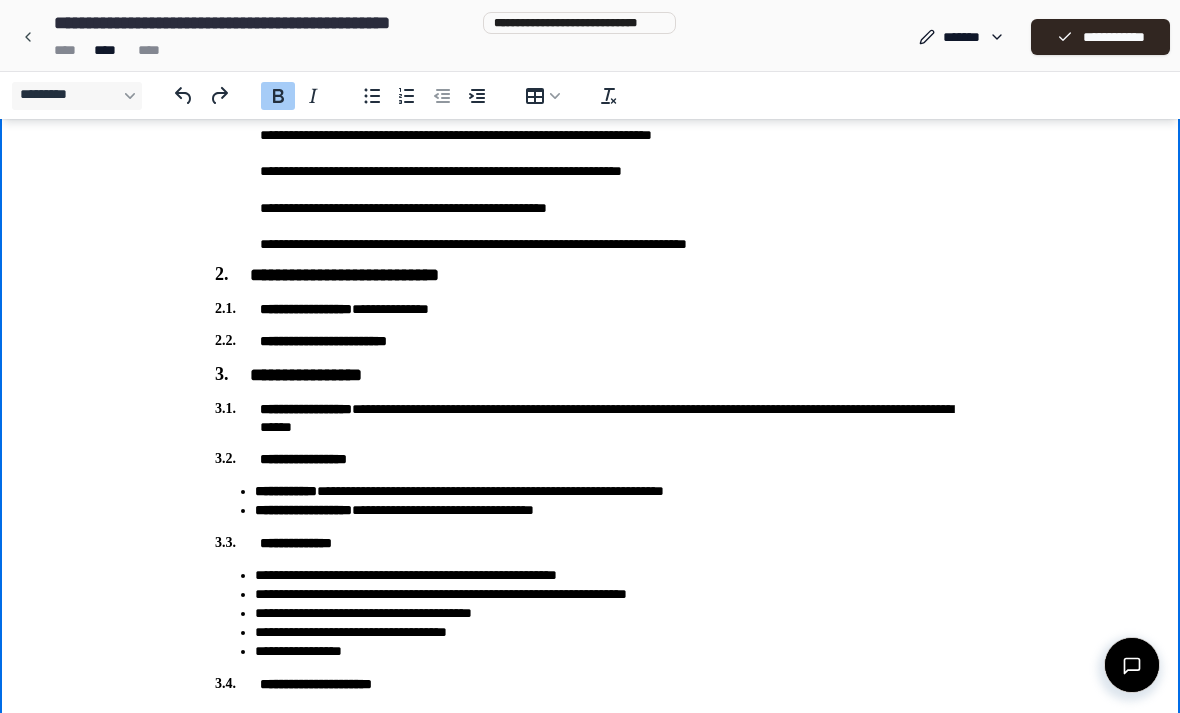 click on "**********" at bounding box center (323, 341) 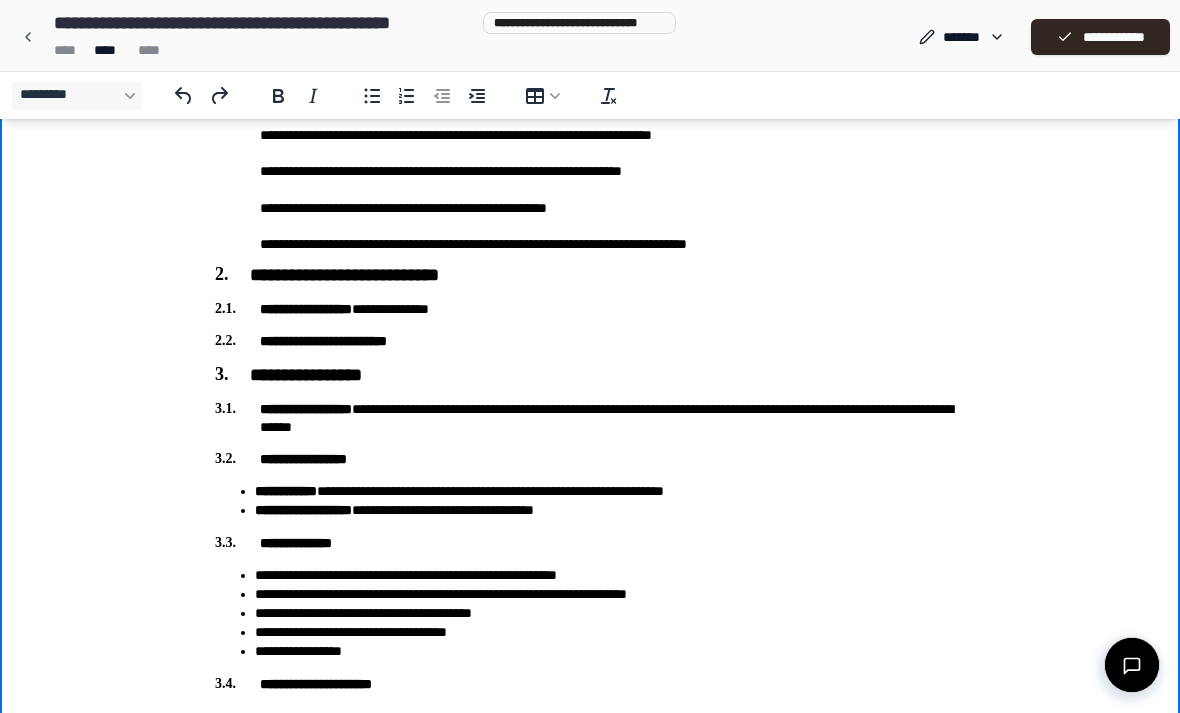 click on "**********" at bounding box center [323, 341] 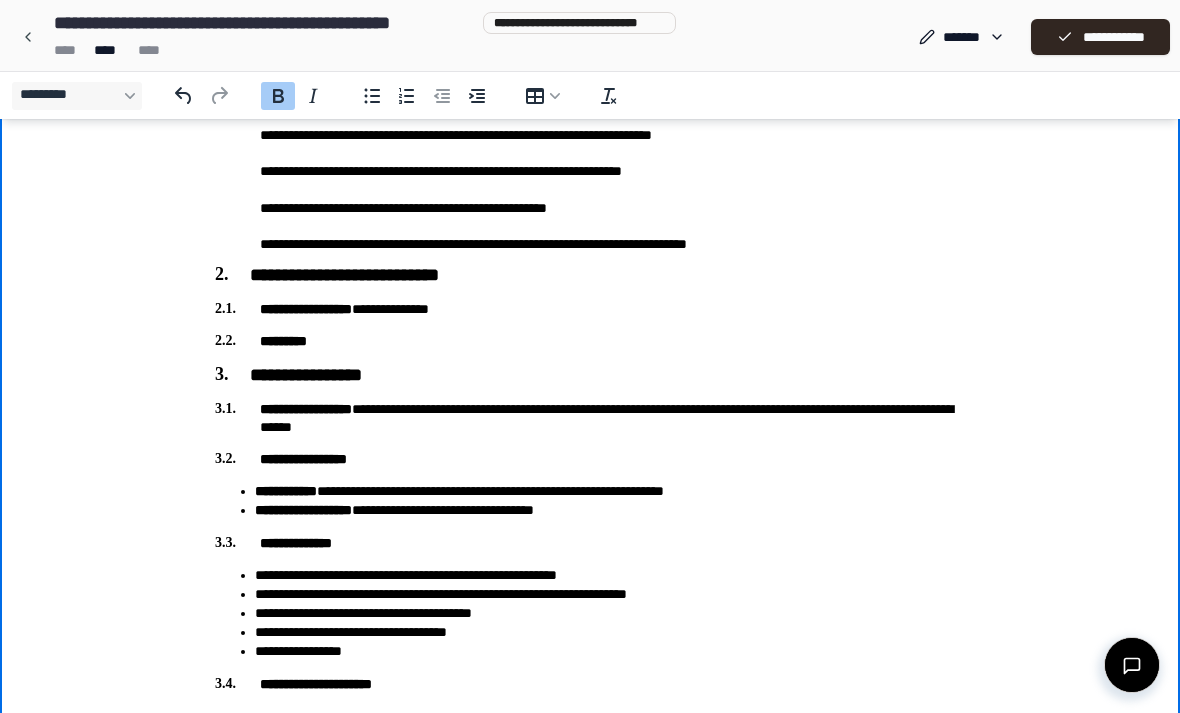 click on "[FIRST] [LAST] [STREET] [CITY], [STATE] [ZIP] [COUNTRY] [PHONE] [EMAIL] [SSN] [DLN] [CCNUM] [DOB] [AGE]" at bounding box center [590, 1284] 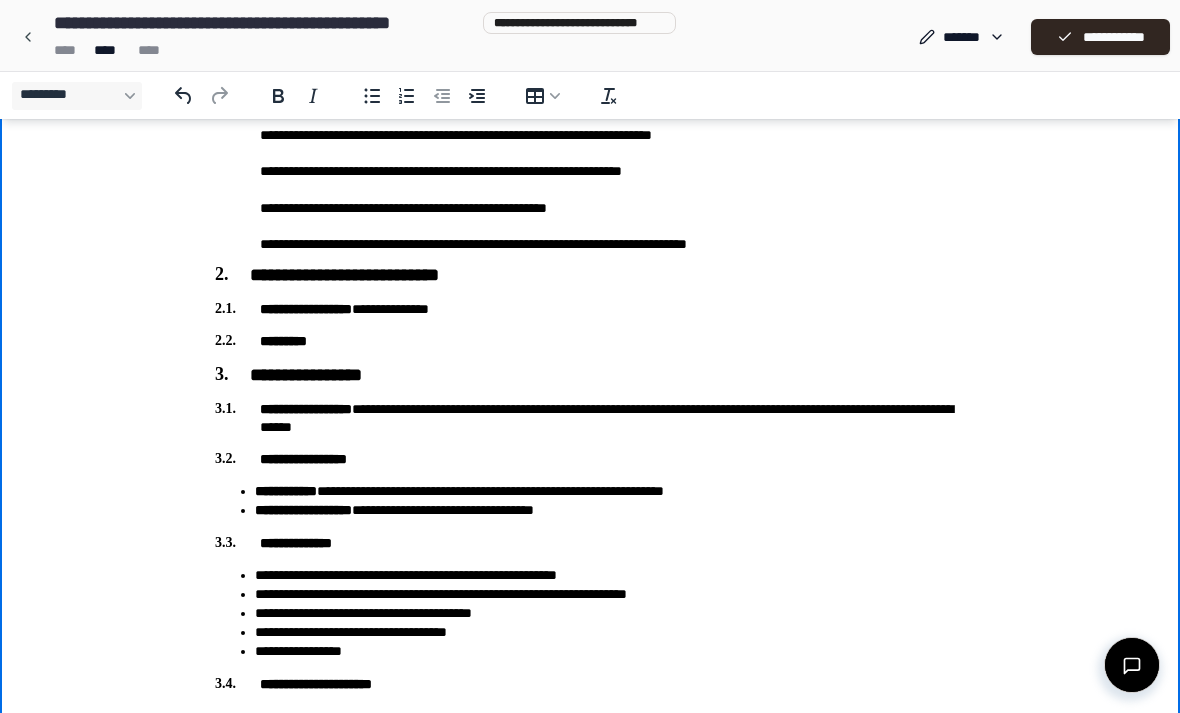 click on "*********" at bounding box center (590, 341) 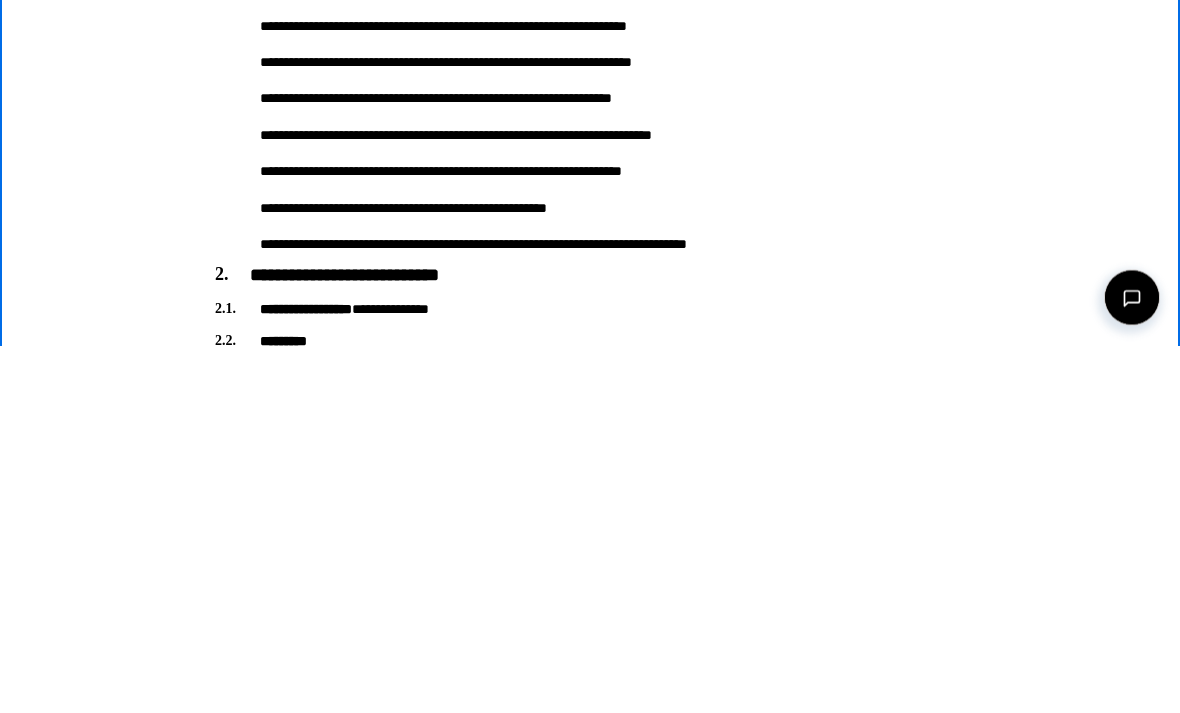 scroll, scrollTop: 0, scrollLeft: 0, axis: both 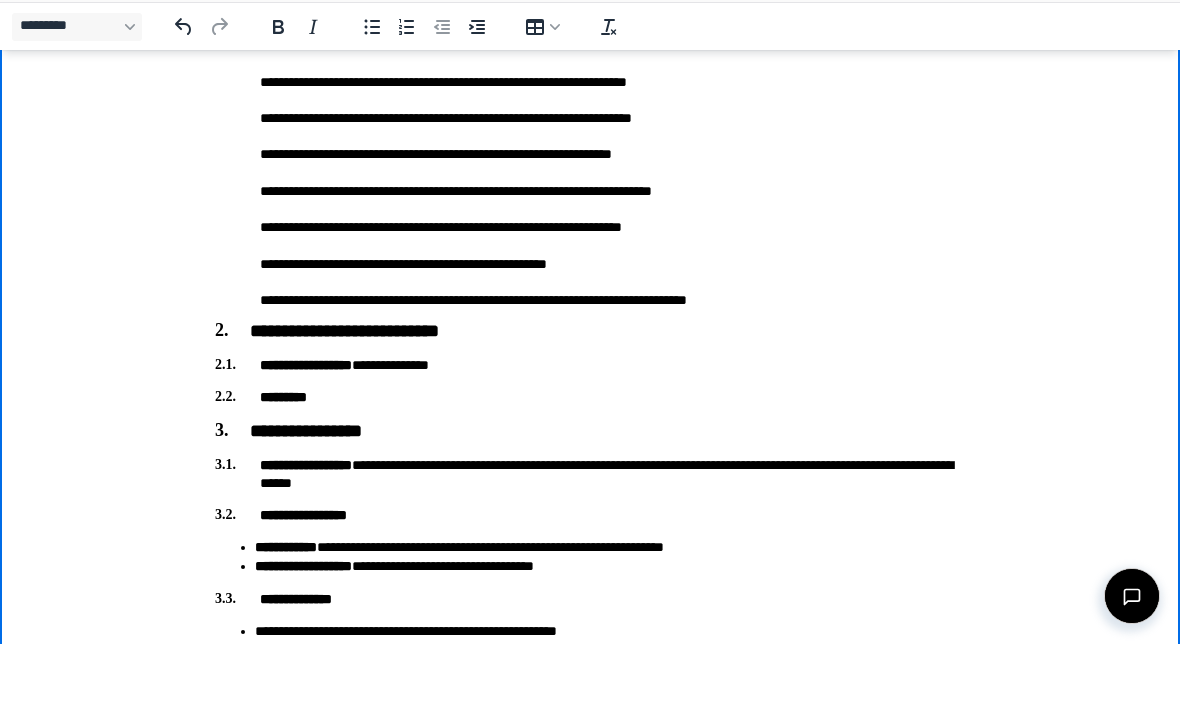 click on "*********" at bounding box center (590, 397) 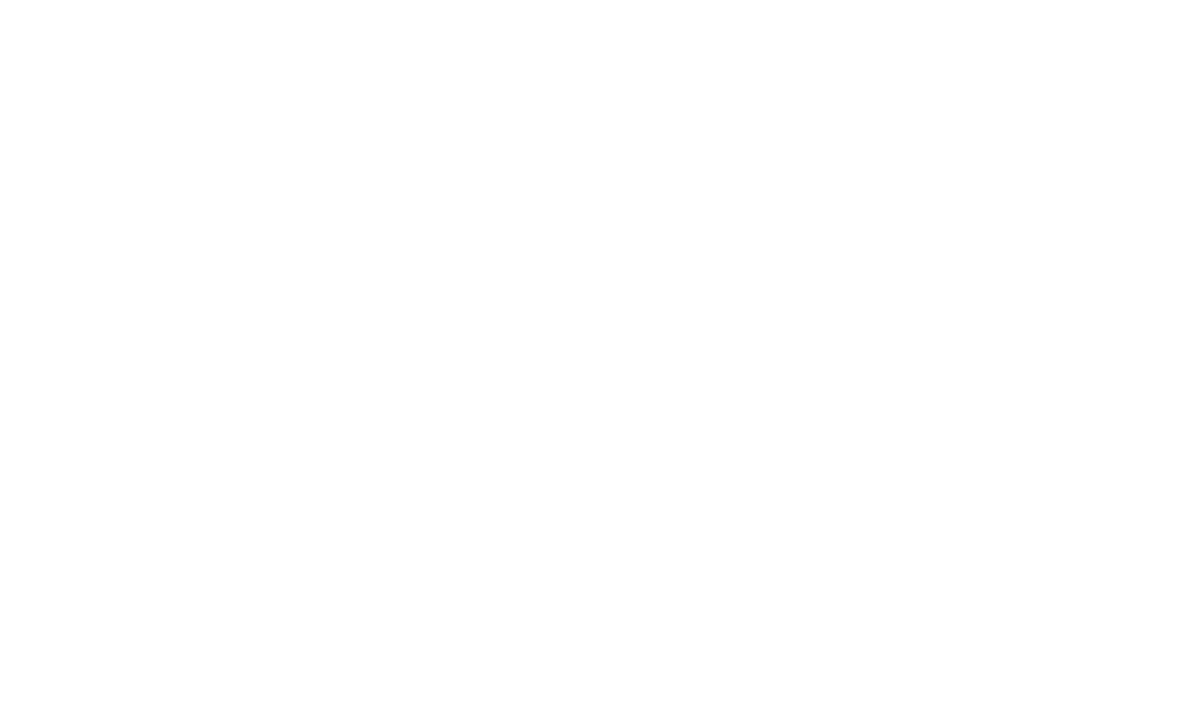 scroll, scrollTop: 2415, scrollLeft: 0, axis: vertical 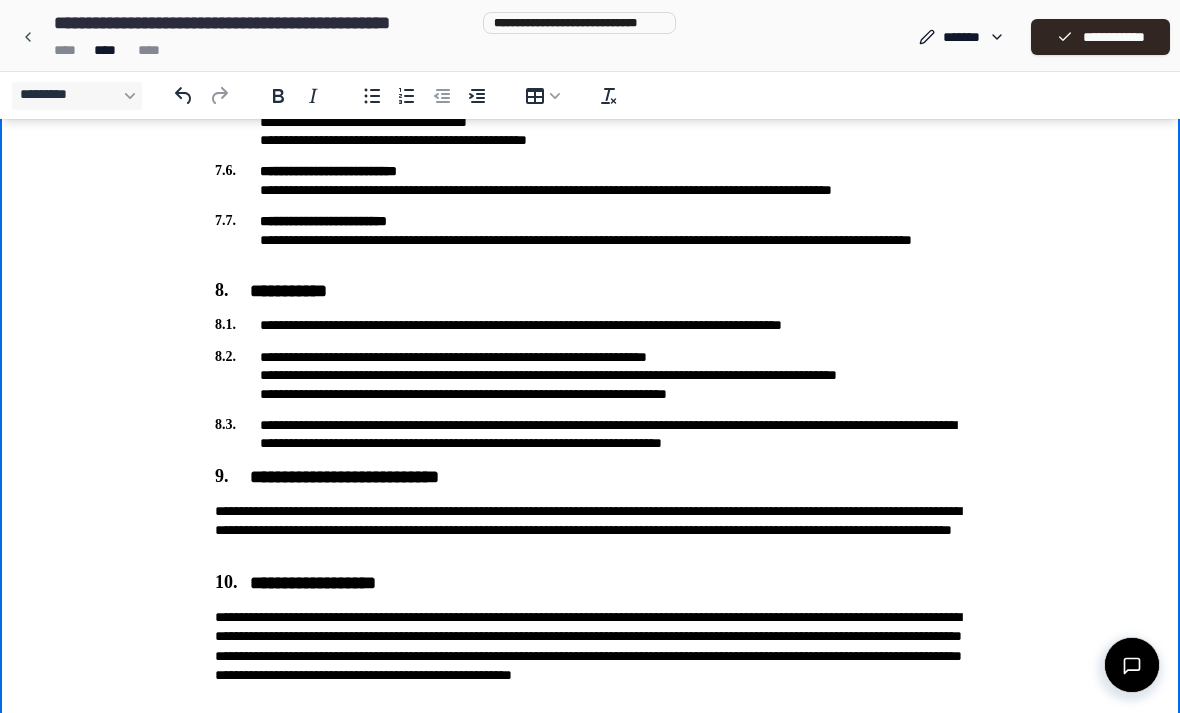 click on "[FIRST] [LAST] [STREET] [CITY], [STATE] [ZIP] [COUNTRY] [PHONE] [EMAIL] [SSN] [DLN] [CCNUM] [DOB] [AGE]" at bounding box center [590, -709] 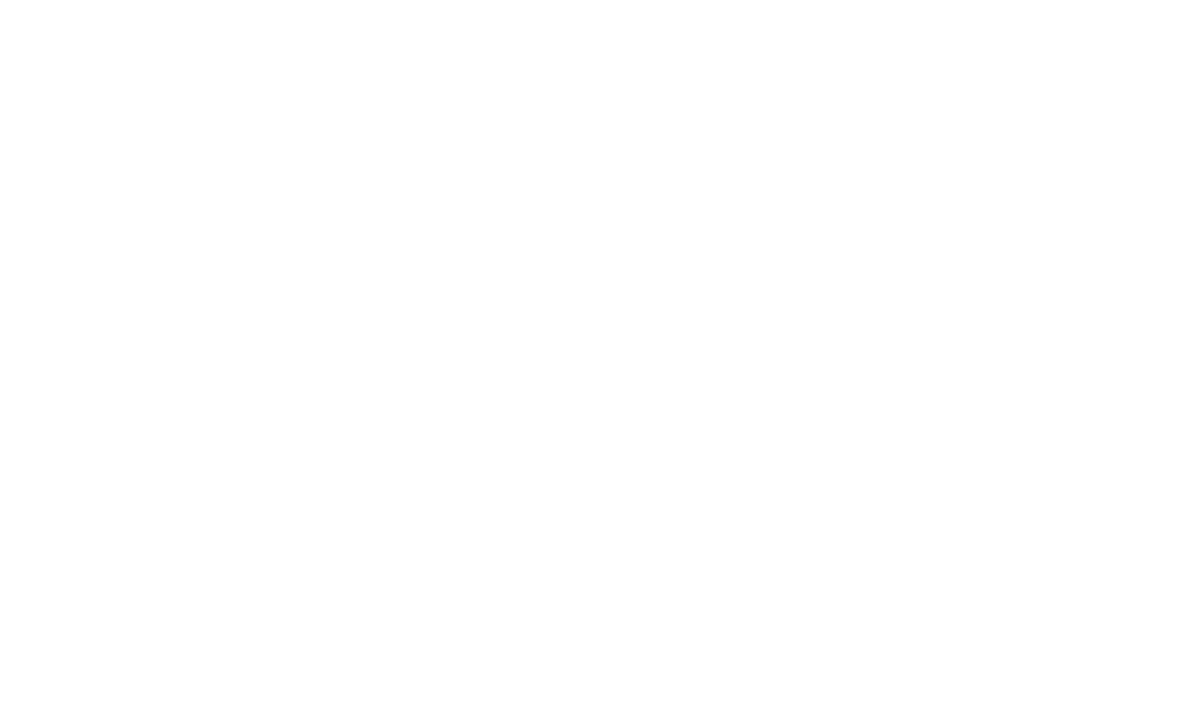 scroll, scrollTop: 0, scrollLeft: 0, axis: both 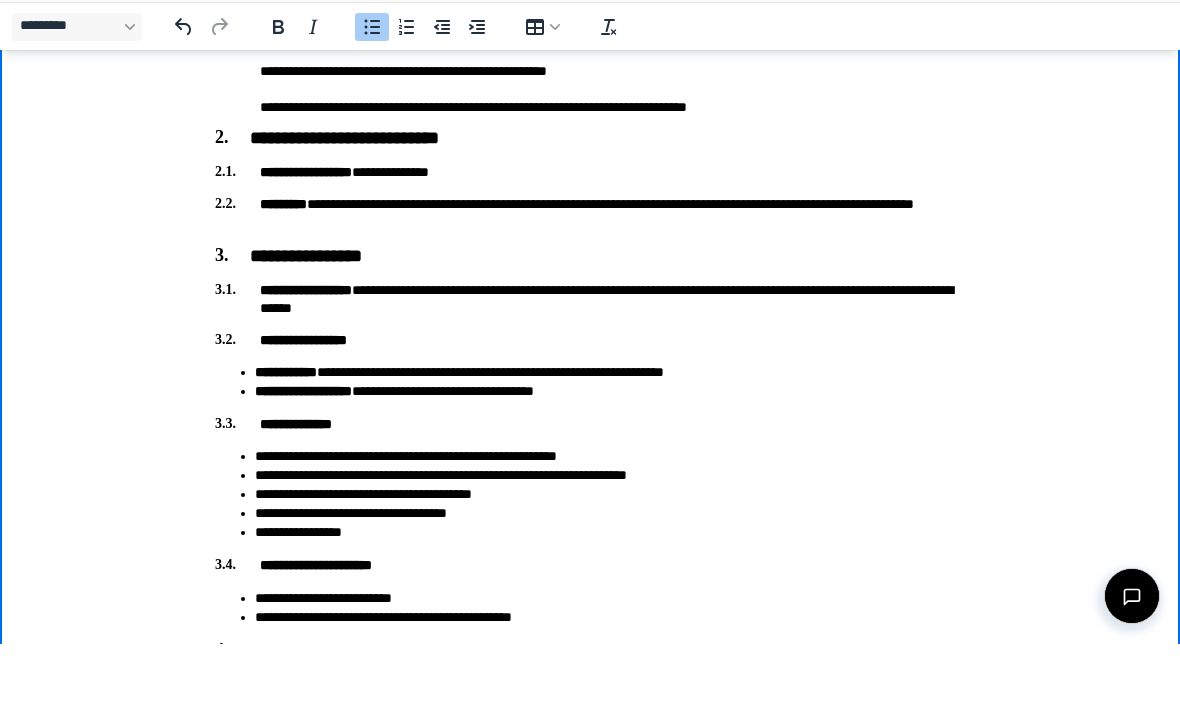 click on "[FIRST] [LAST] [STREET] [CITY], [STATE] [ZIP] [COUNTRY] [PHONE] [EMAIL] [SSN] [DLN] [CCNUM] [DOB] [AGE]" at bounding box center (590, 1156) 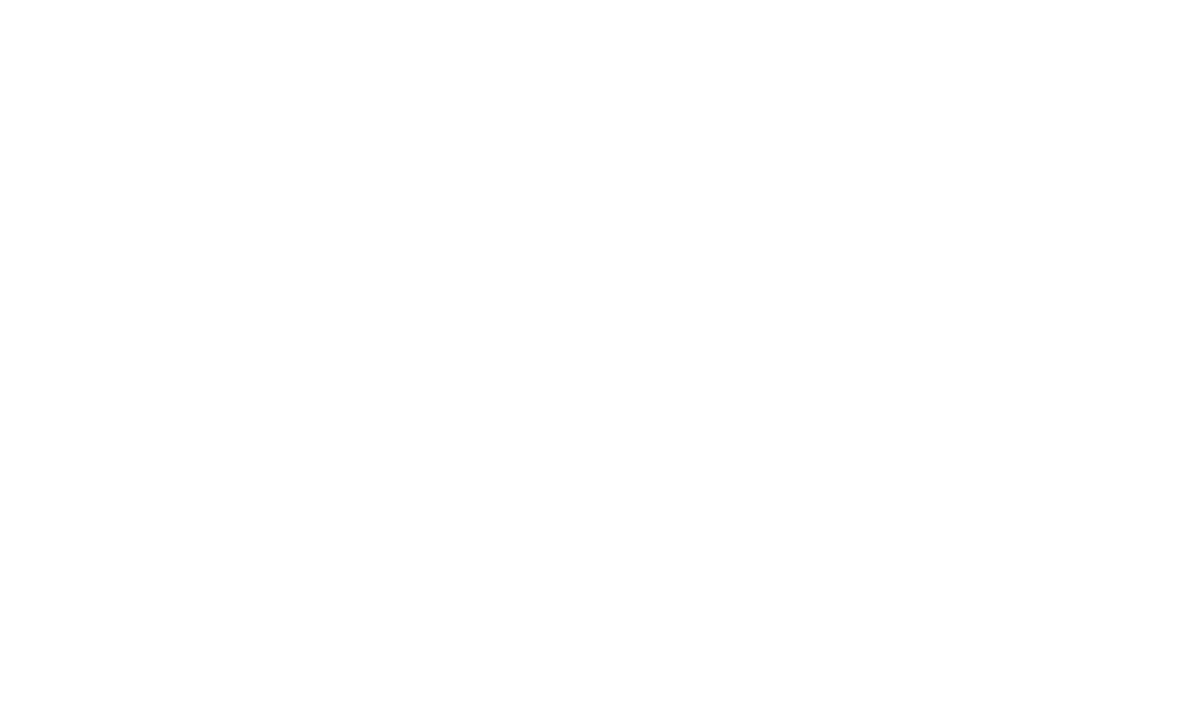 scroll, scrollTop: 0, scrollLeft: 0, axis: both 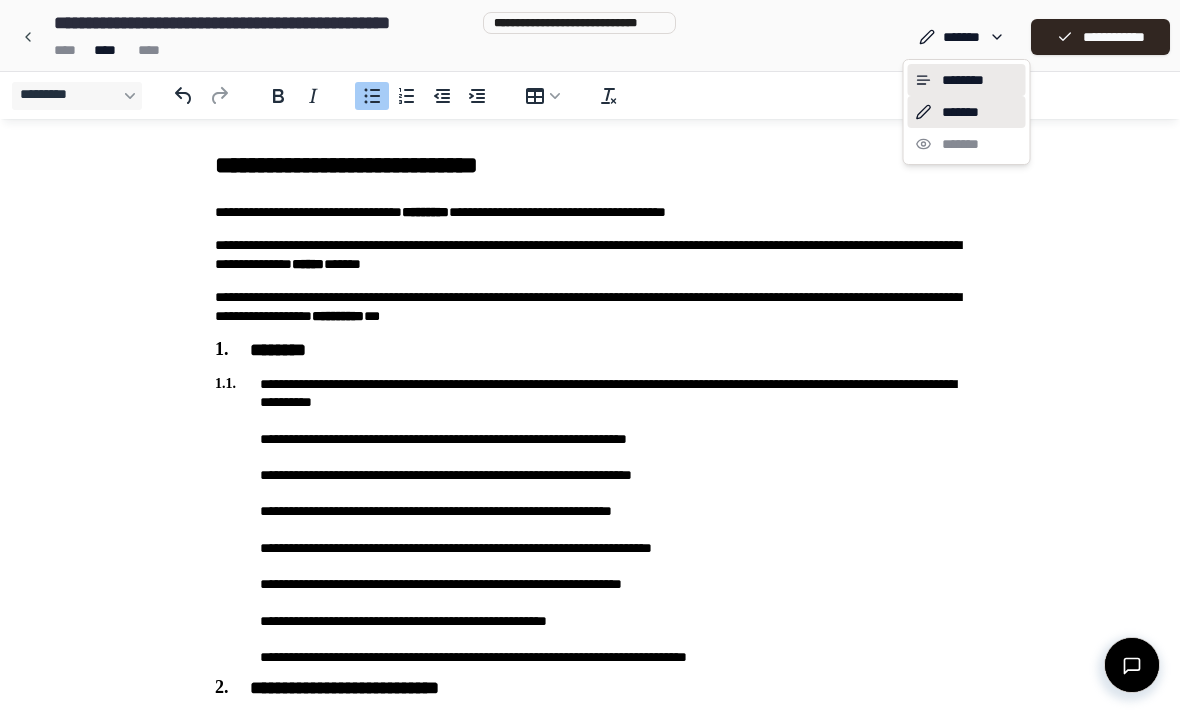click on "********" at bounding box center [967, 80] 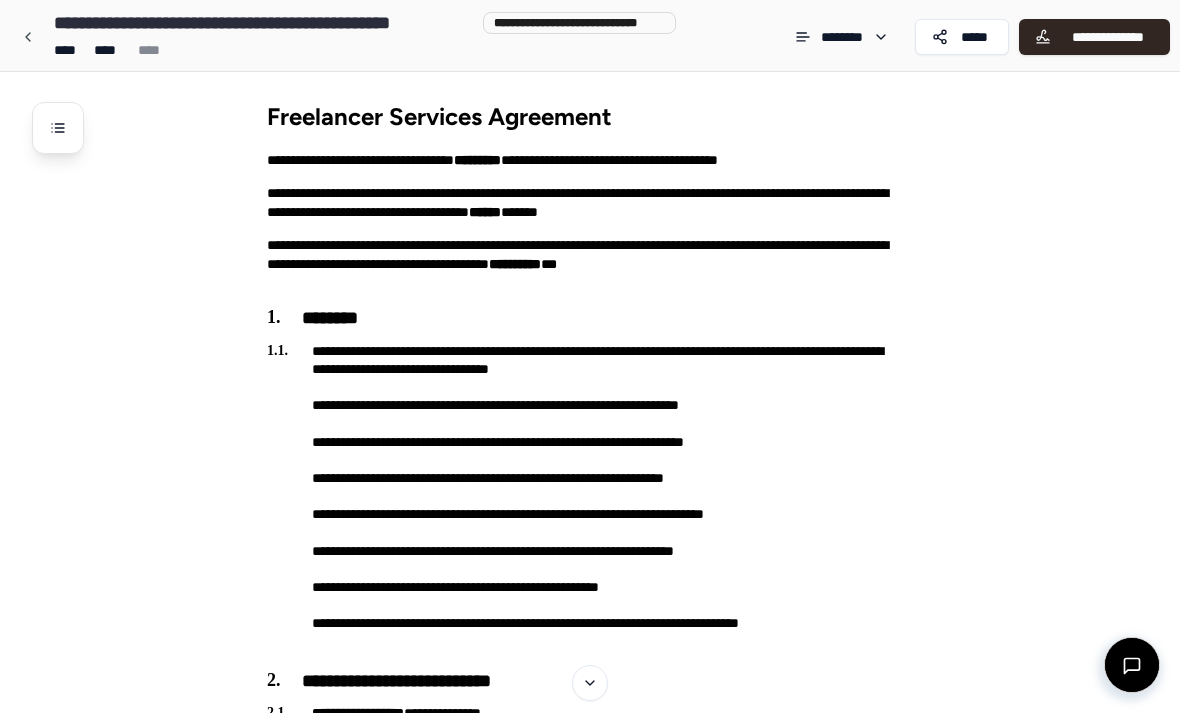 scroll, scrollTop: 9, scrollLeft: 0, axis: vertical 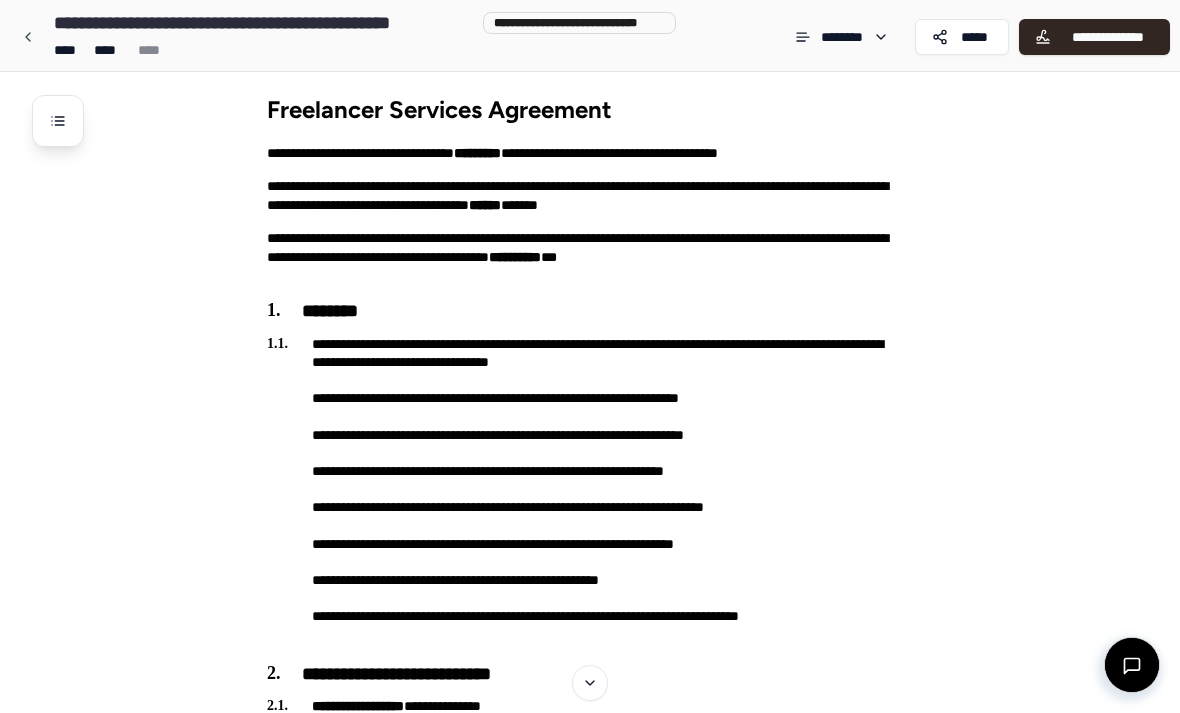 click on "**********" at bounding box center [1107, 37] 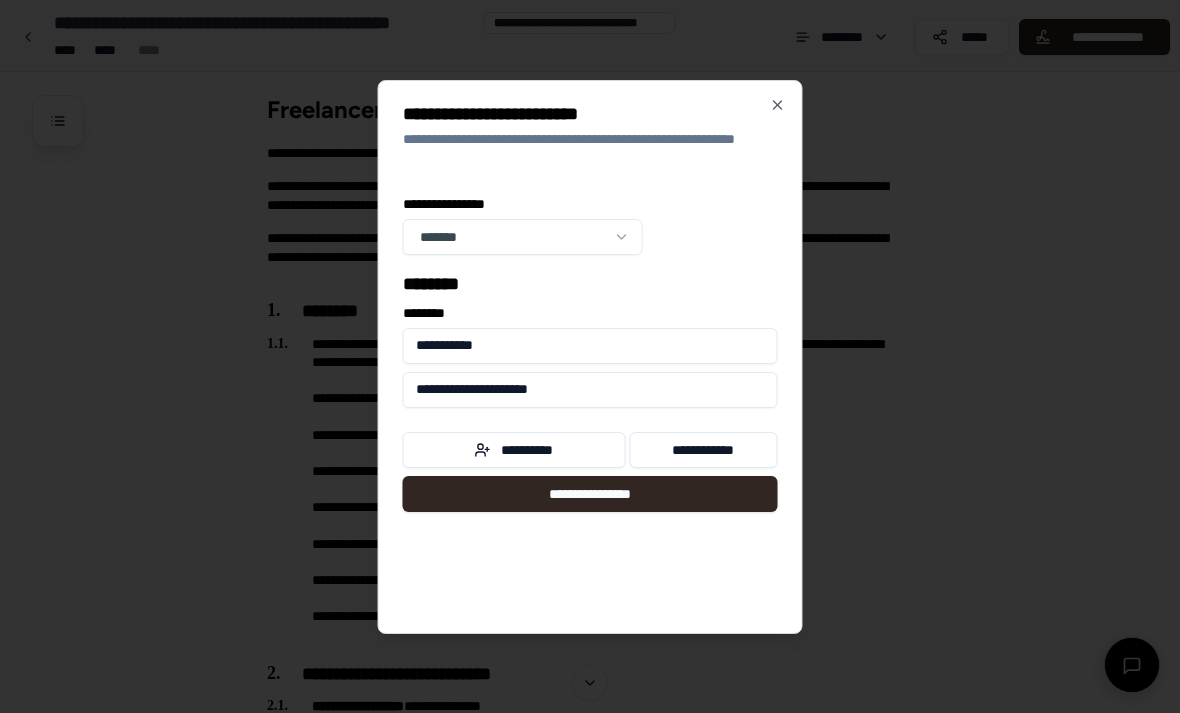 click at bounding box center (590, 356) 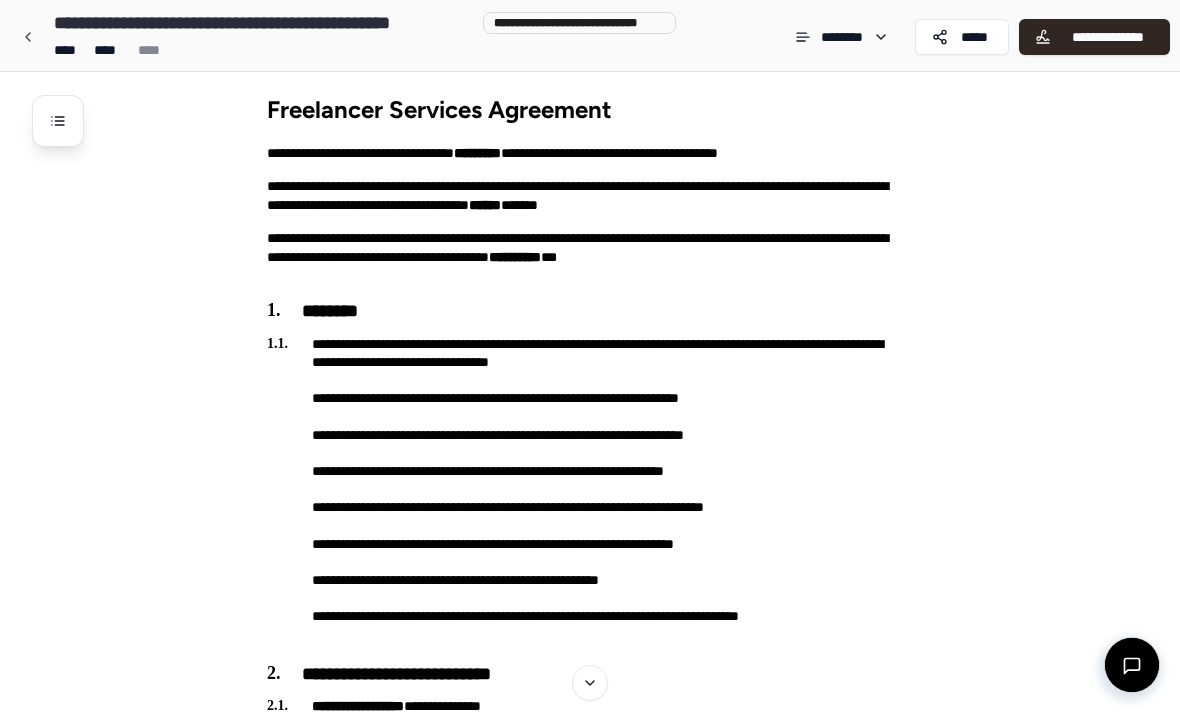 scroll, scrollTop: 0, scrollLeft: 0, axis: both 